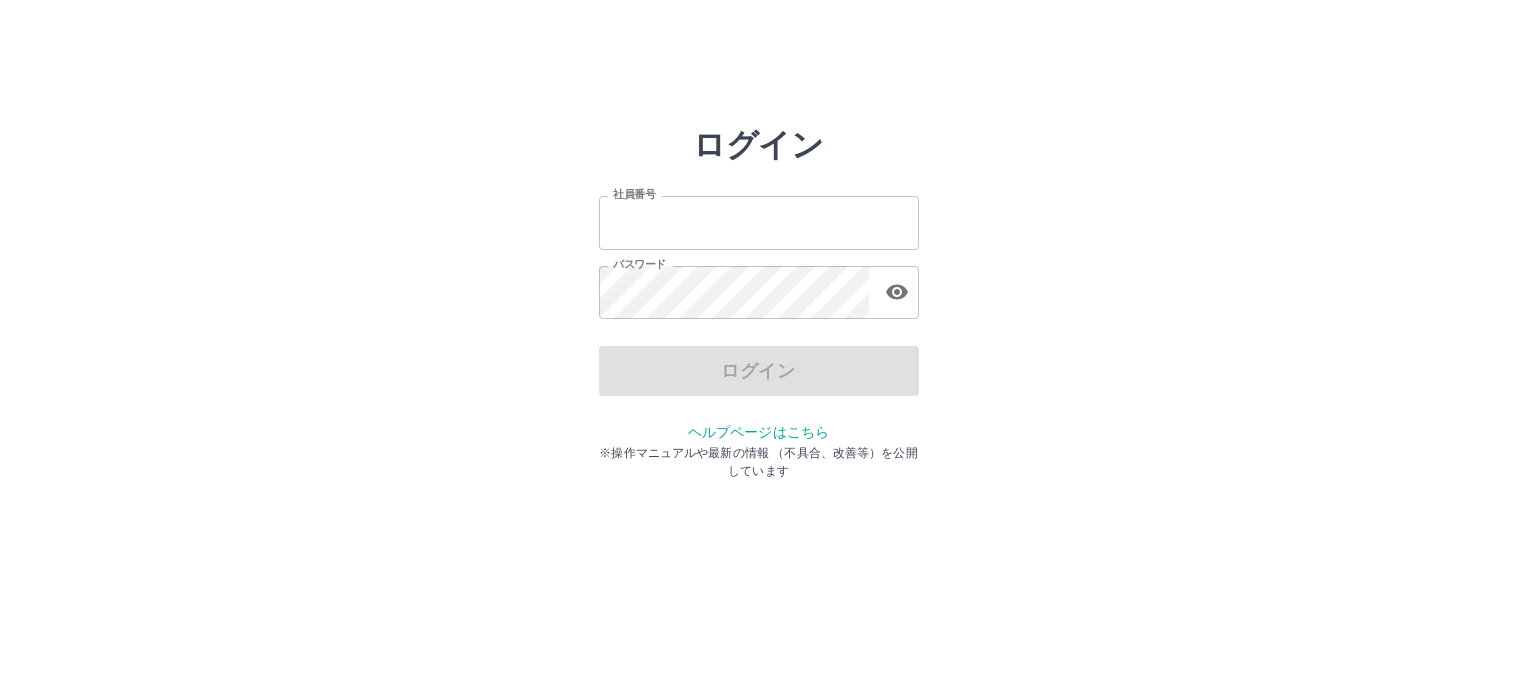 scroll, scrollTop: 0, scrollLeft: 0, axis: both 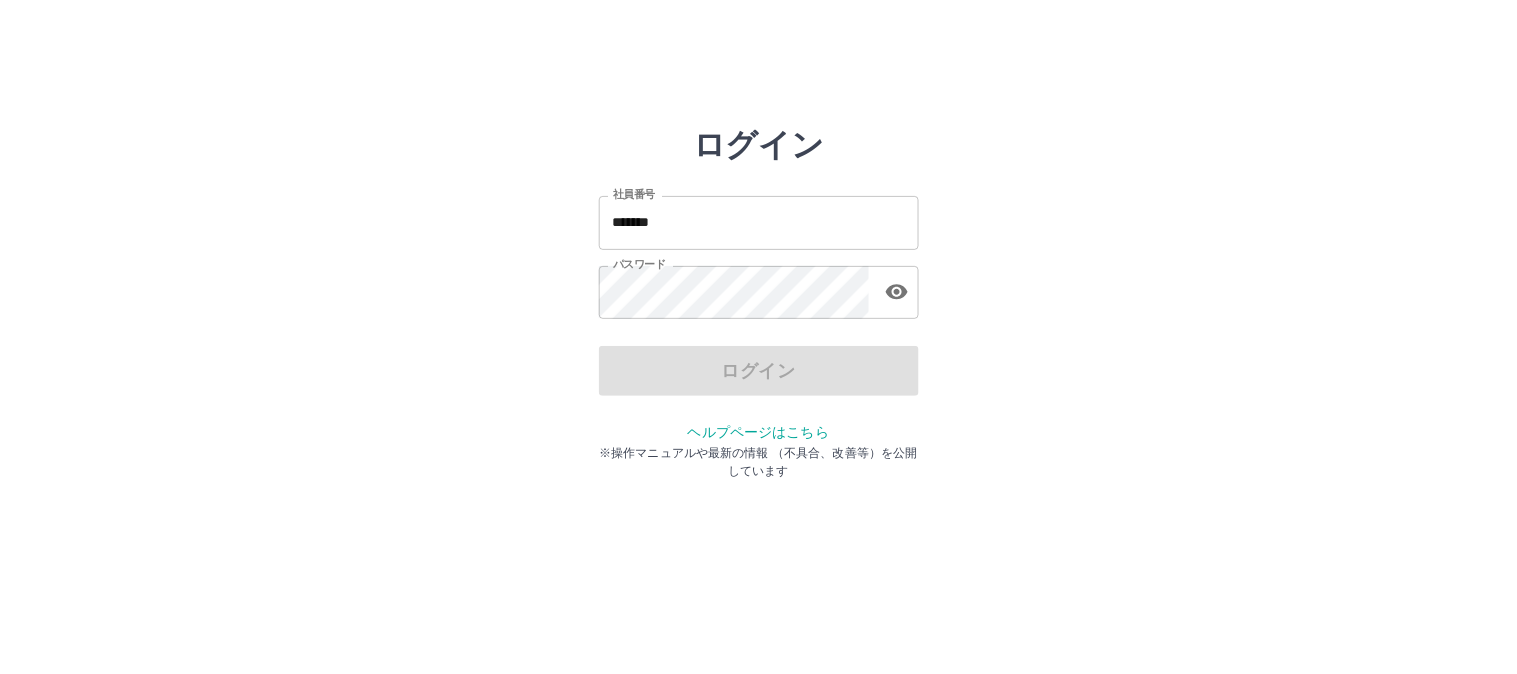 click on "*******" at bounding box center (759, 222) 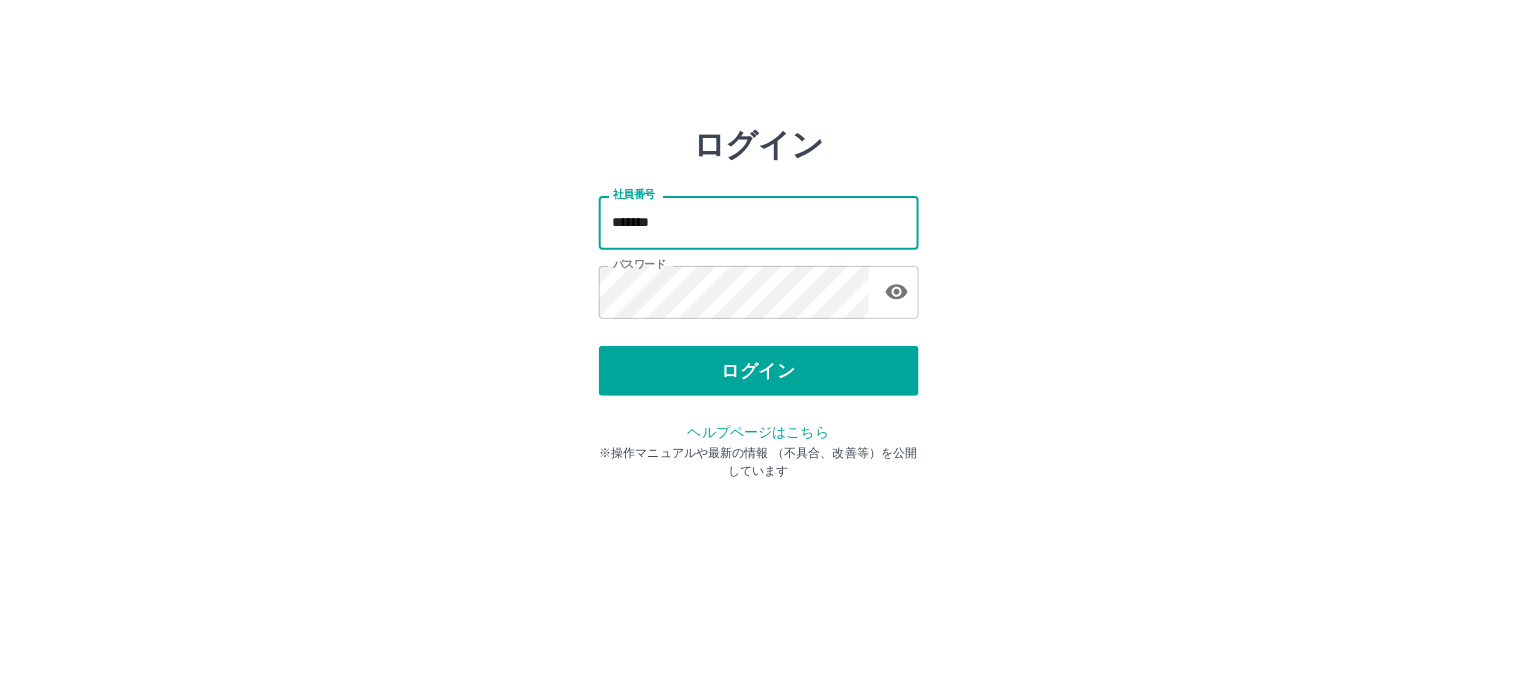 type on "*******" 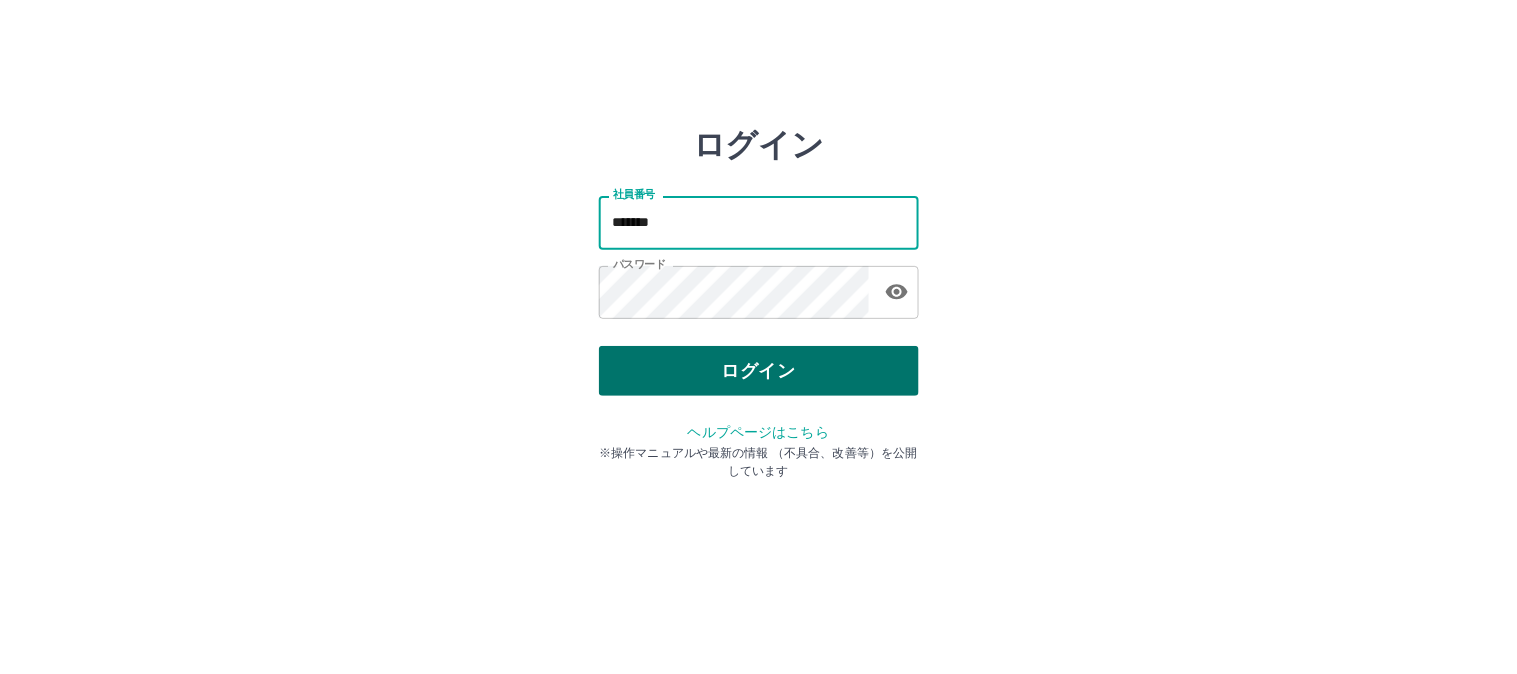 click on "ログイン" at bounding box center [759, 371] 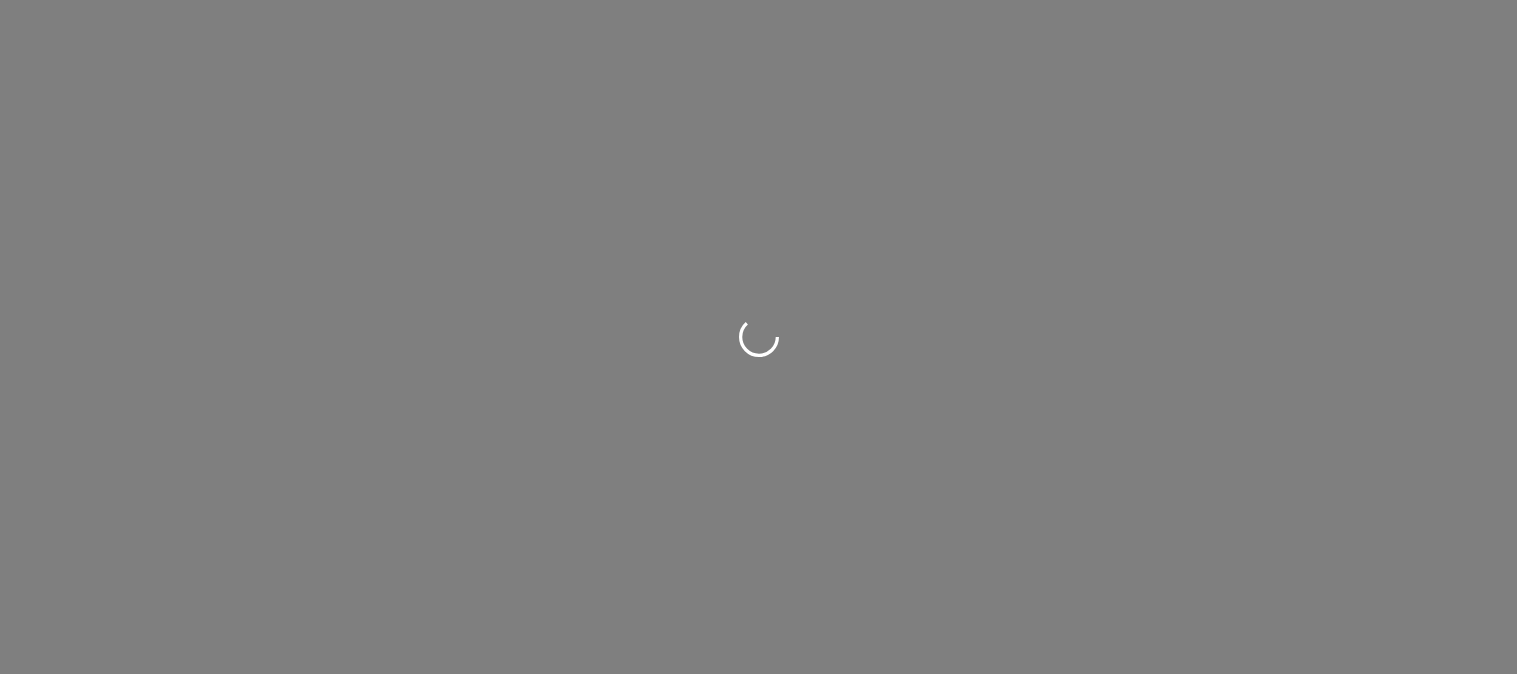 scroll, scrollTop: 0, scrollLeft: 0, axis: both 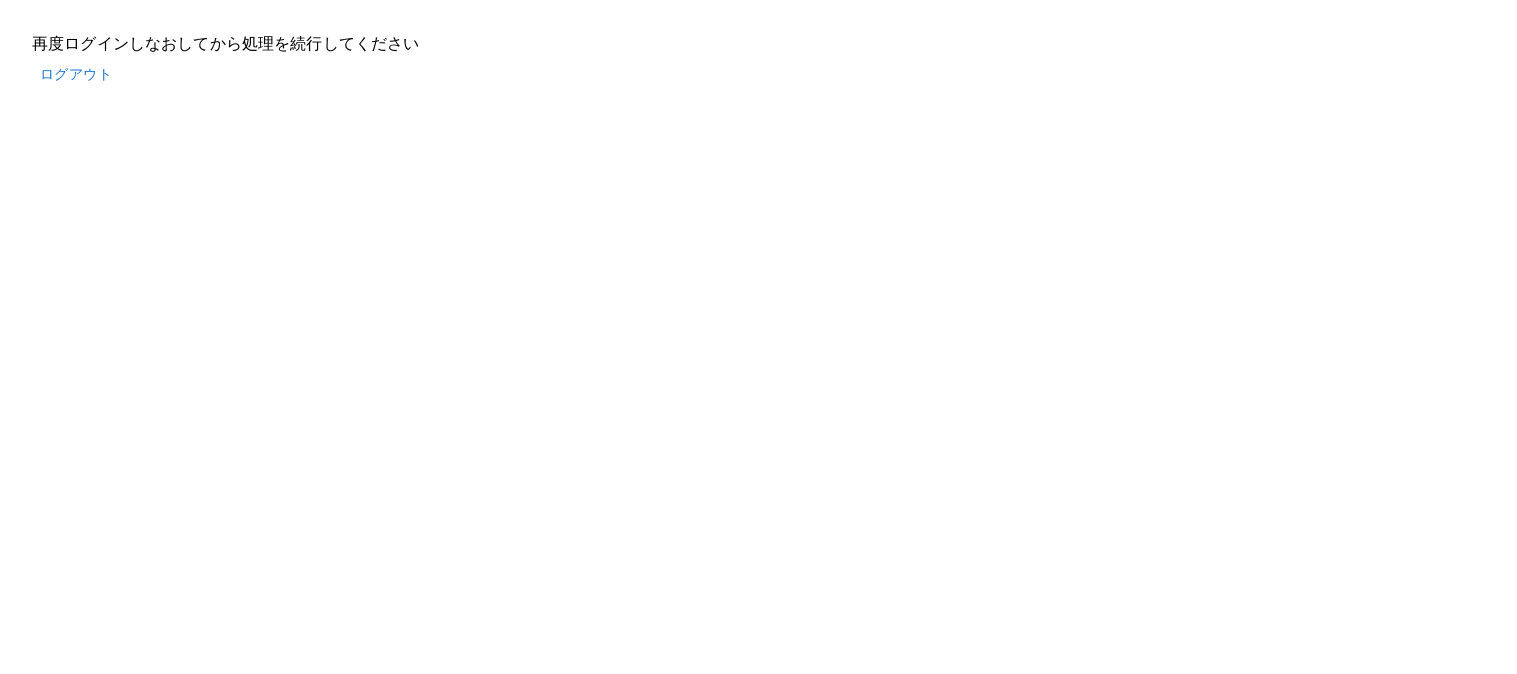 click on "ログアウト" at bounding box center [76, 74] 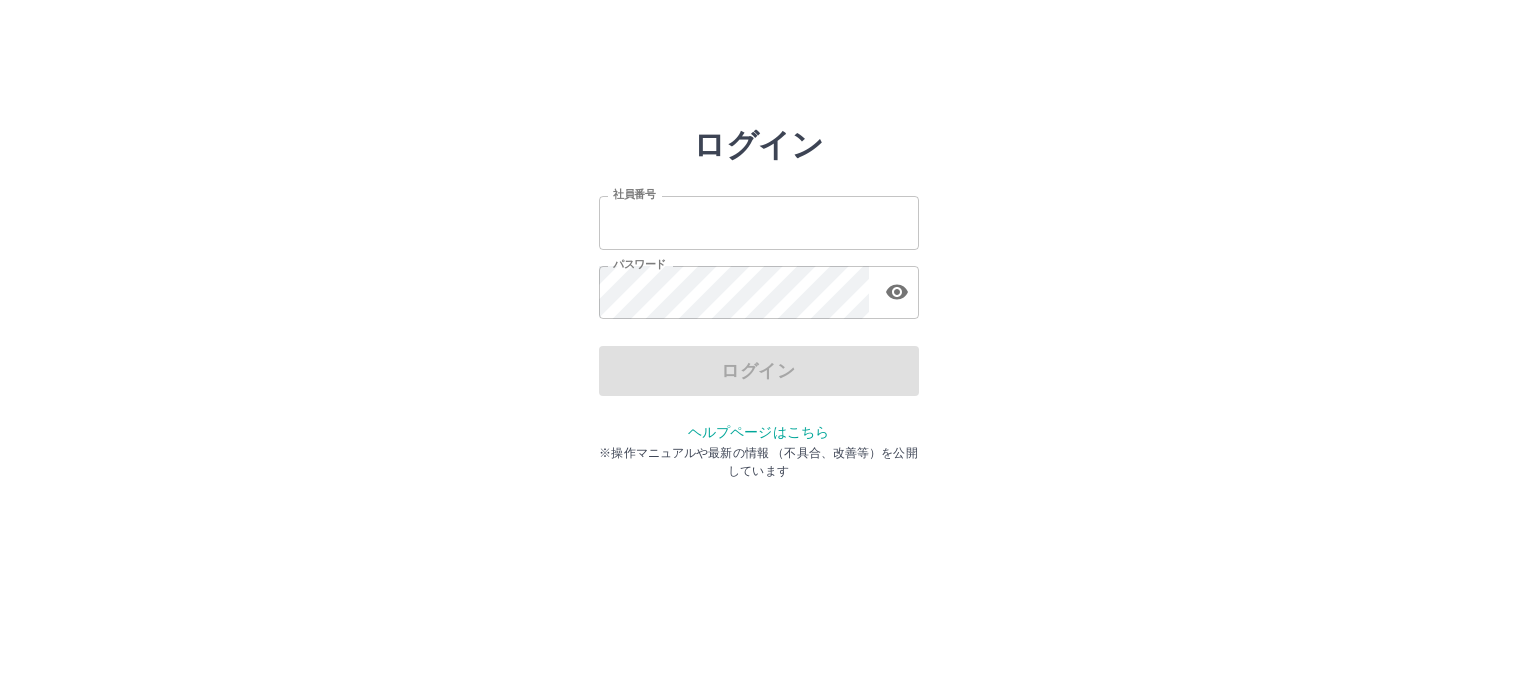 scroll, scrollTop: 0, scrollLeft: 0, axis: both 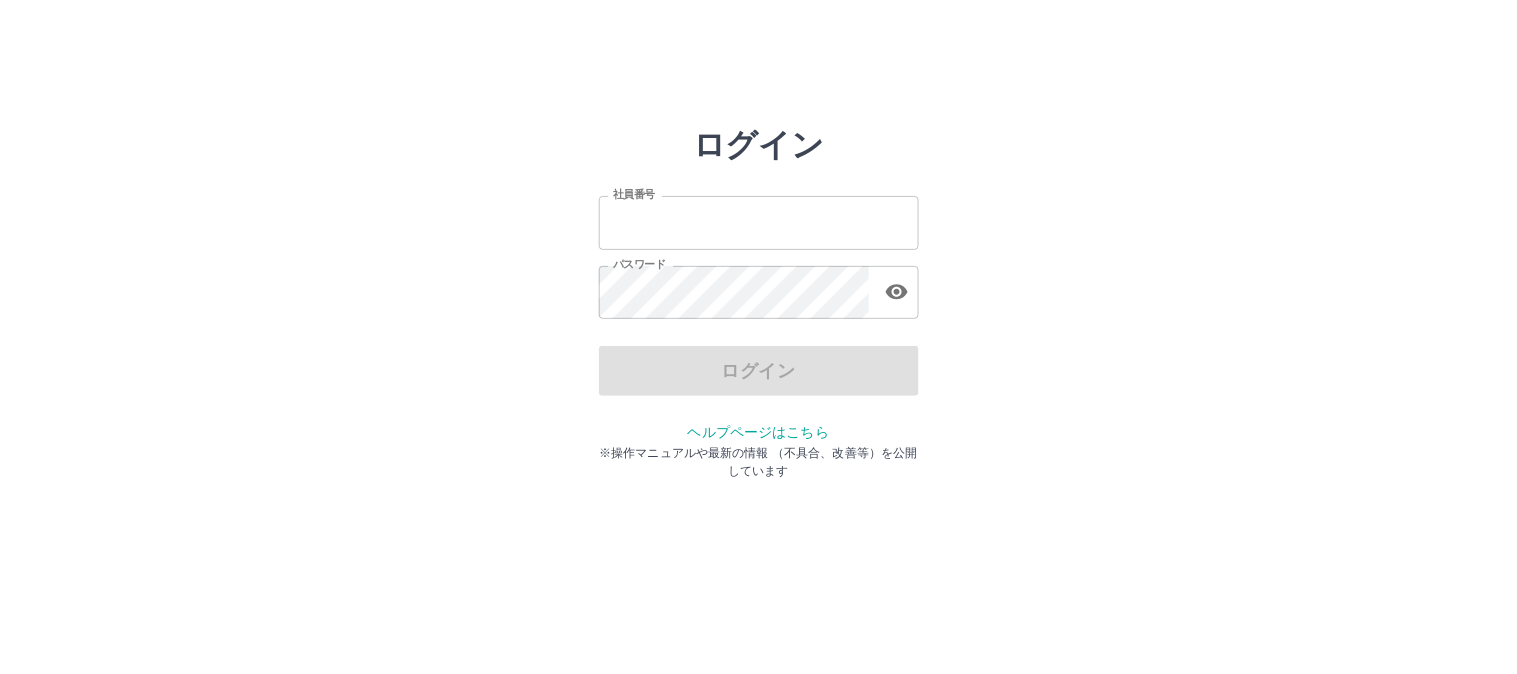 type on "*******" 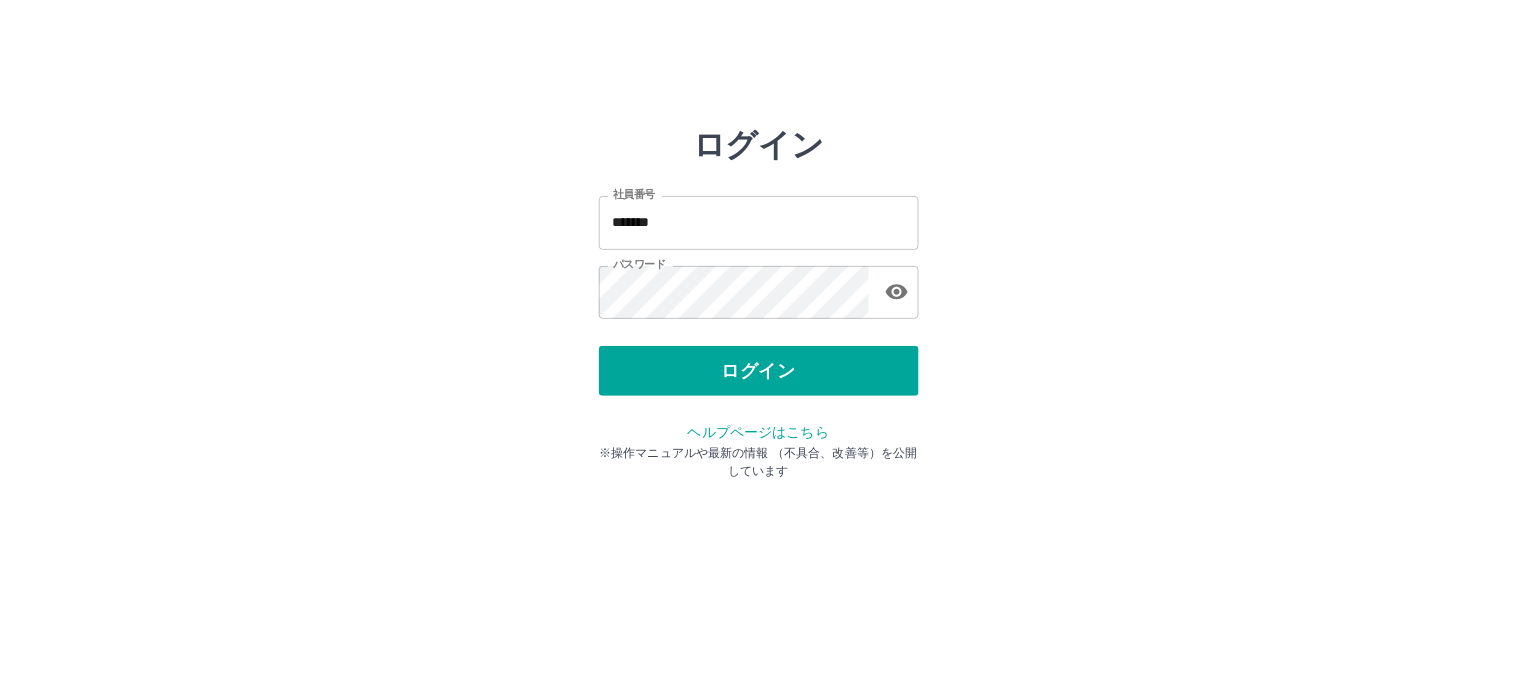 click on "ログイン" at bounding box center [759, 371] 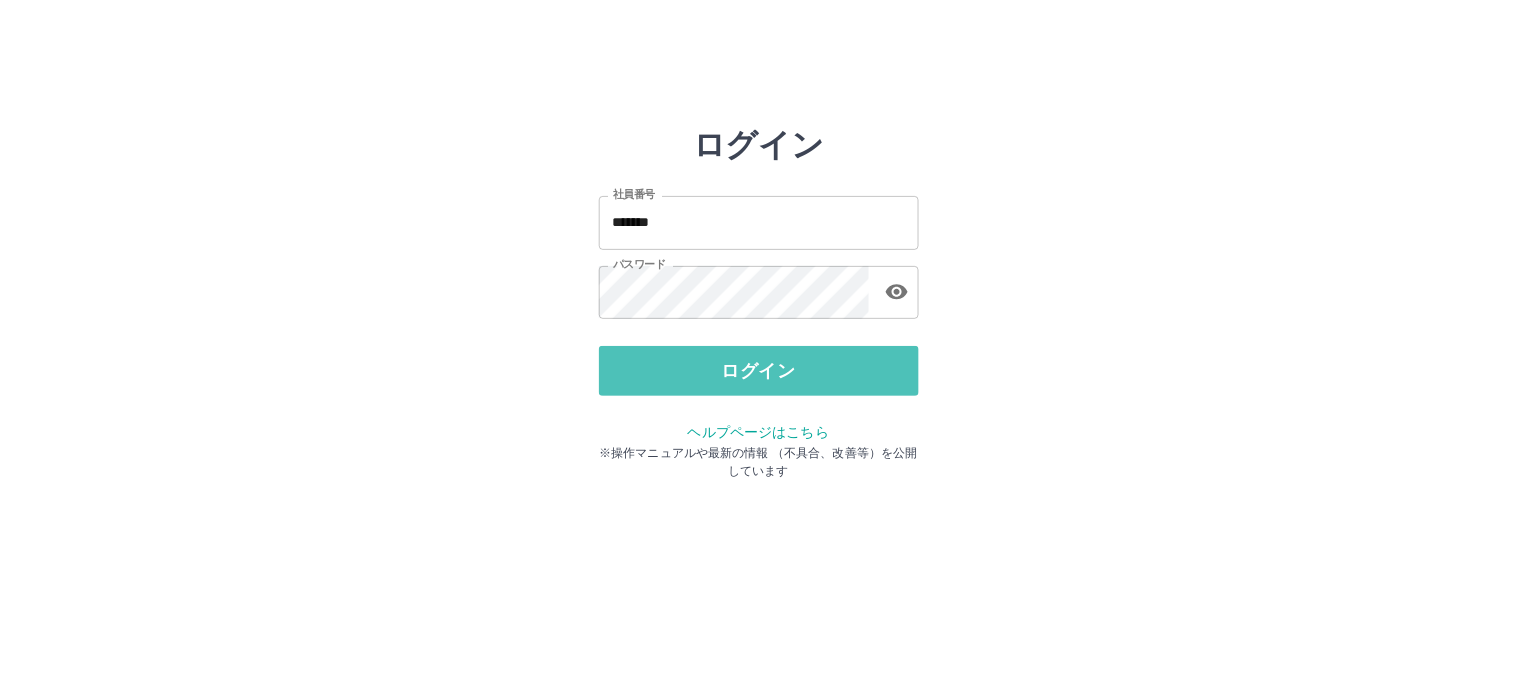 click on "ログイン" at bounding box center [759, 371] 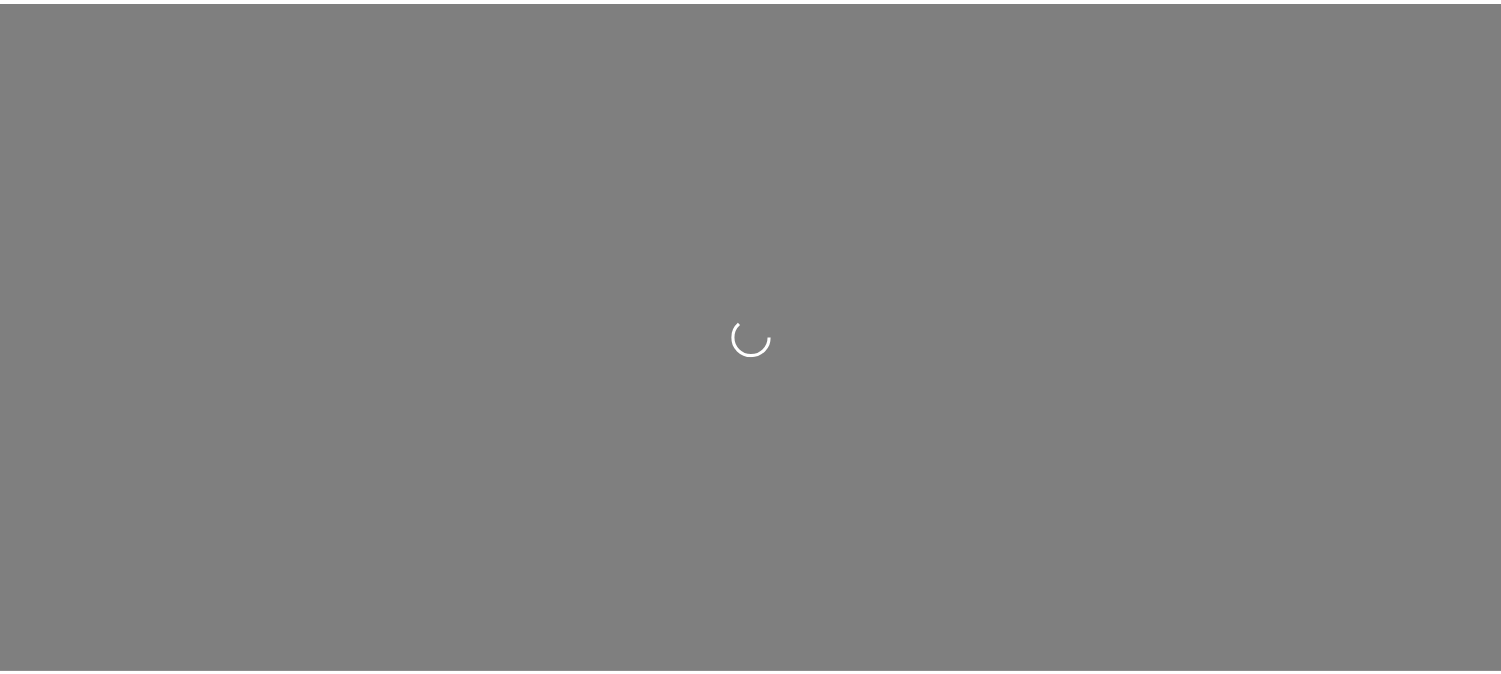 scroll, scrollTop: 0, scrollLeft: 0, axis: both 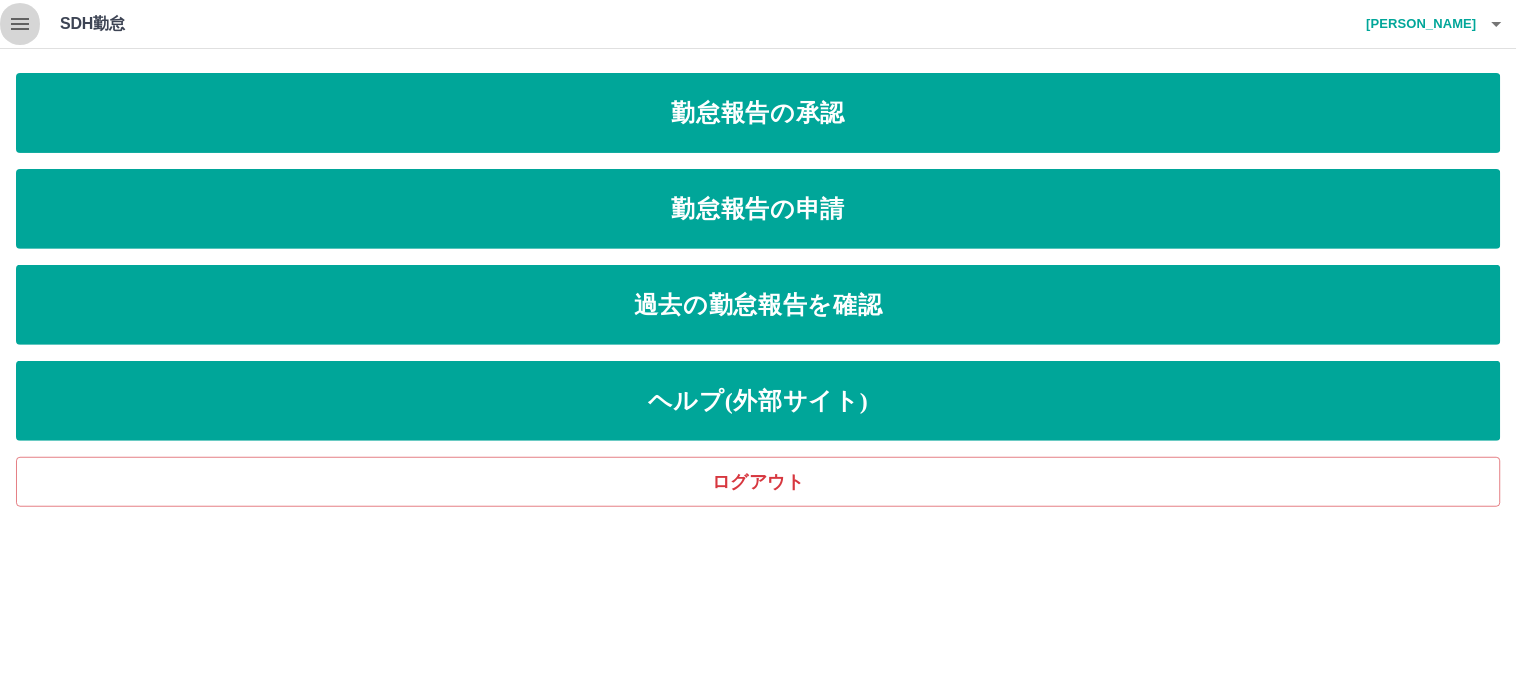 click 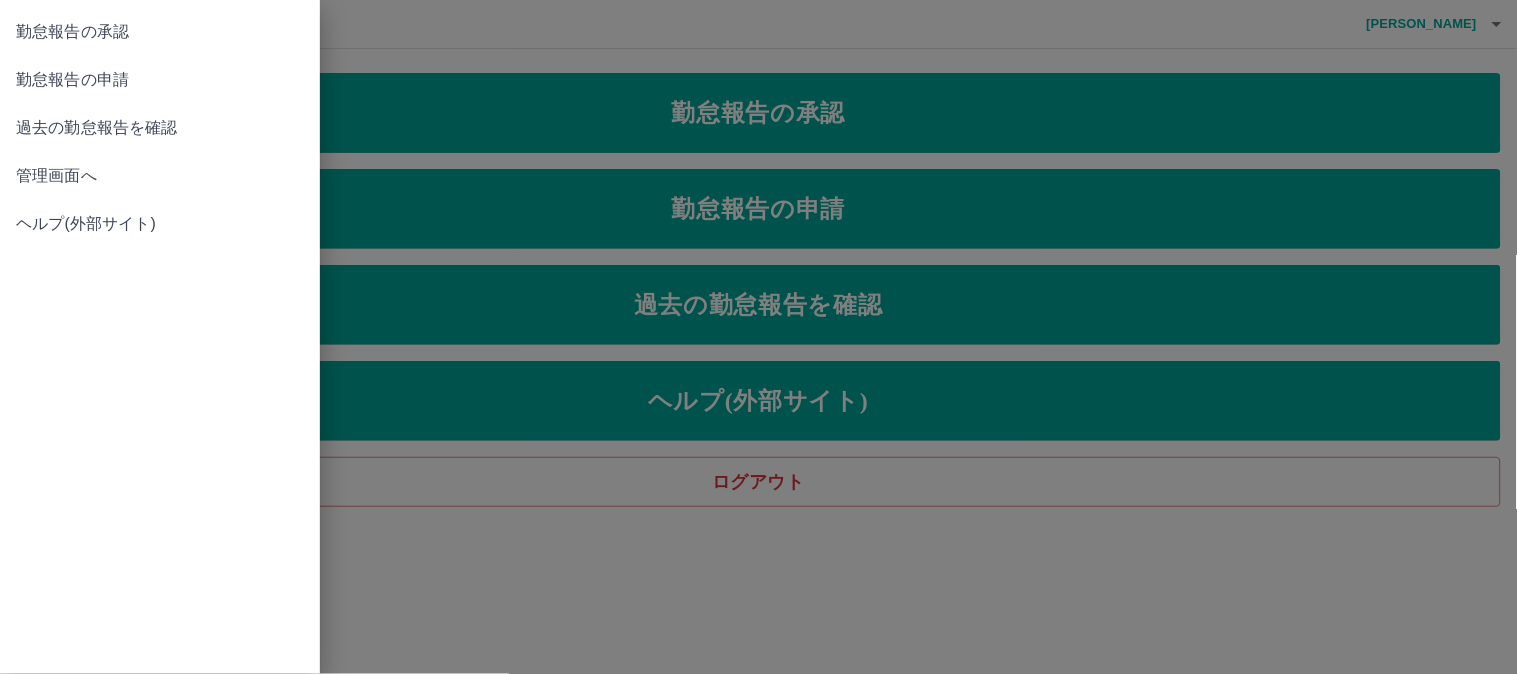 click on "過去の勤怠報告を確認" at bounding box center (160, 128) 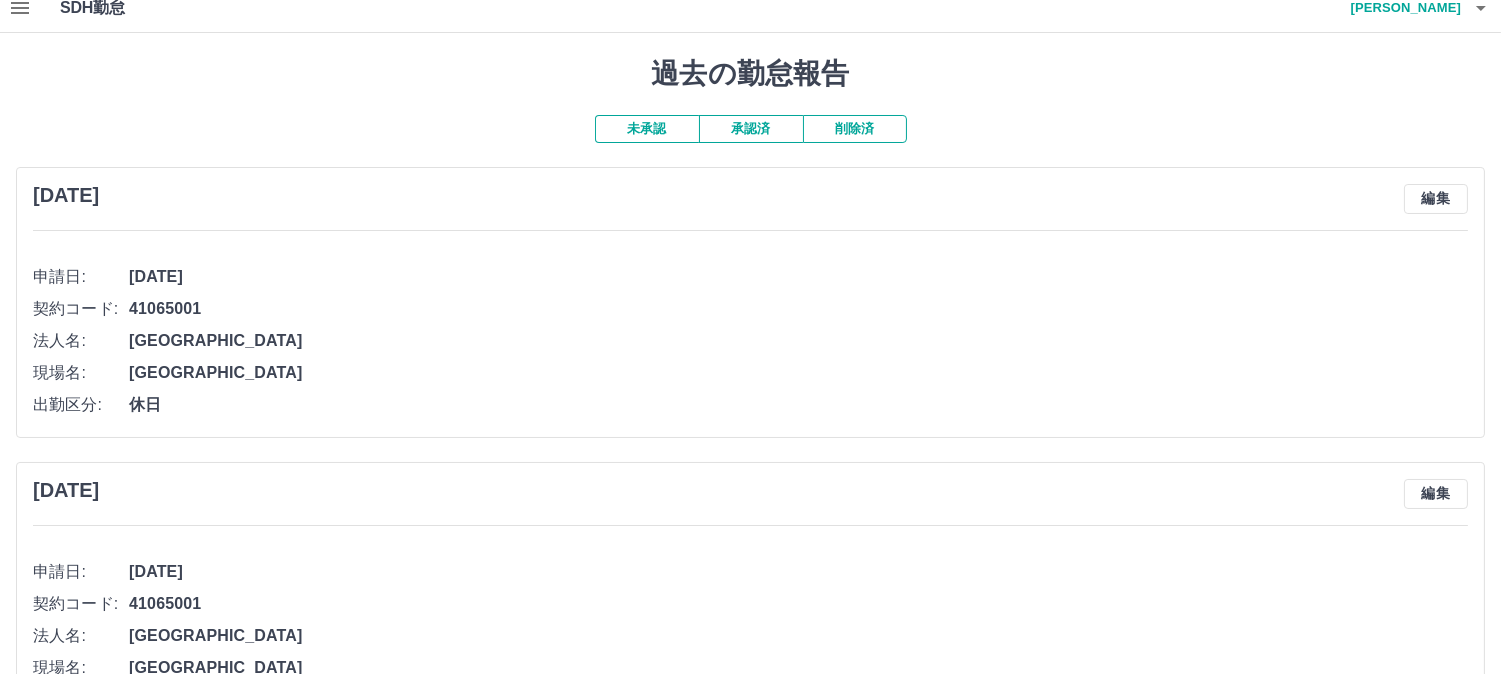 scroll, scrollTop: 0, scrollLeft: 0, axis: both 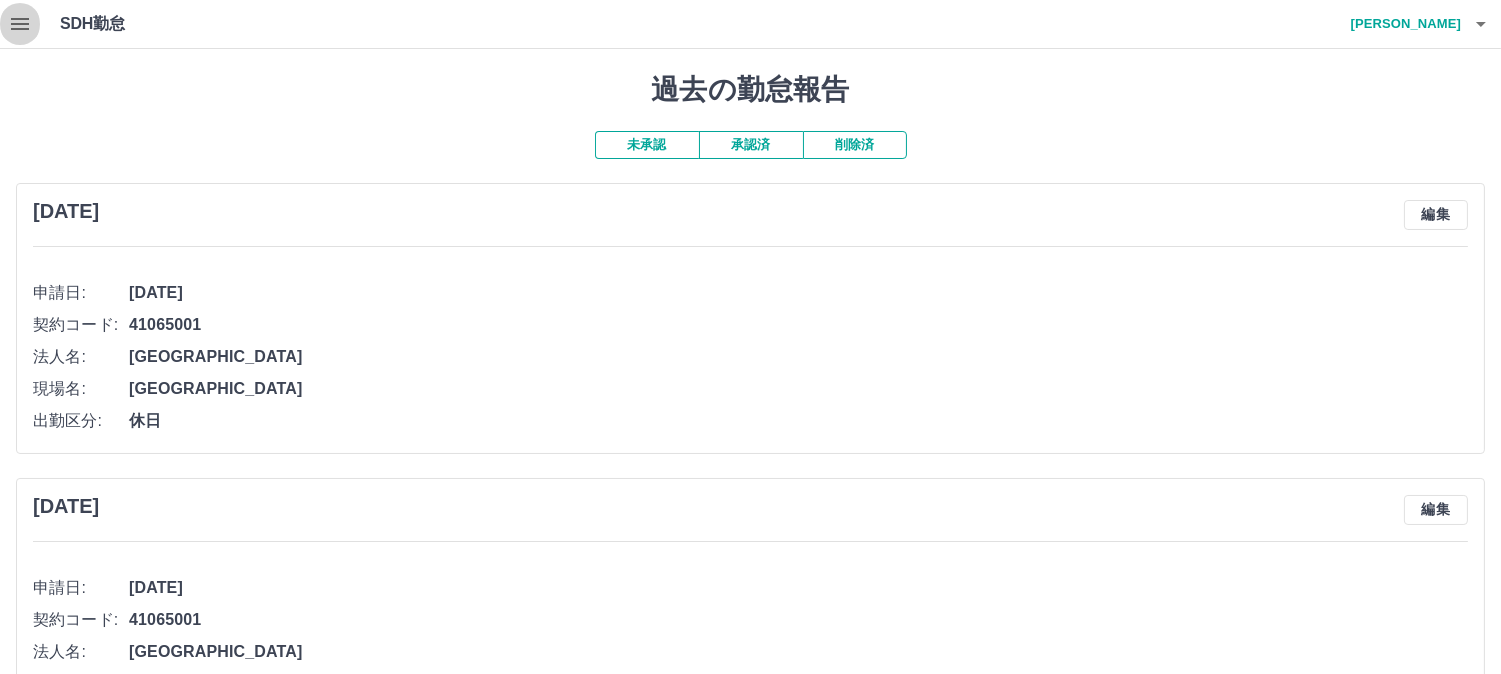 click 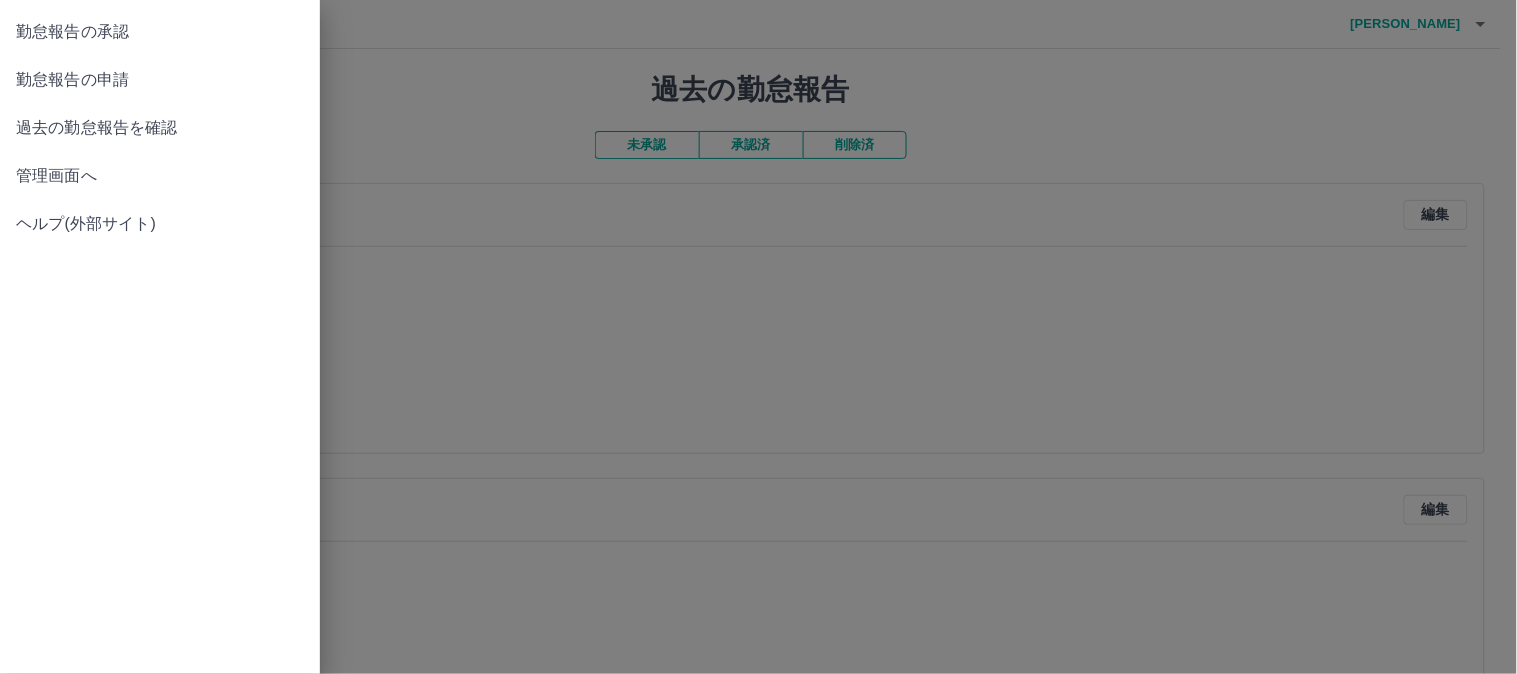 click on "勤怠報告の申請" at bounding box center (160, 80) 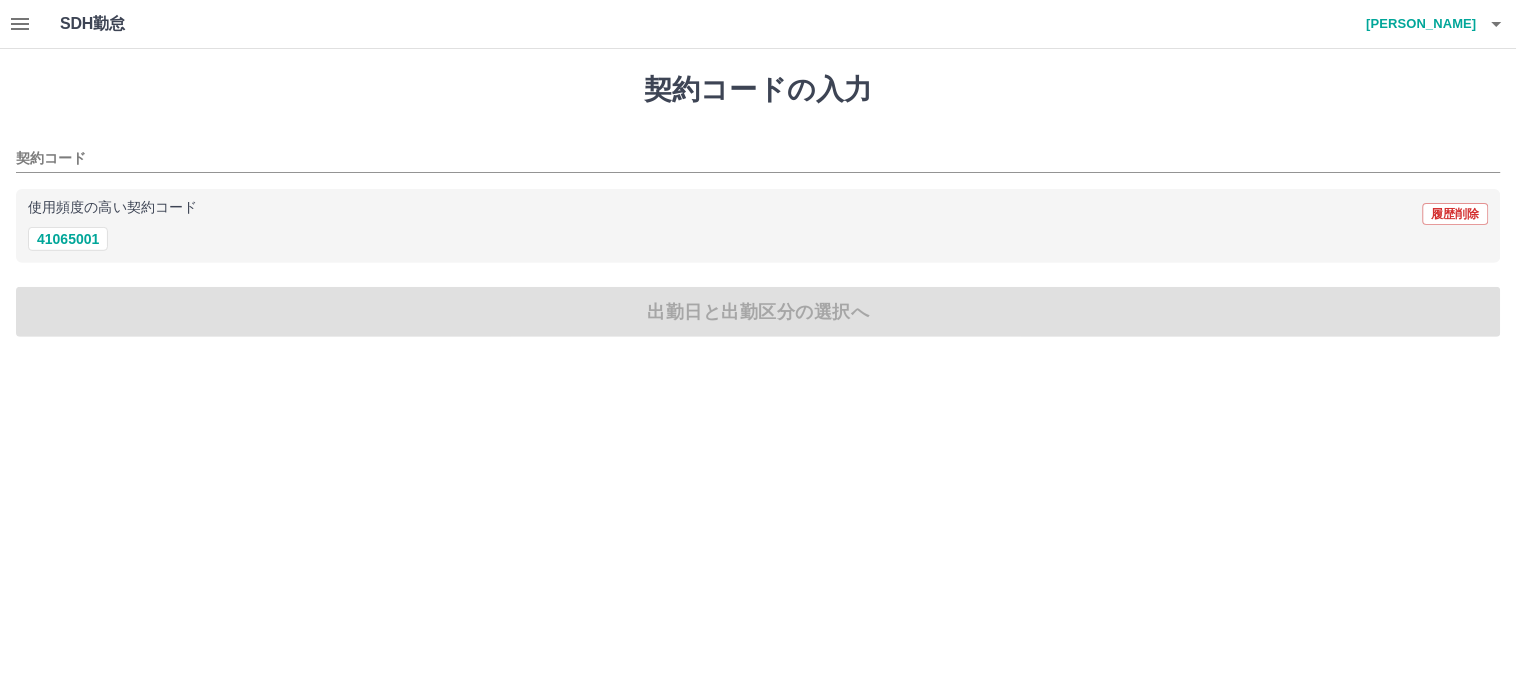 click 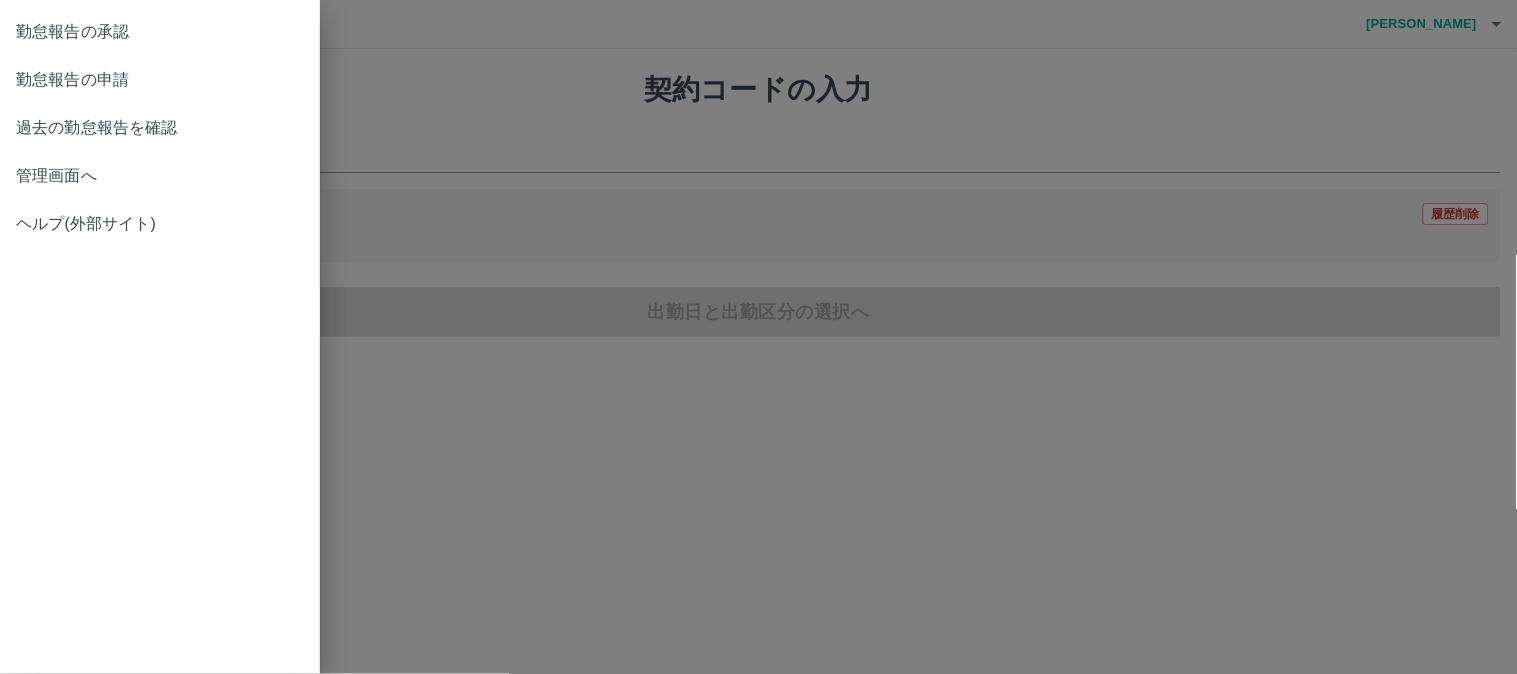 click on "勤怠報告の承認" at bounding box center [160, 32] 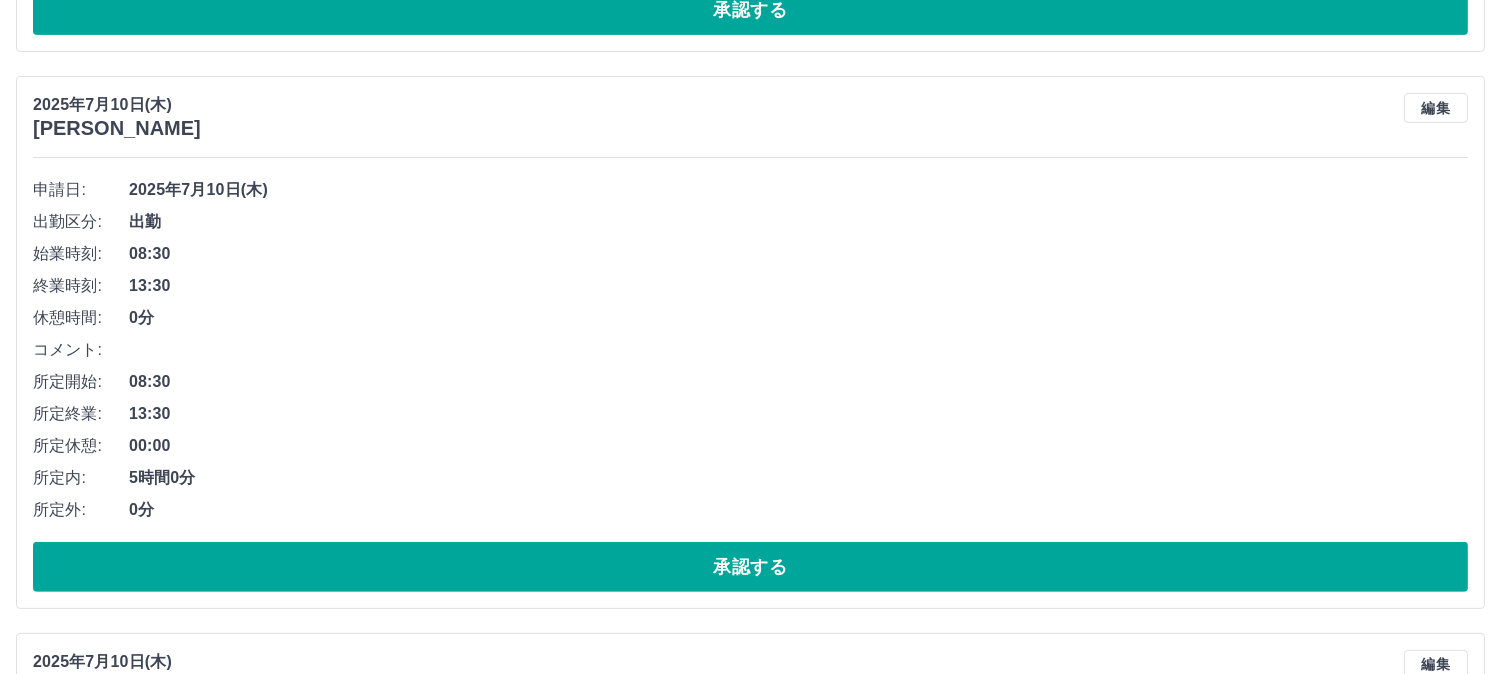 scroll, scrollTop: 1333, scrollLeft: 0, axis: vertical 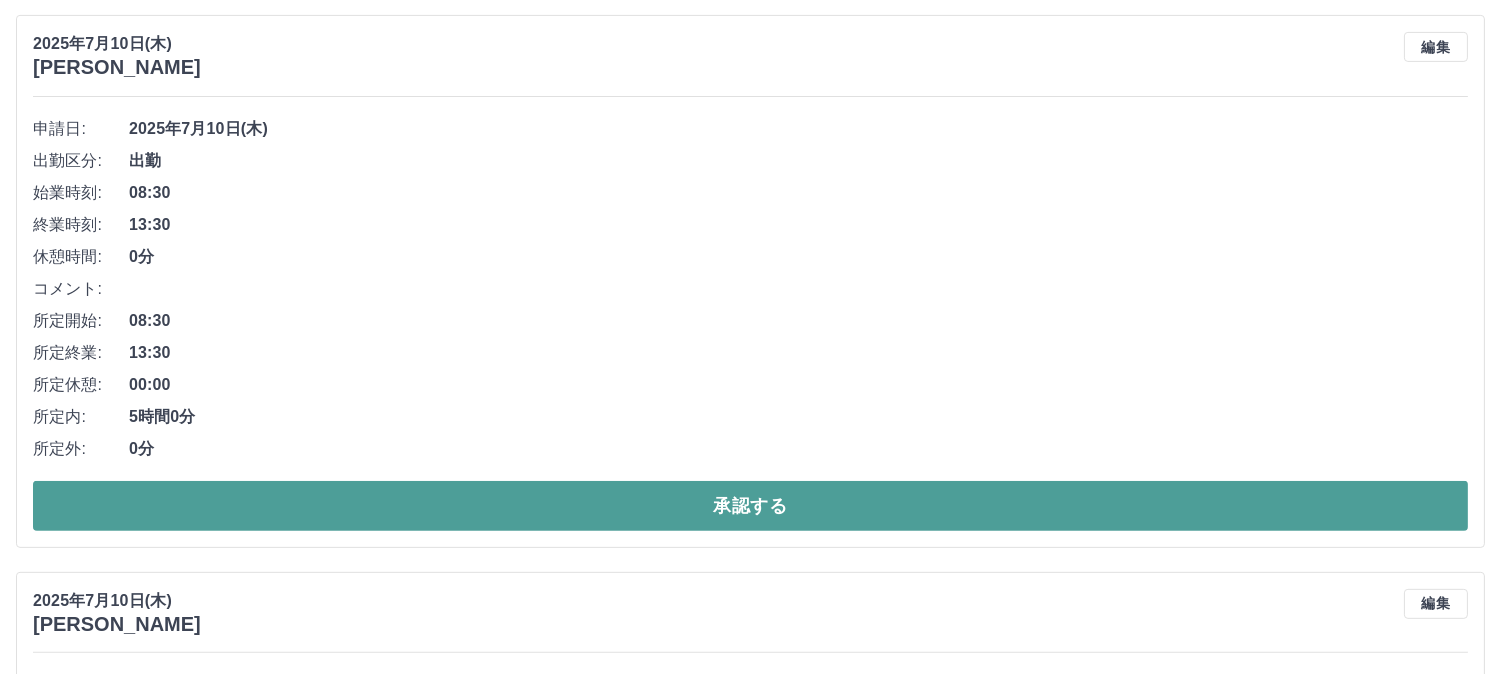 click on "承認する" at bounding box center (750, 506) 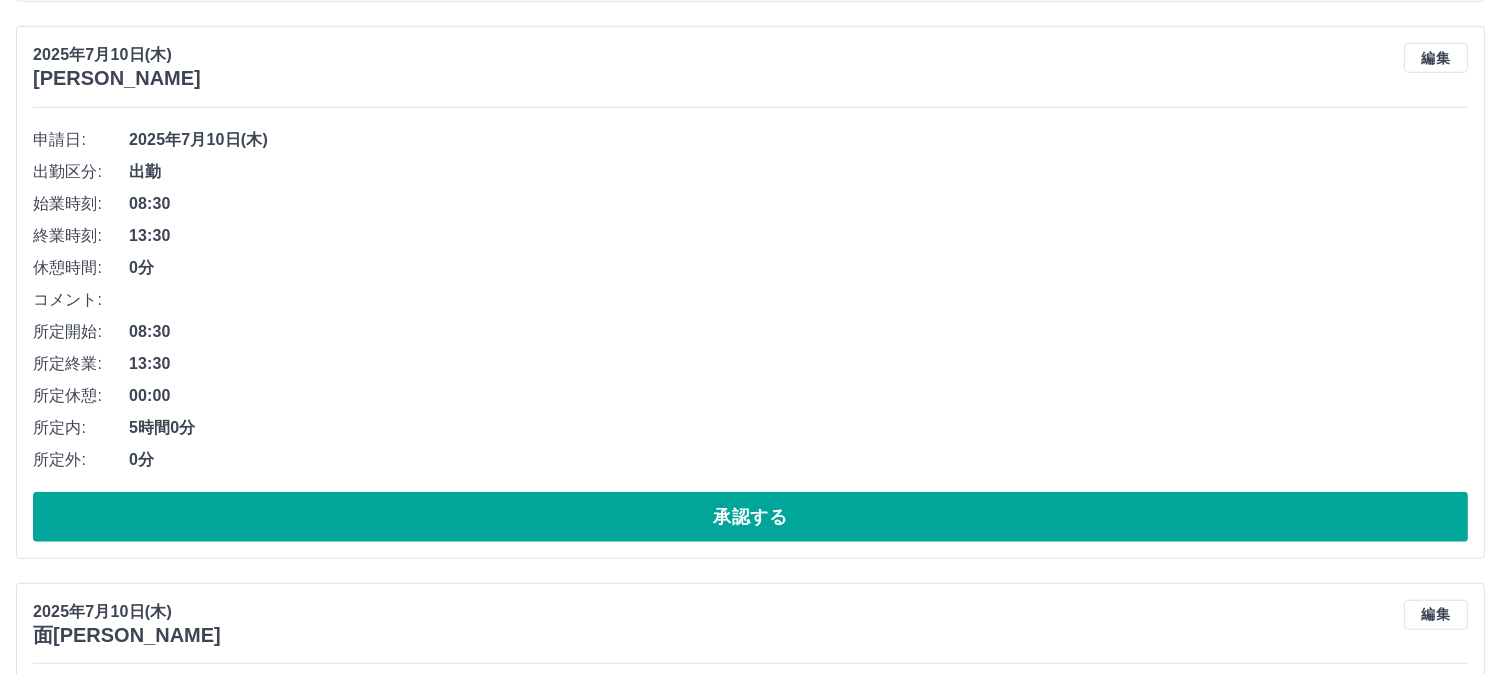scroll, scrollTop: 2998, scrollLeft: 0, axis: vertical 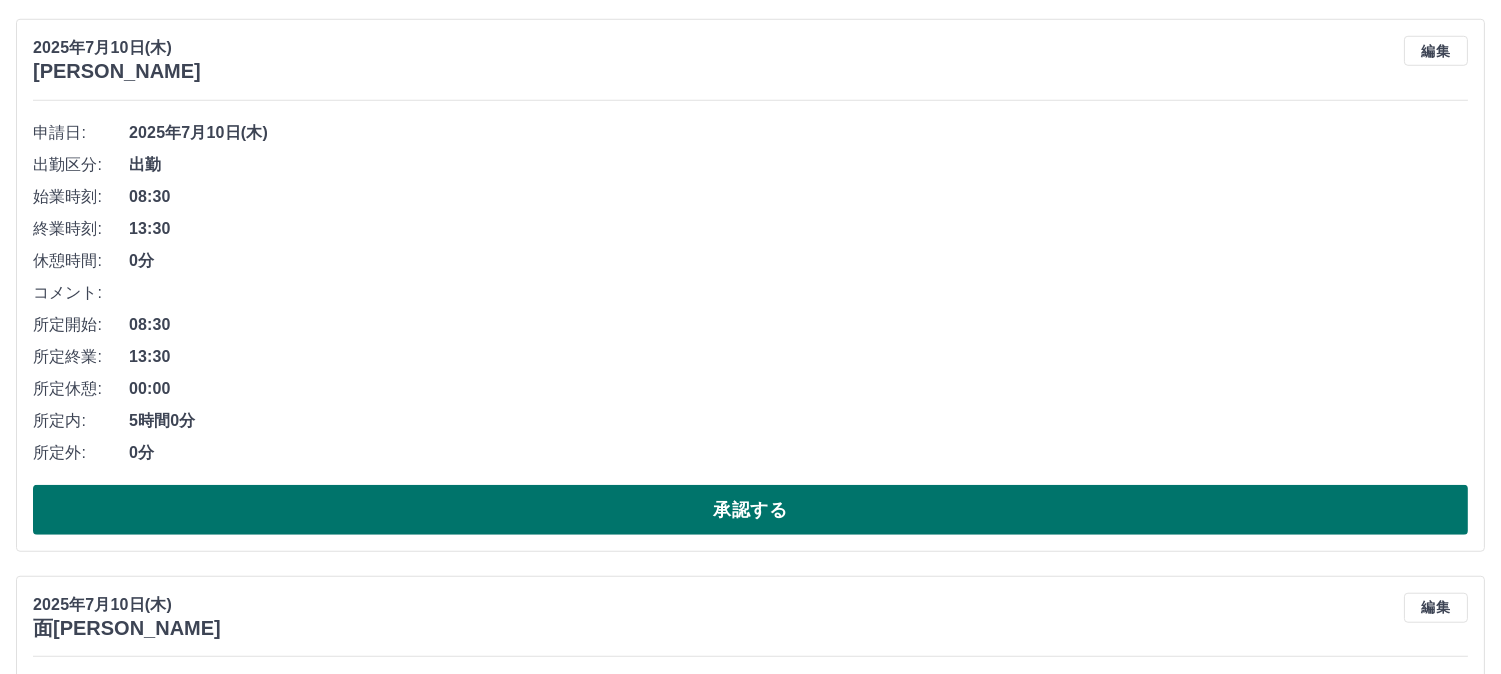click on "承認する" at bounding box center (750, 510) 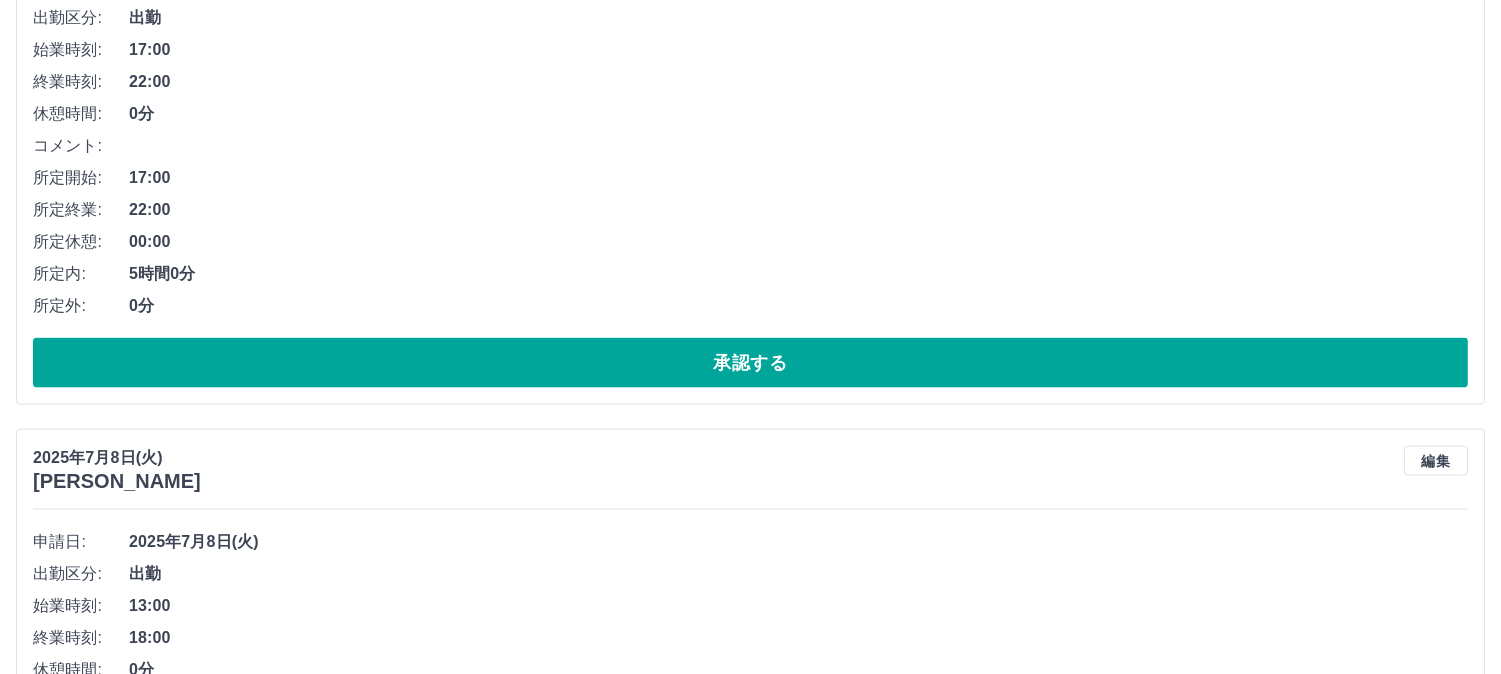 scroll, scrollTop: 5590, scrollLeft: 0, axis: vertical 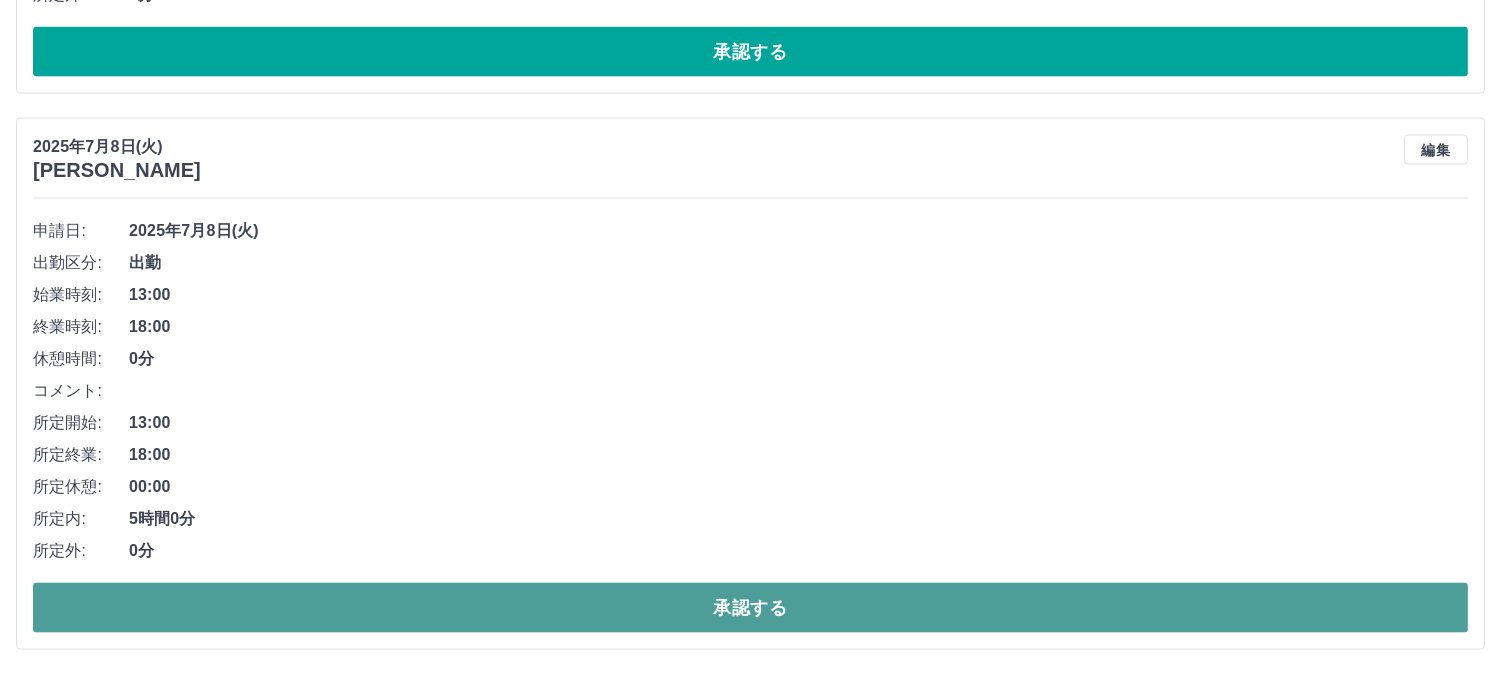 click on "承認する" at bounding box center [750, 608] 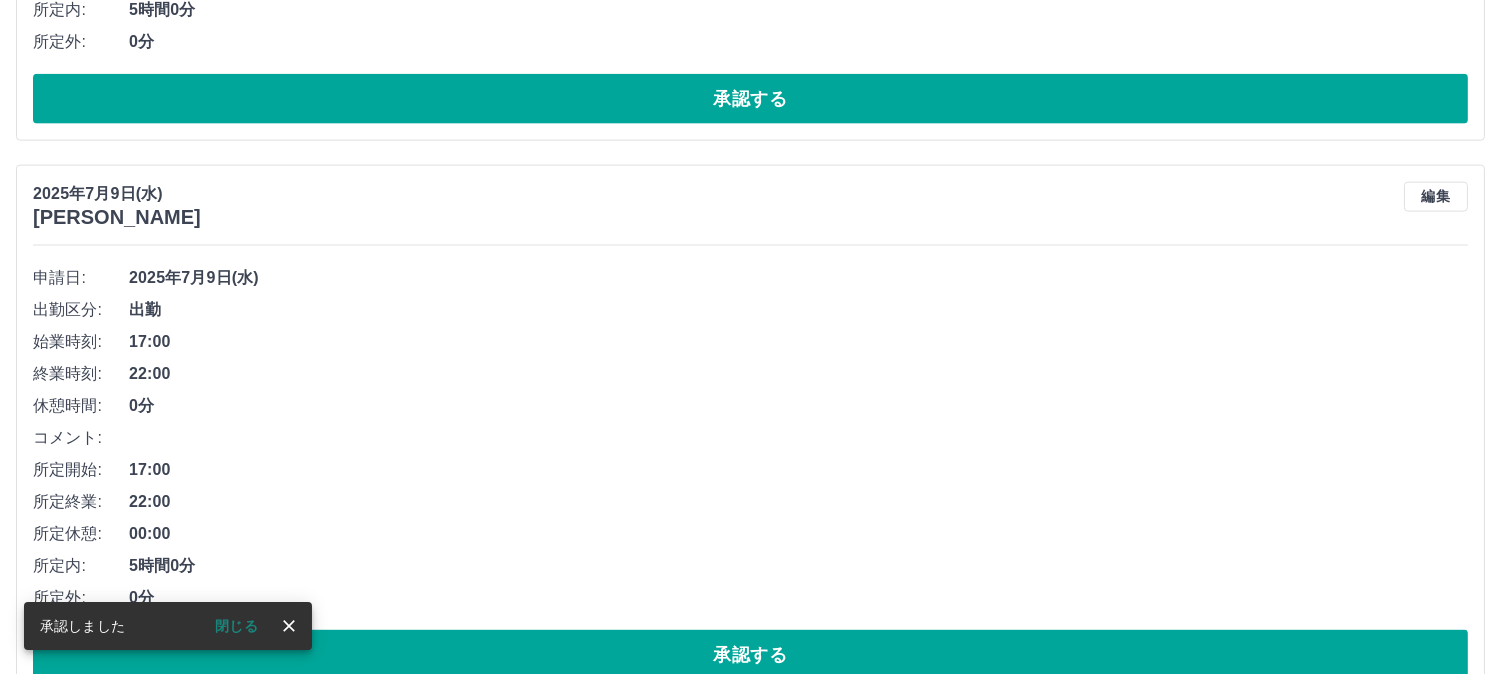 scroll, scrollTop: 5034, scrollLeft: 0, axis: vertical 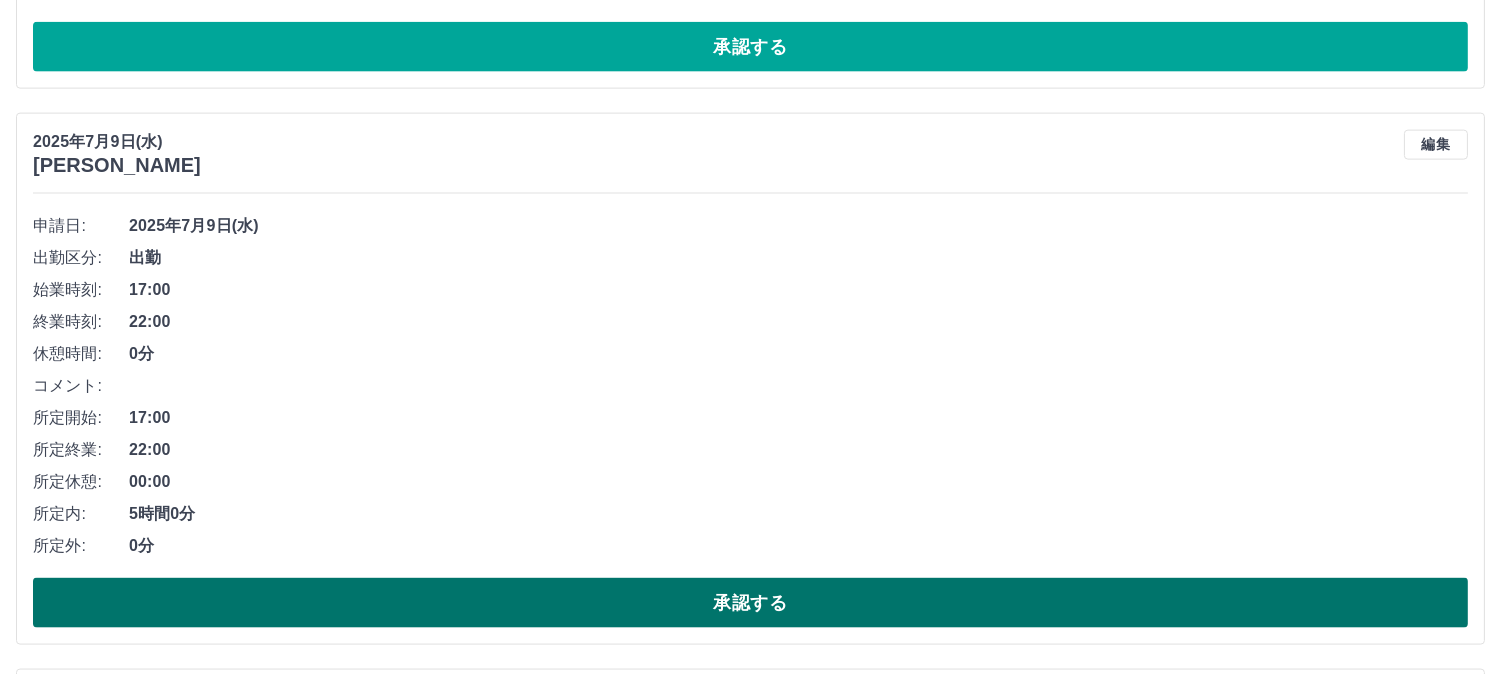 click on "承認する" at bounding box center [750, 603] 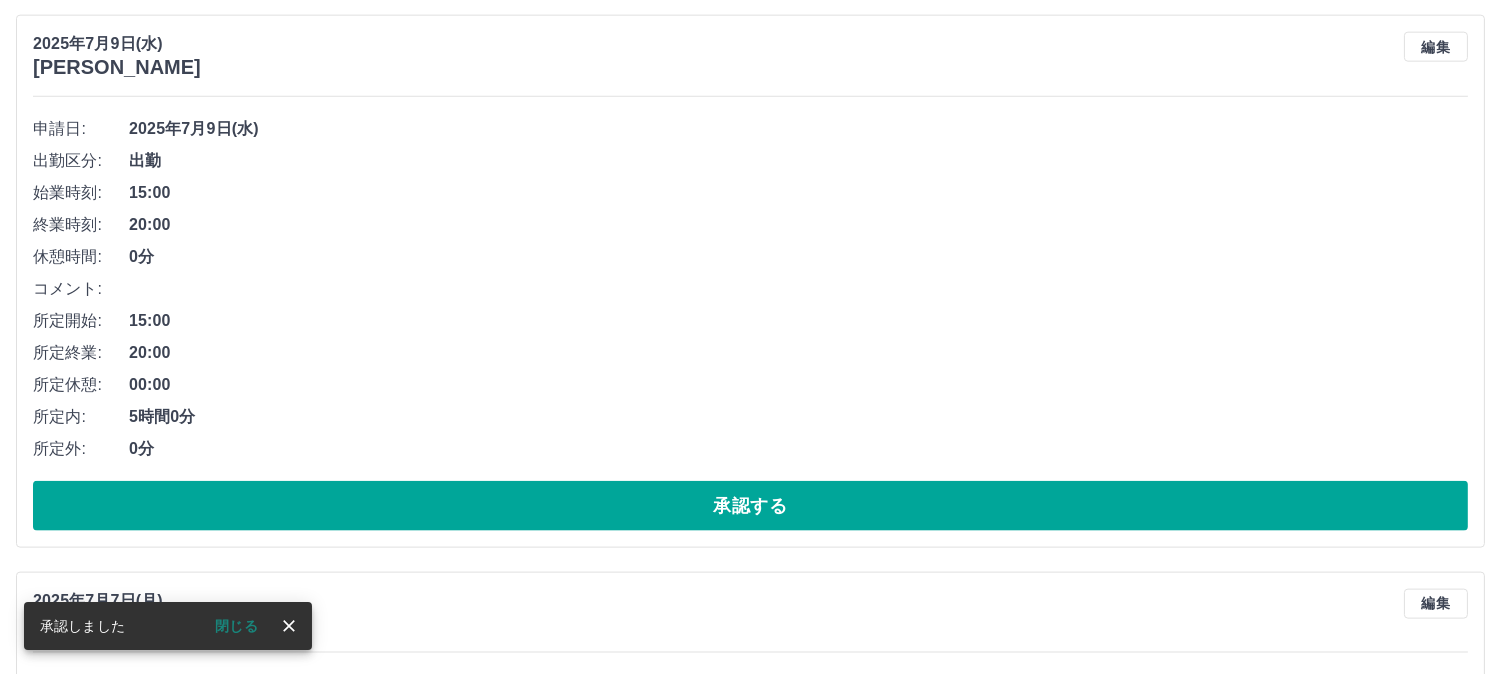 scroll, scrollTop: 4478, scrollLeft: 0, axis: vertical 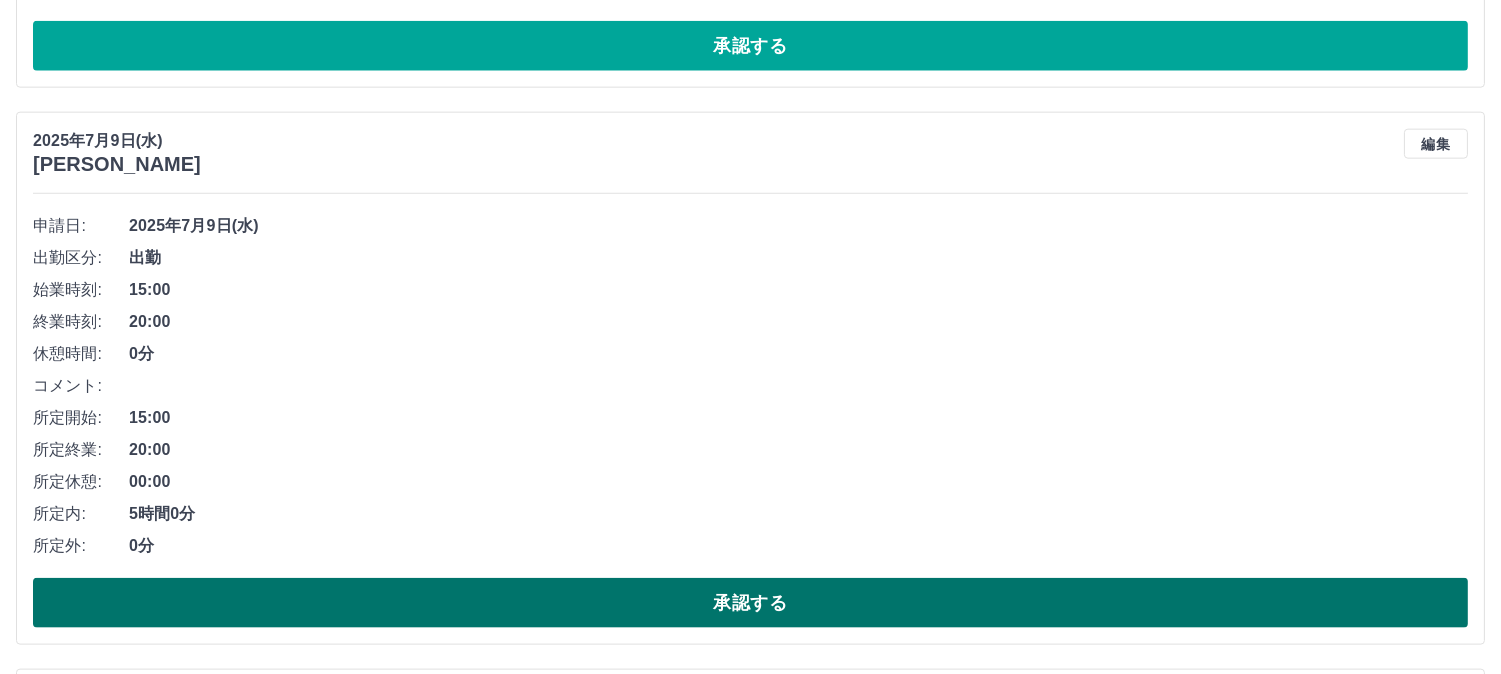 click on "承認する" at bounding box center [750, 603] 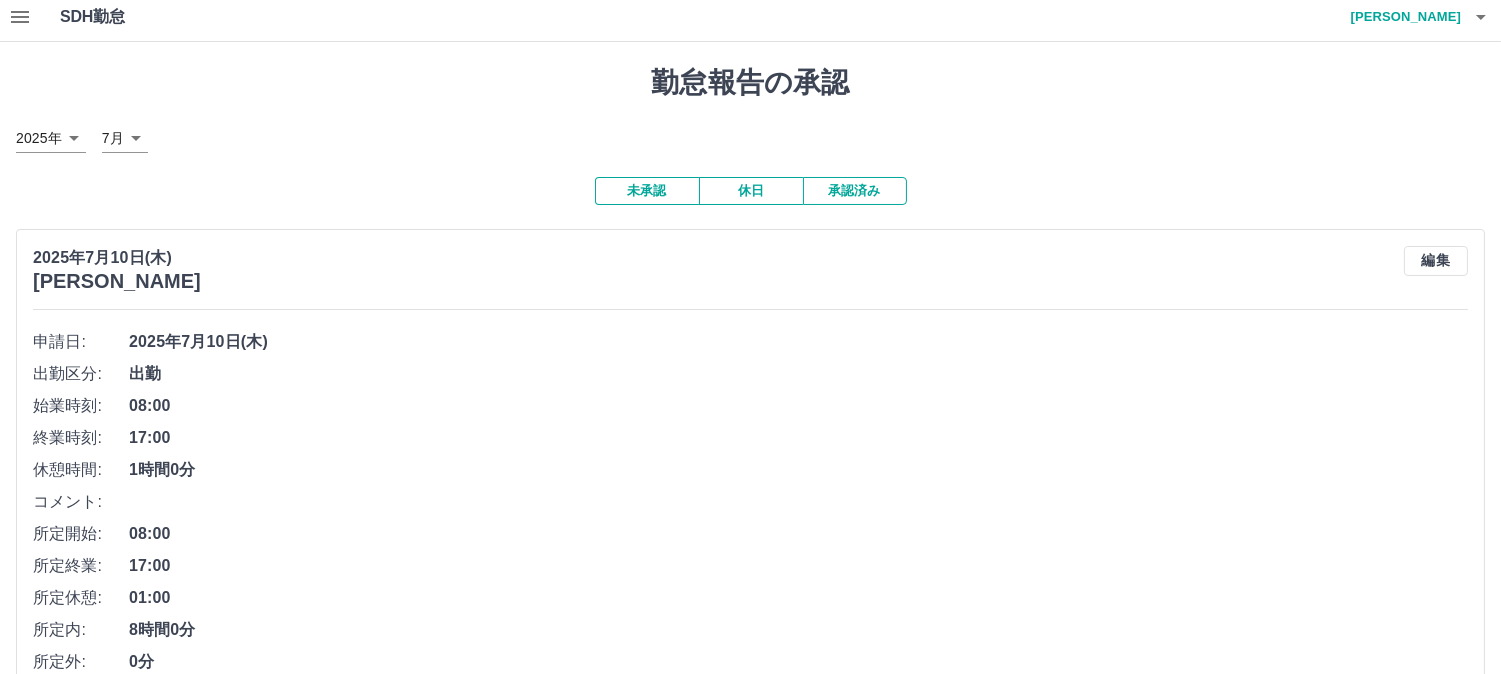 scroll, scrollTop: 0, scrollLeft: 0, axis: both 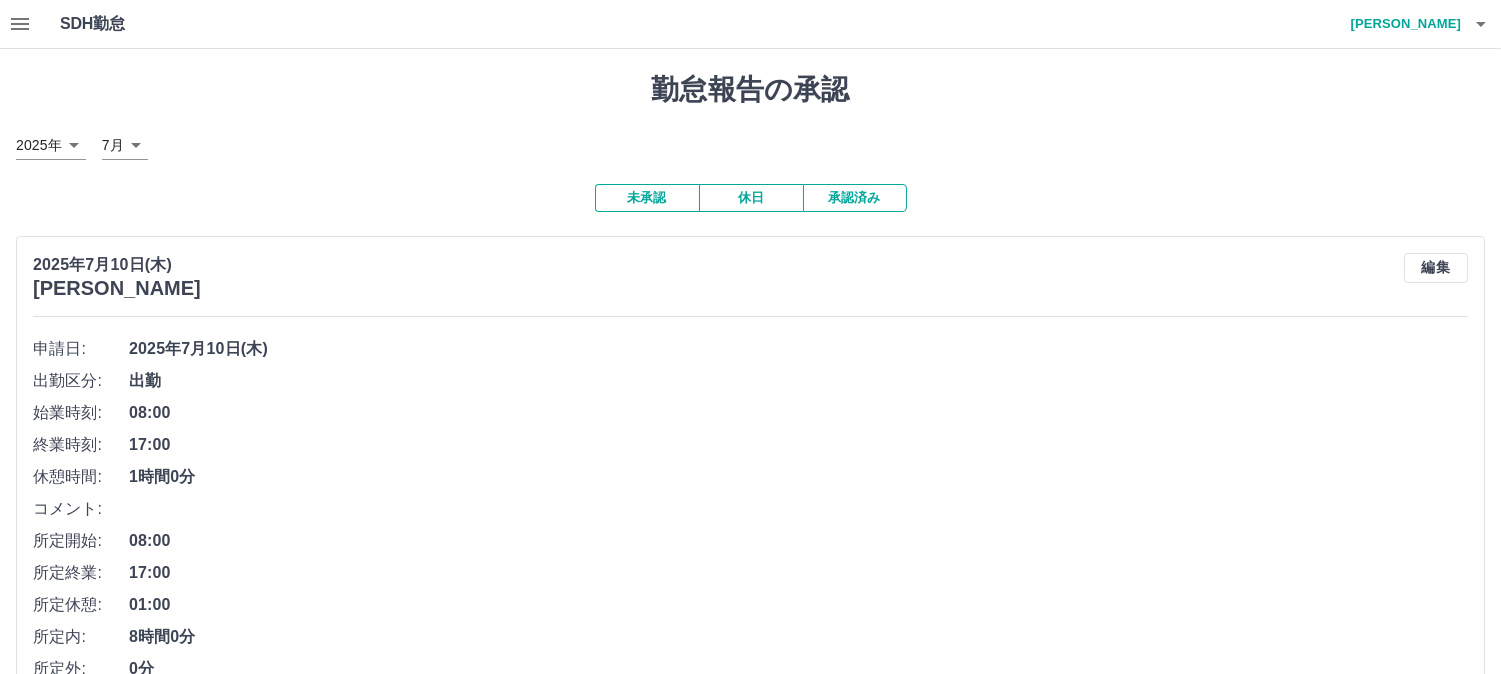 click on "承認済み" at bounding box center [855, 198] 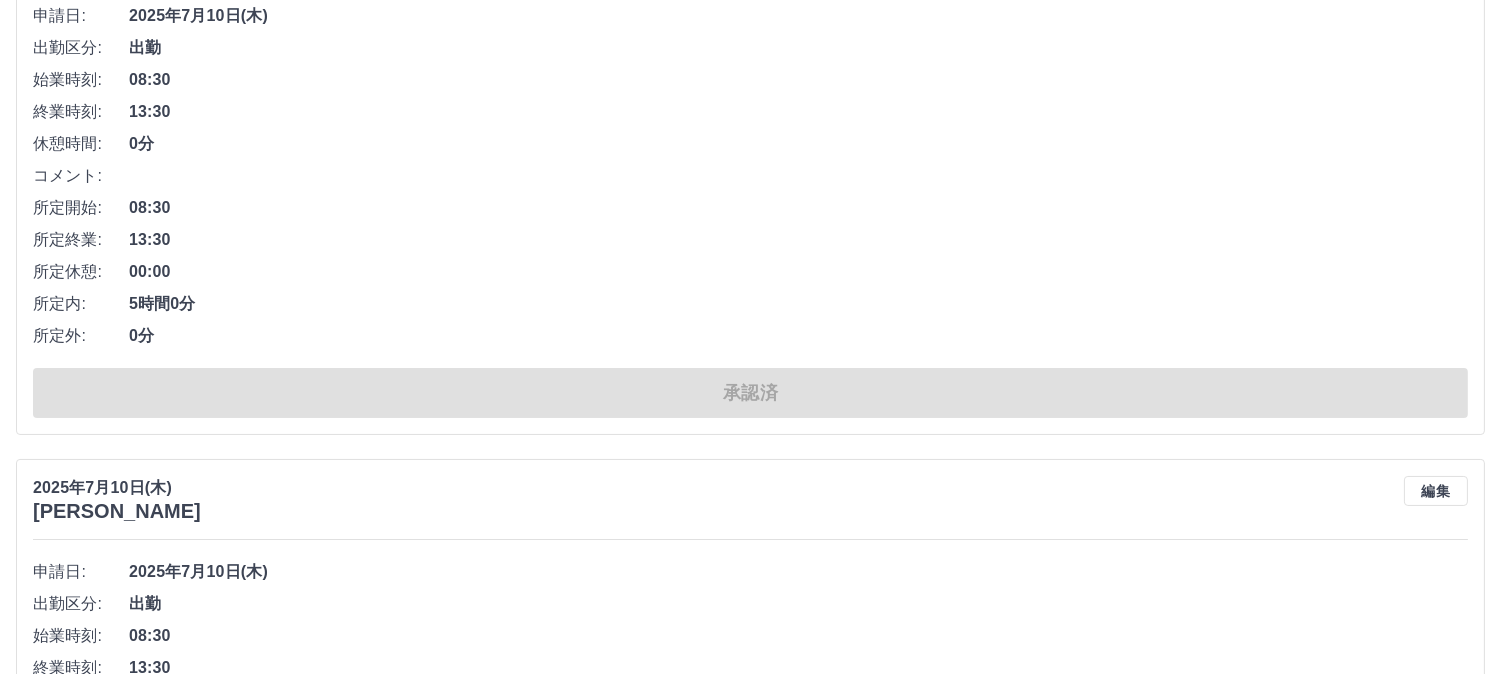 scroll, scrollTop: 0, scrollLeft: 0, axis: both 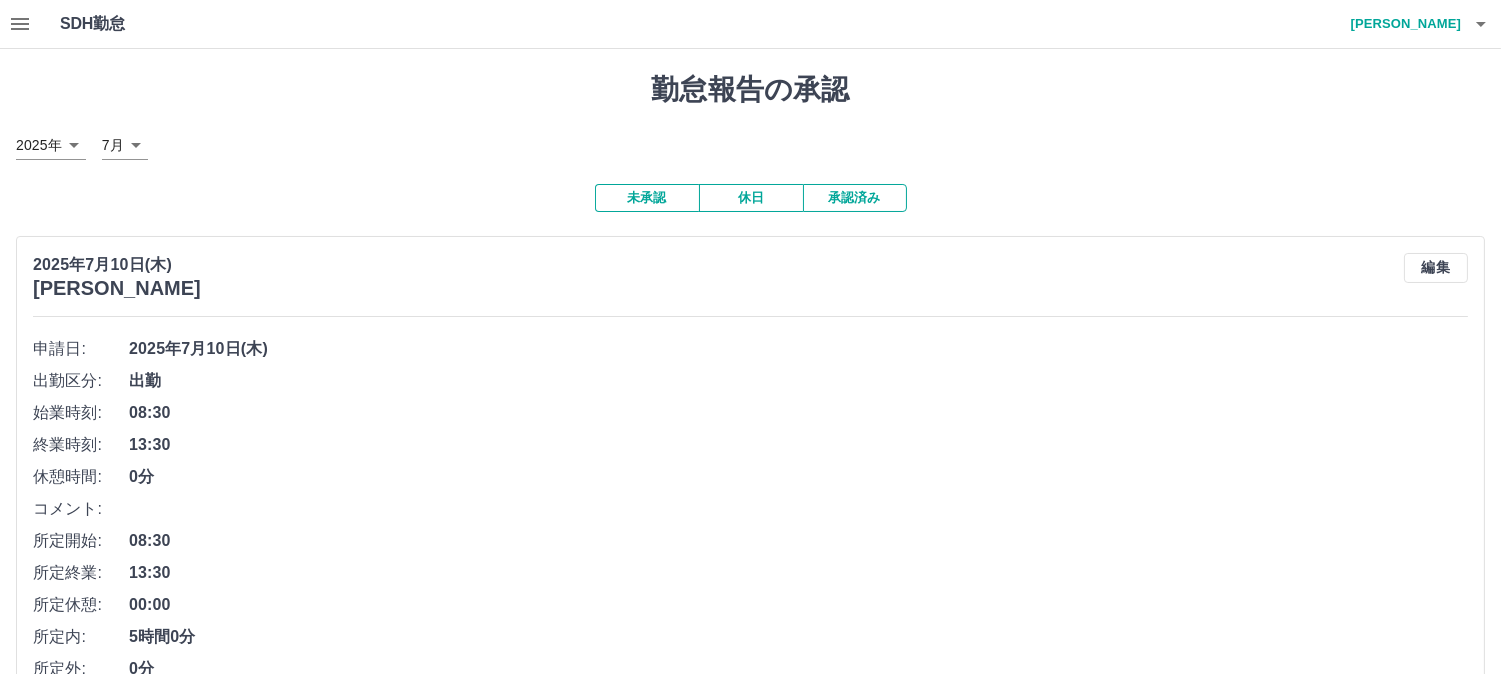 click 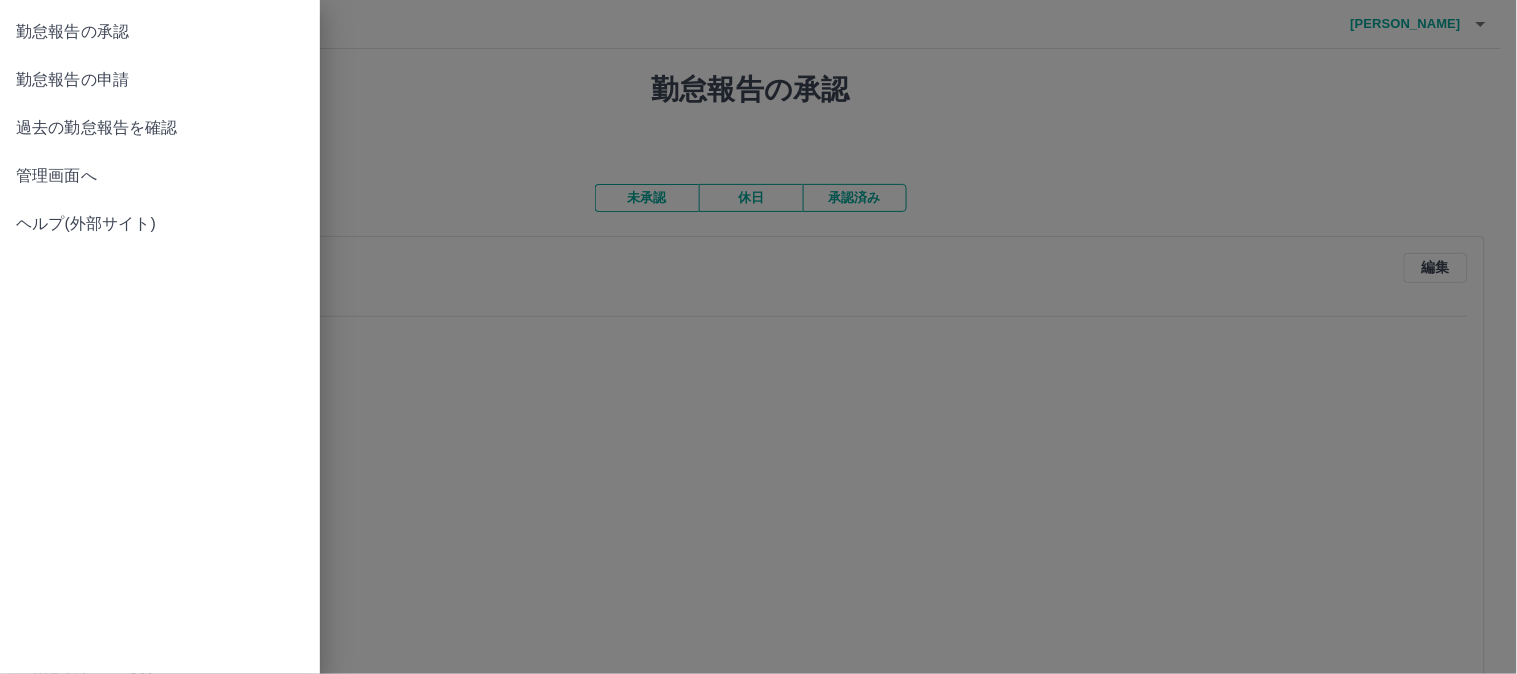 click on "管理画面へ" at bounding box center (160, 176) 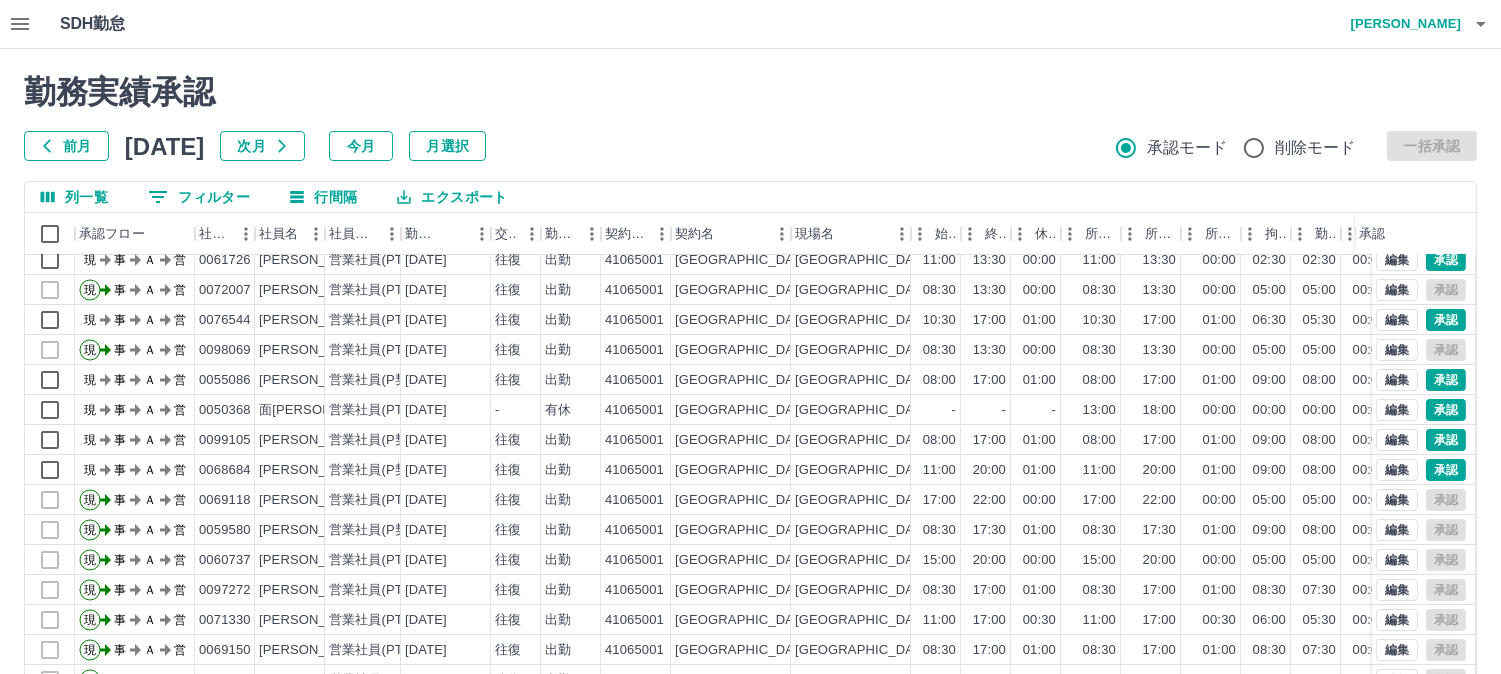 scroll, scrollTop: 103, scrollLeft: 0, axis: vertical 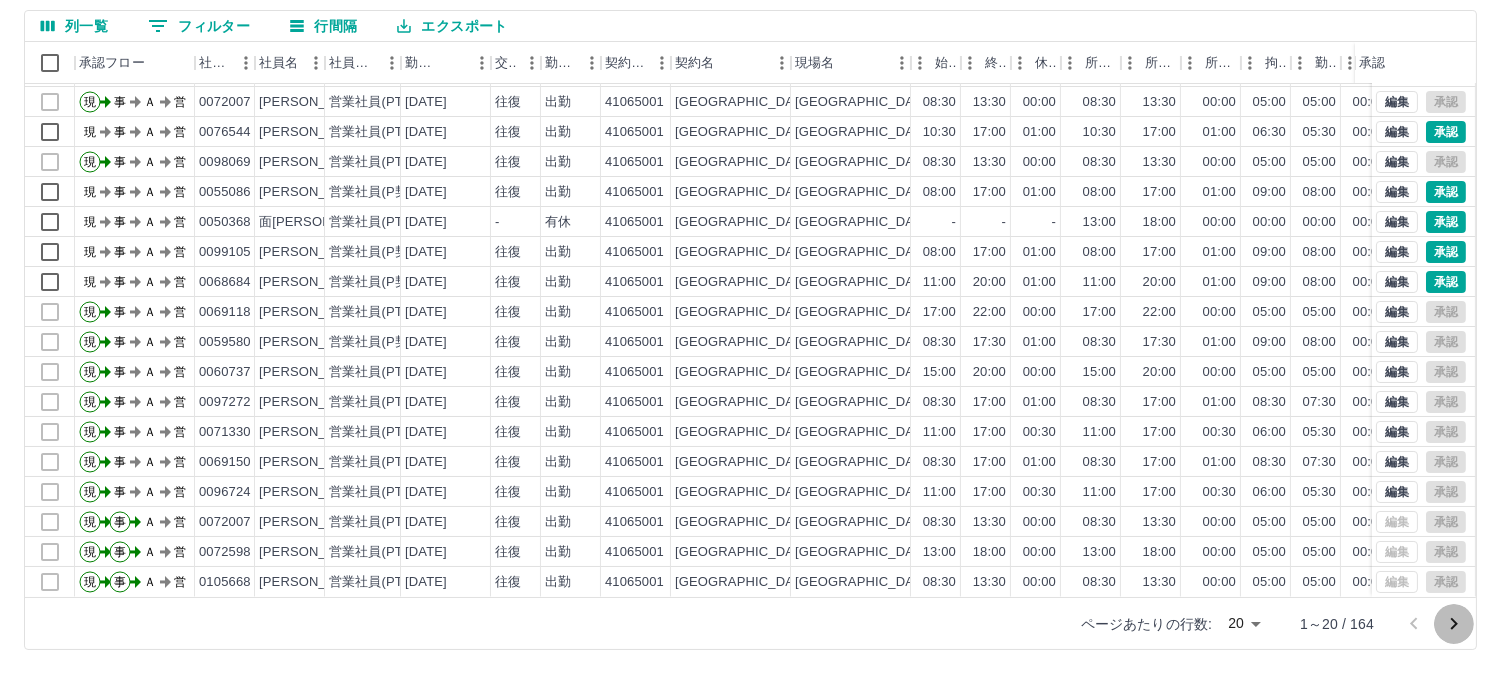 click 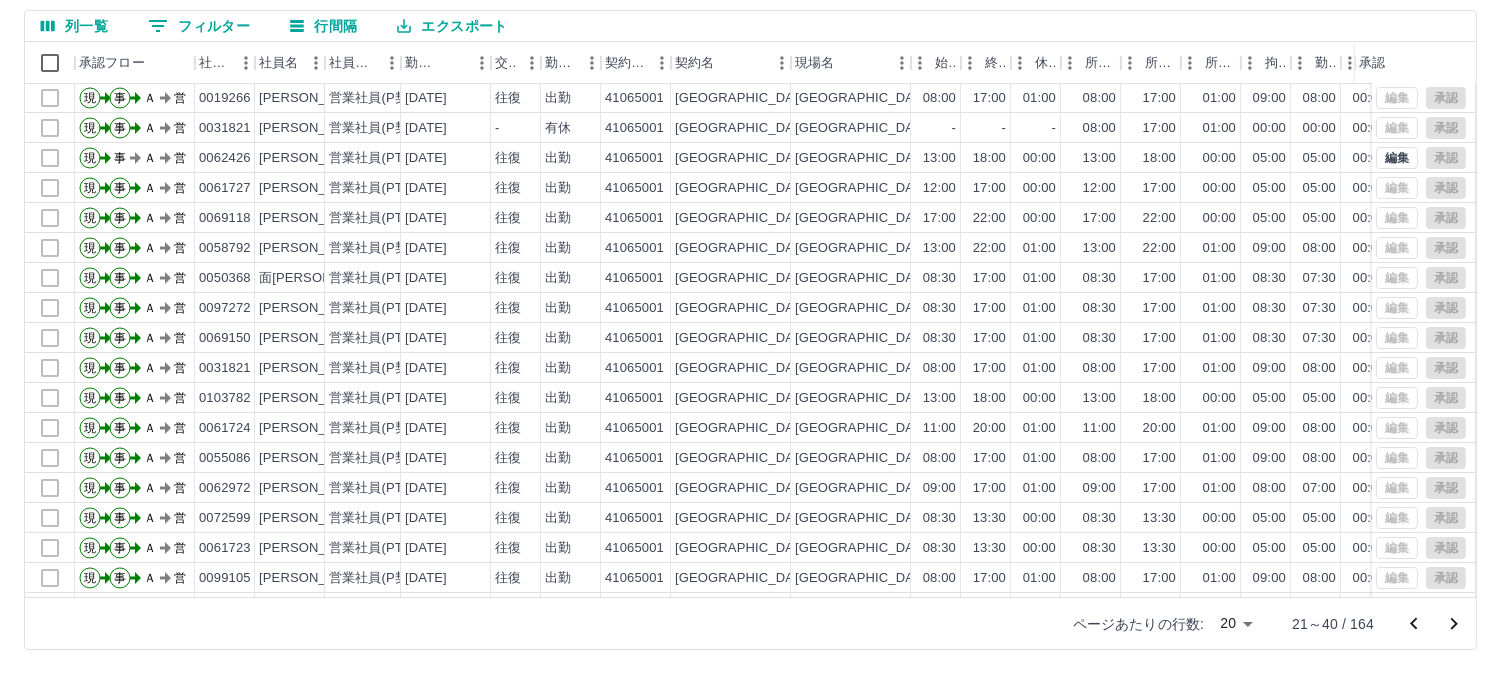 scroll, scrollTop: 0, scrollLeft: 0, axis: both 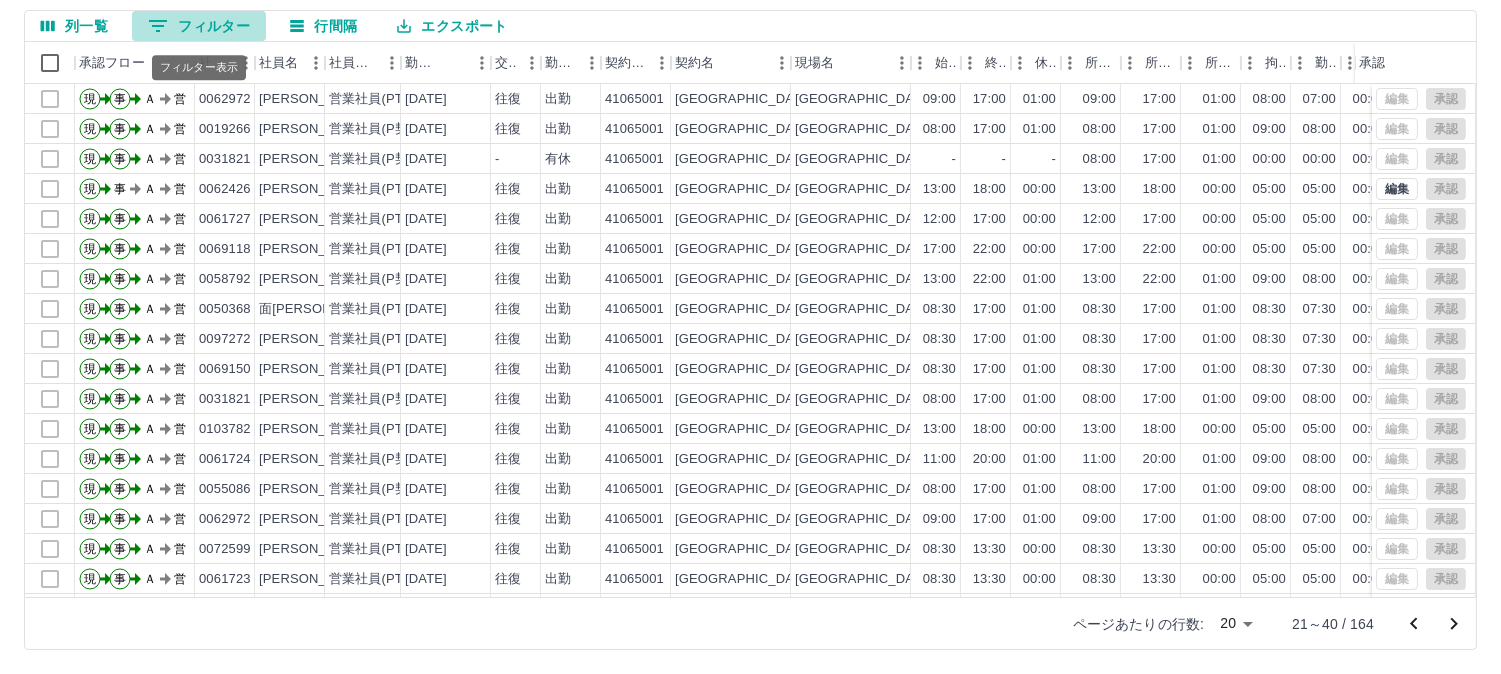 click on "0 フィルター" at bounding box center [199, 26] 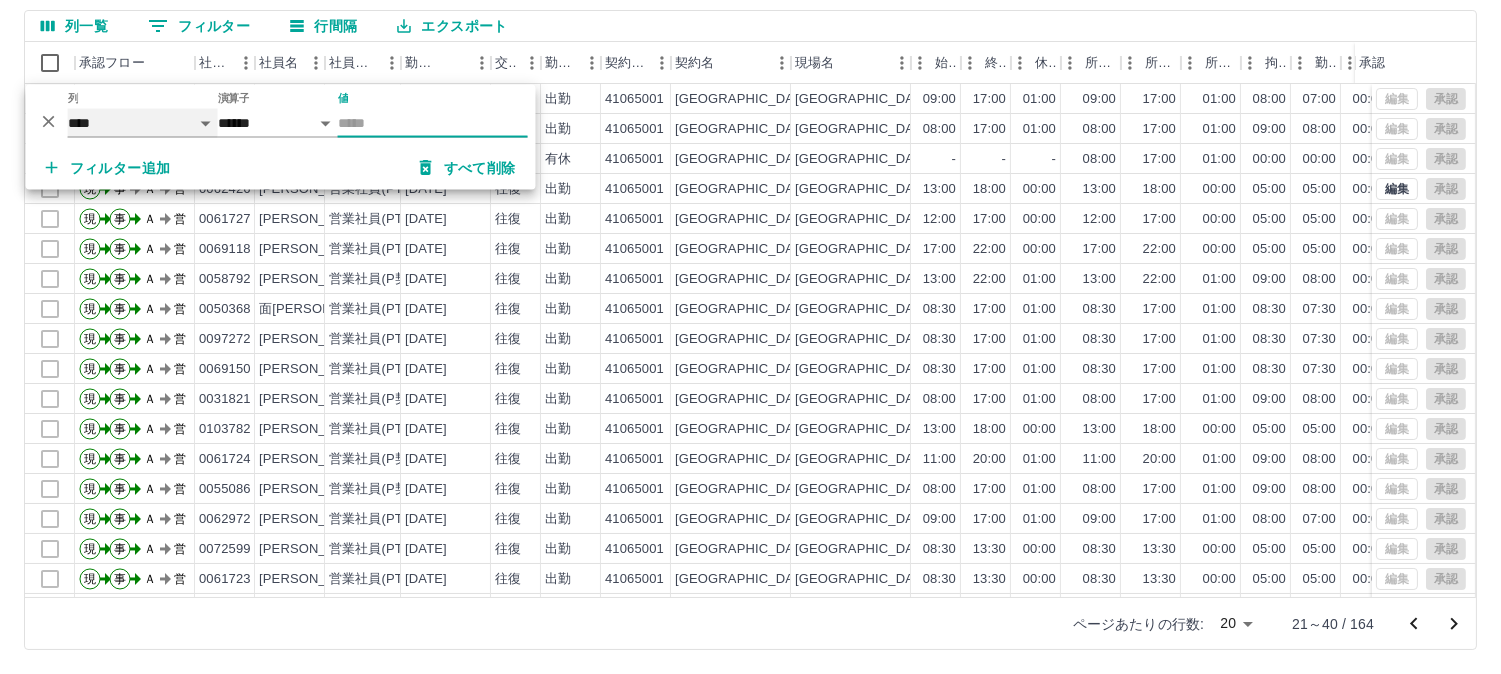click on "**** *** **** *** *** **** ***** *** *** ** ** ** **** **** **** ** ** *** **** *****" at bounding box center (143, 123) 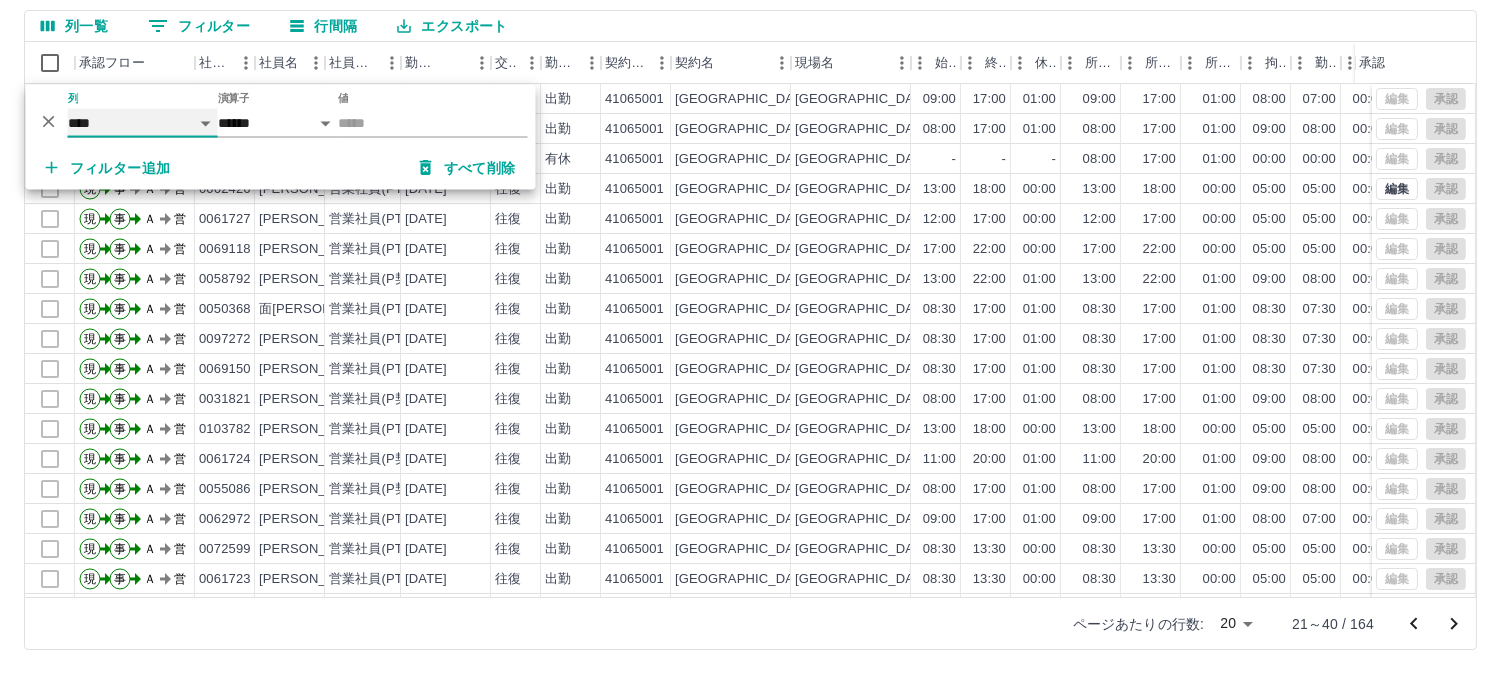 click on "**** *** **** *** *** **** ***** *** *** ** ** ** **** **** **** ** ** *** **** *****" at bounding box center [143, 123] 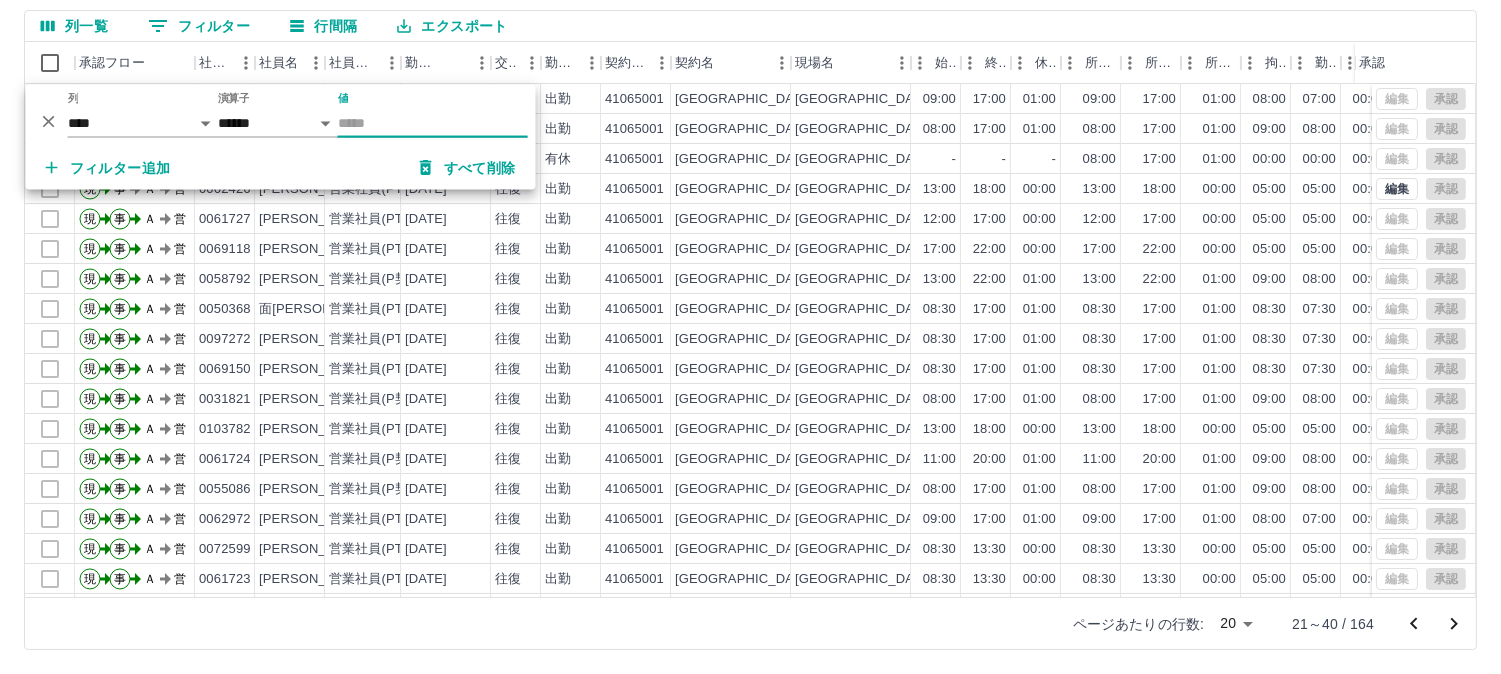 click on "値" at bounding box center (433, 123) 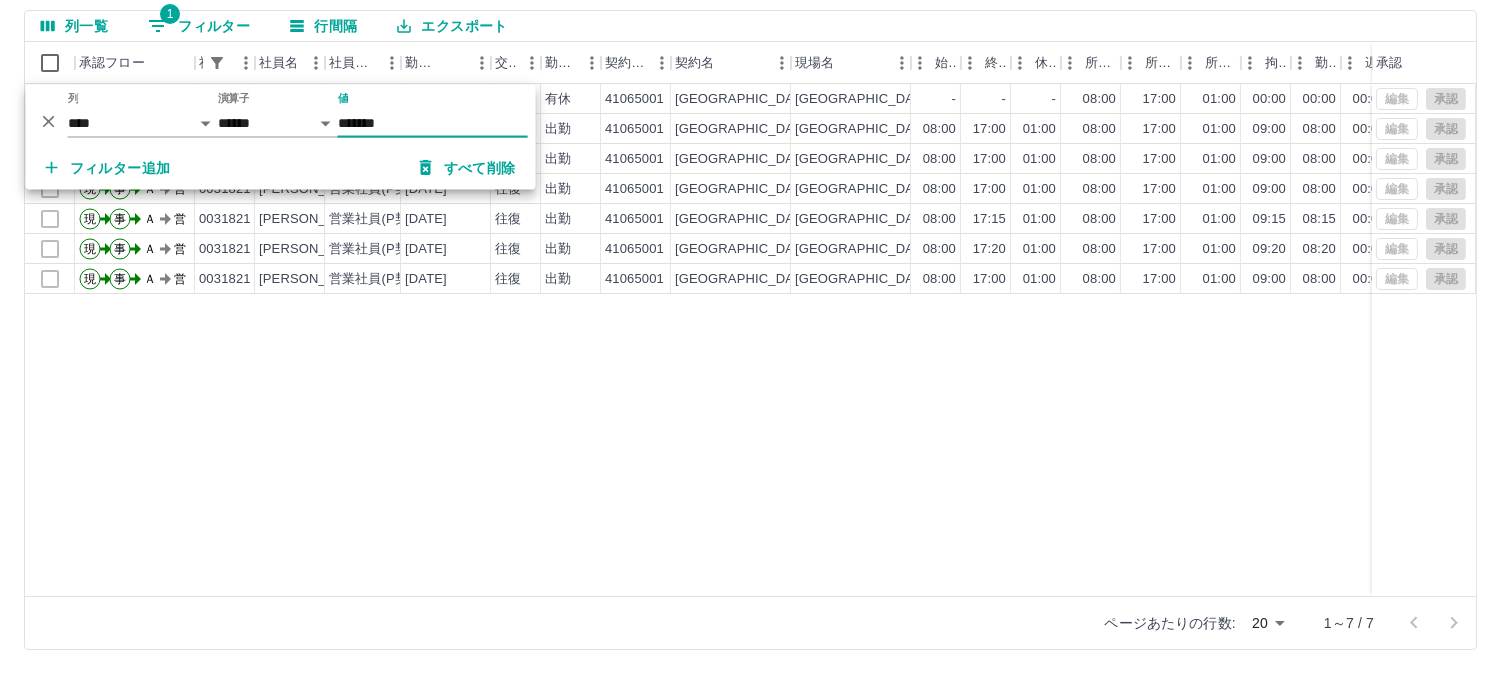 type on "*******" 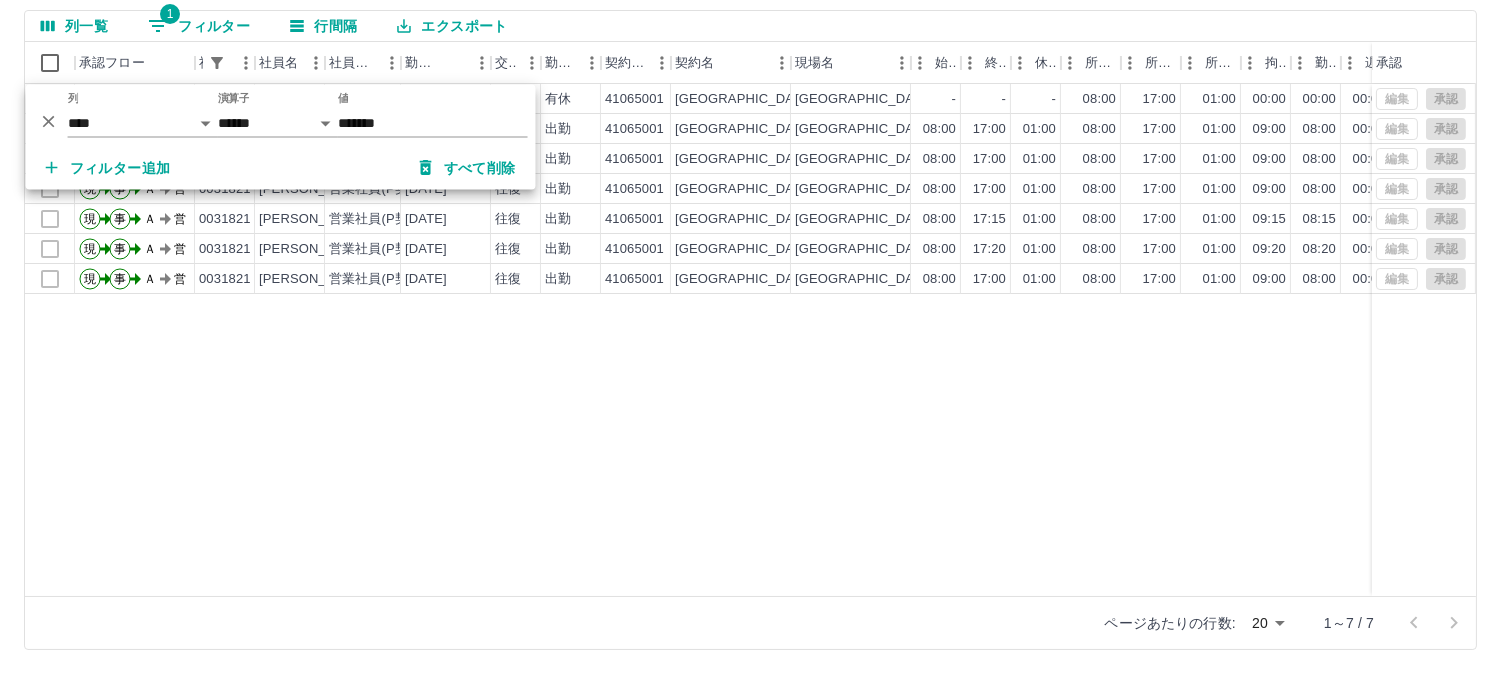 click on "現 事 Ａ 営 0031821 梨本　悦子 営業社員(P契約) 2025-07-09  -  有休 41065001 世田谷区 世田谷区立保健医療福祉総合プラザ - - - 08:00 17:00 01:00 00:00 00:00 00:00 AM承認待 現 事 Ａ 営 0031821 梨本　悦子 営業社員(P契約) 2025-07-08 往復 出勤 41065001 世田谷区 世田谷区立保健医療福祉総合プラザ 08:00 17:00 01:00 08:00 17:00 01:00 09:00 08:00 00:00 AM承認待 現 事 Ａ 営 0031821 梨本　悦子 営業社員(P契約) 2025-07-07 往復 出勤 41065001 世田谷区 世田谷区立保健医療福祉総合プラザ 08:00 17:00 01:00 08:00 17:00 01:00 09:00 08:00 00:00 AM承認待 現 事 Ａ 営 0031821 梨本　悦子 営業社員(P契約) 2025-07-04 往復 出勤 41065001 世田谷区 世田谷区立保健医療福祉総合プラザ 08:00 17:00 01:00 08:00 17:00 01:00 09:00 08:00 00:00 AM承認待 現 事 Ａ 営 0031821 梨本　悦子 営業社員(P契約) 2025-07-03 往復 出勤 41065001 世田谷区 08:00 17:15 01:00 08:00 17:00 現" at bounding box center (898, 340) 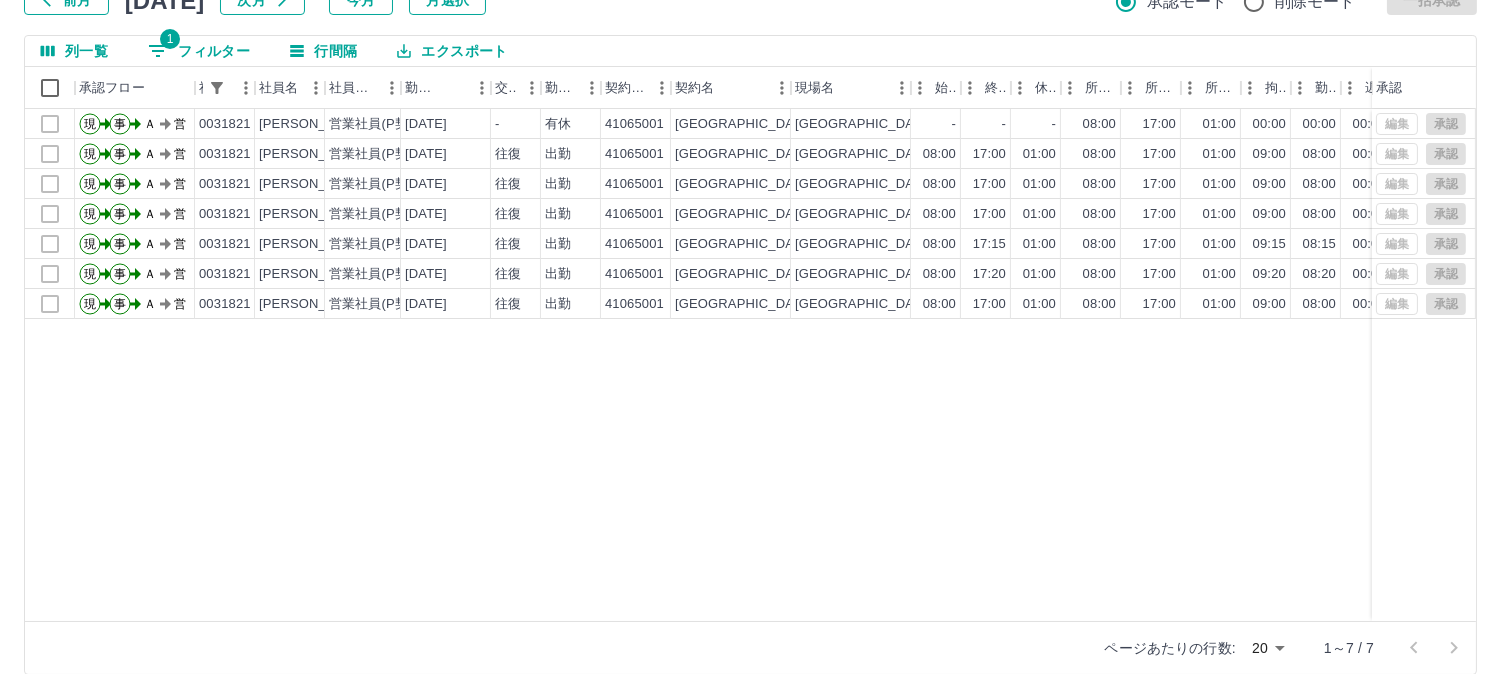 scroll, scrollTop: 171, scrollLeft: 0, axis: vertical 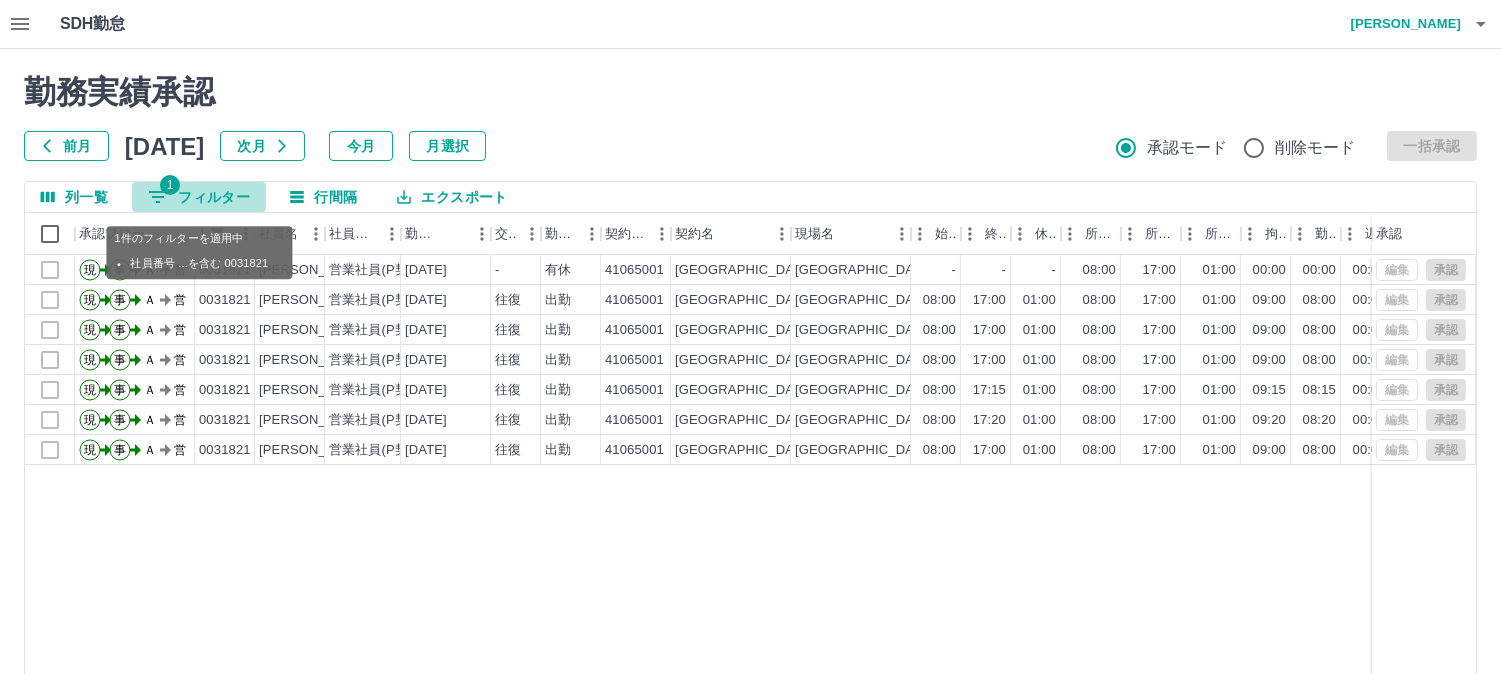 click on "1 フィルター" at bounding box center (199, 197) 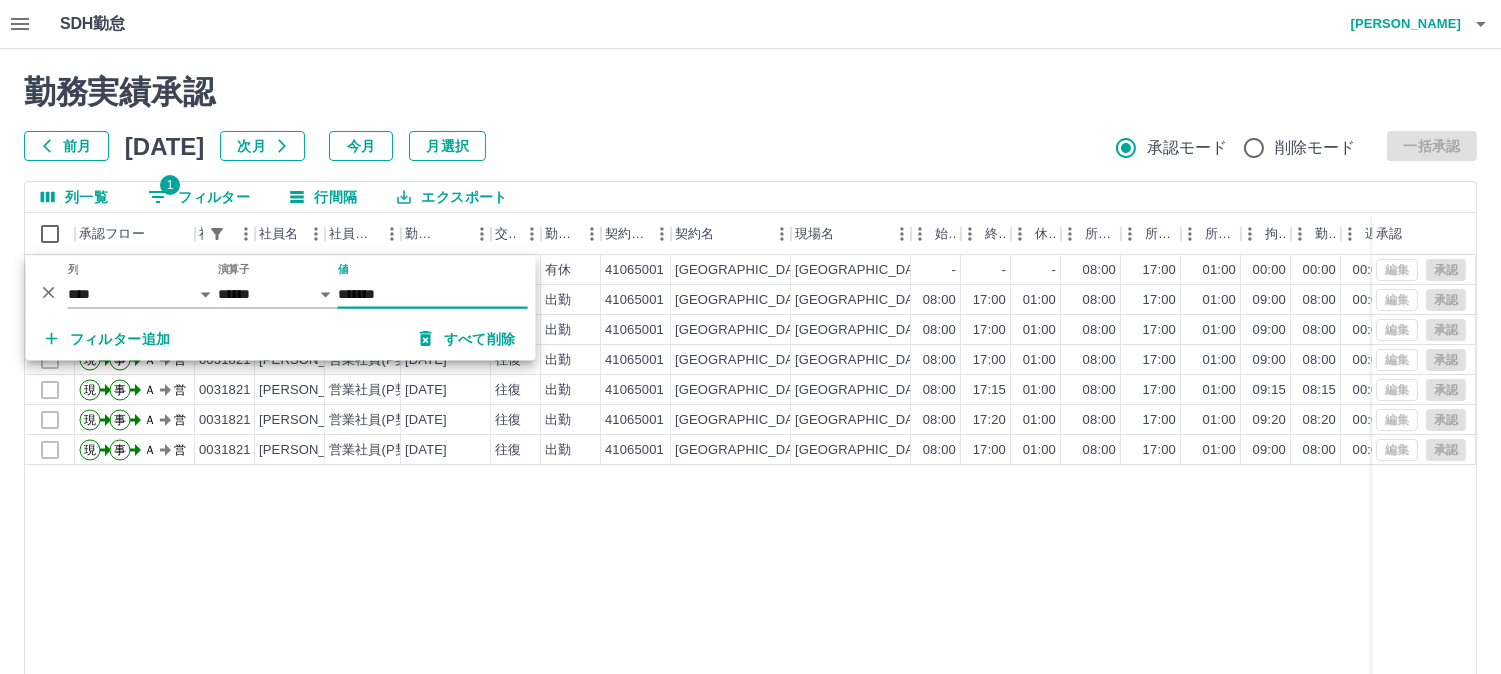 click on "*******" at bounding box center [433, 294] 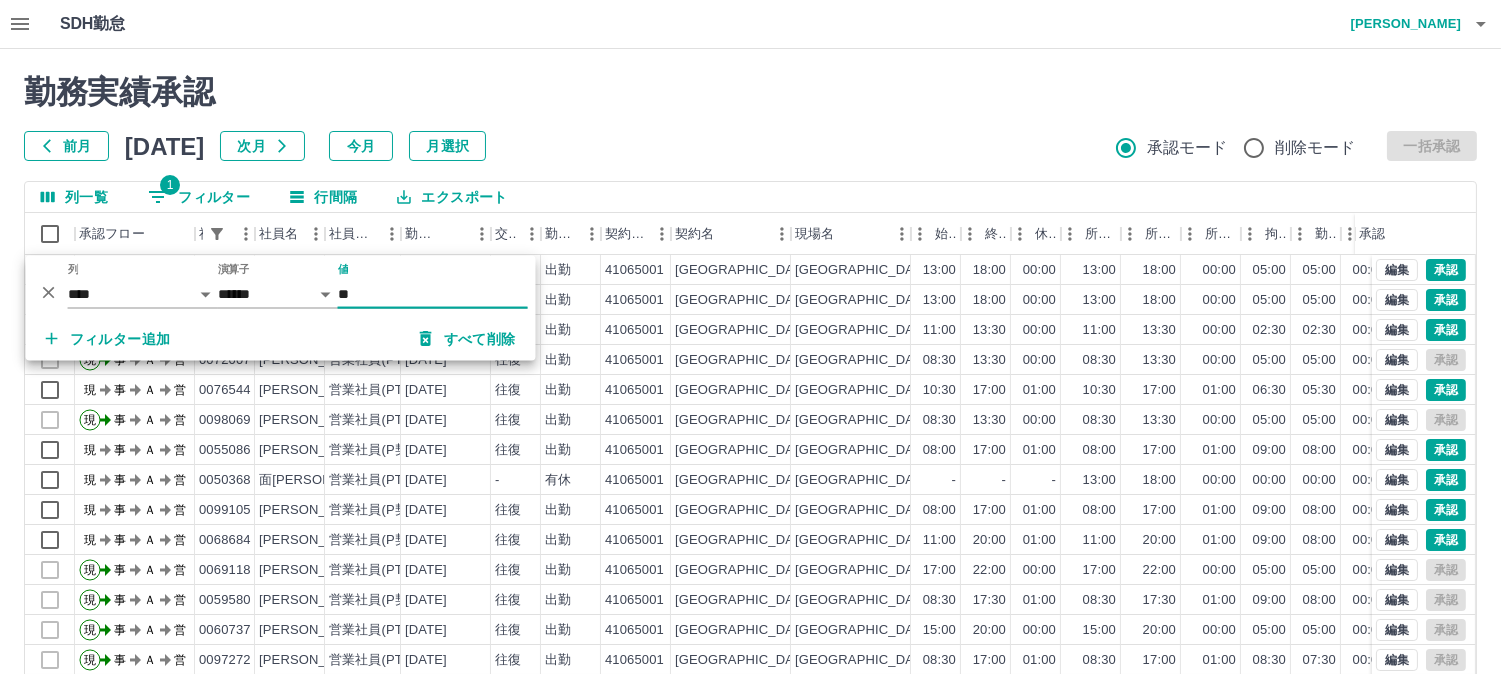type on "*" 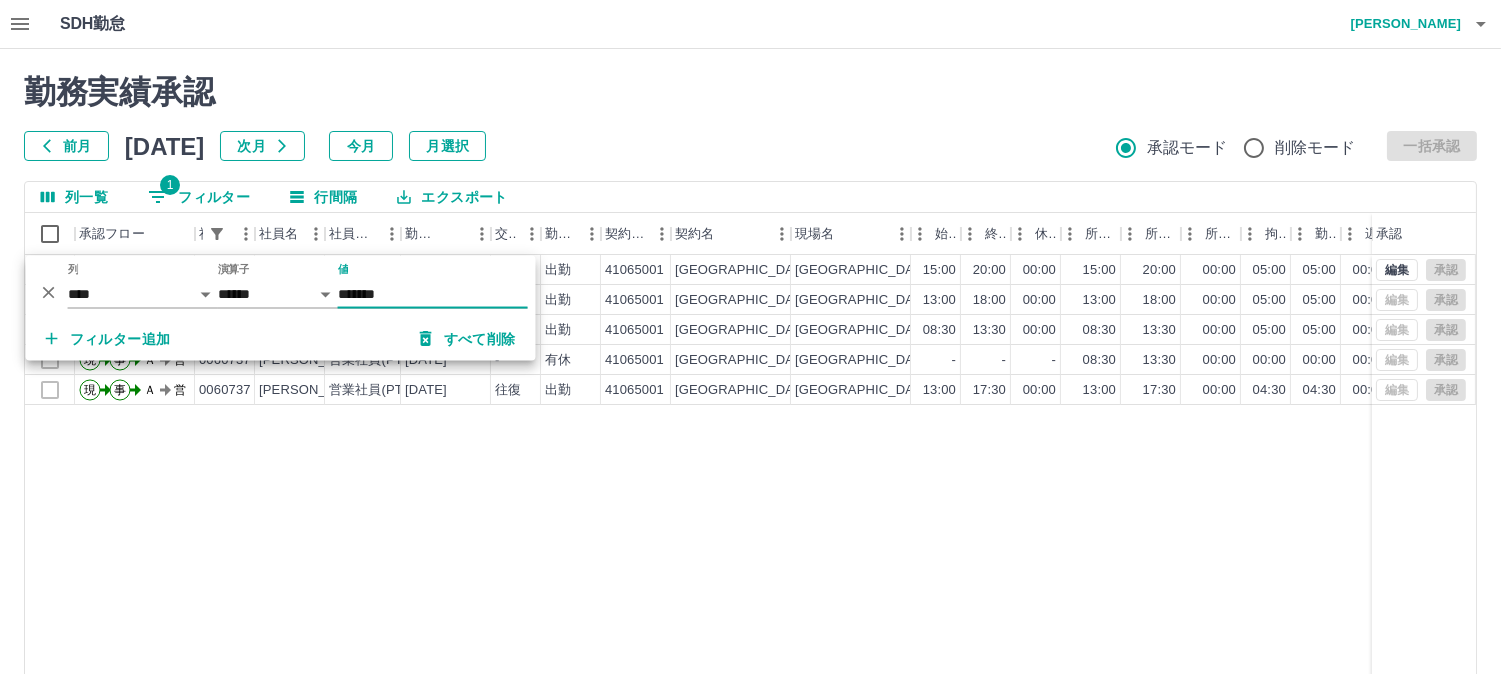 type on "*******" 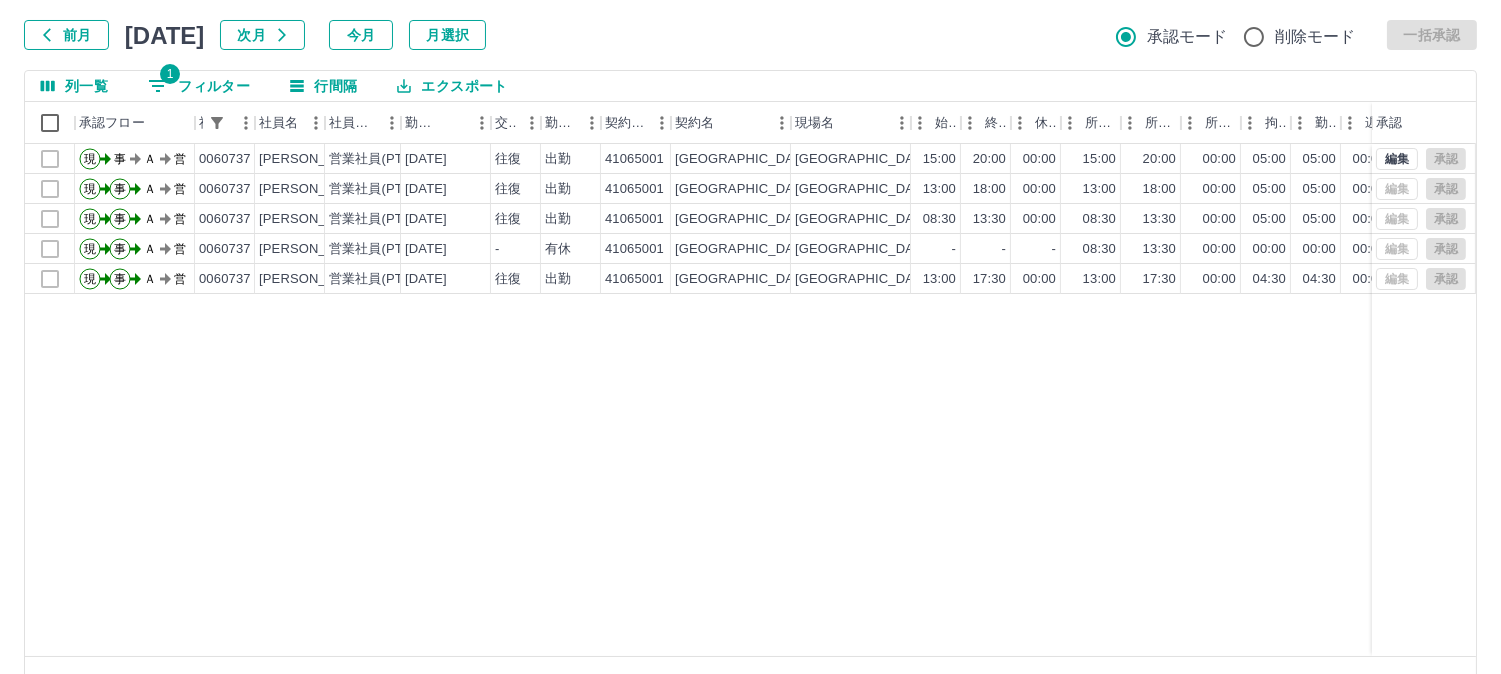 scroll, scrollTop: 171, scrollLeft: 0, axis: vertical 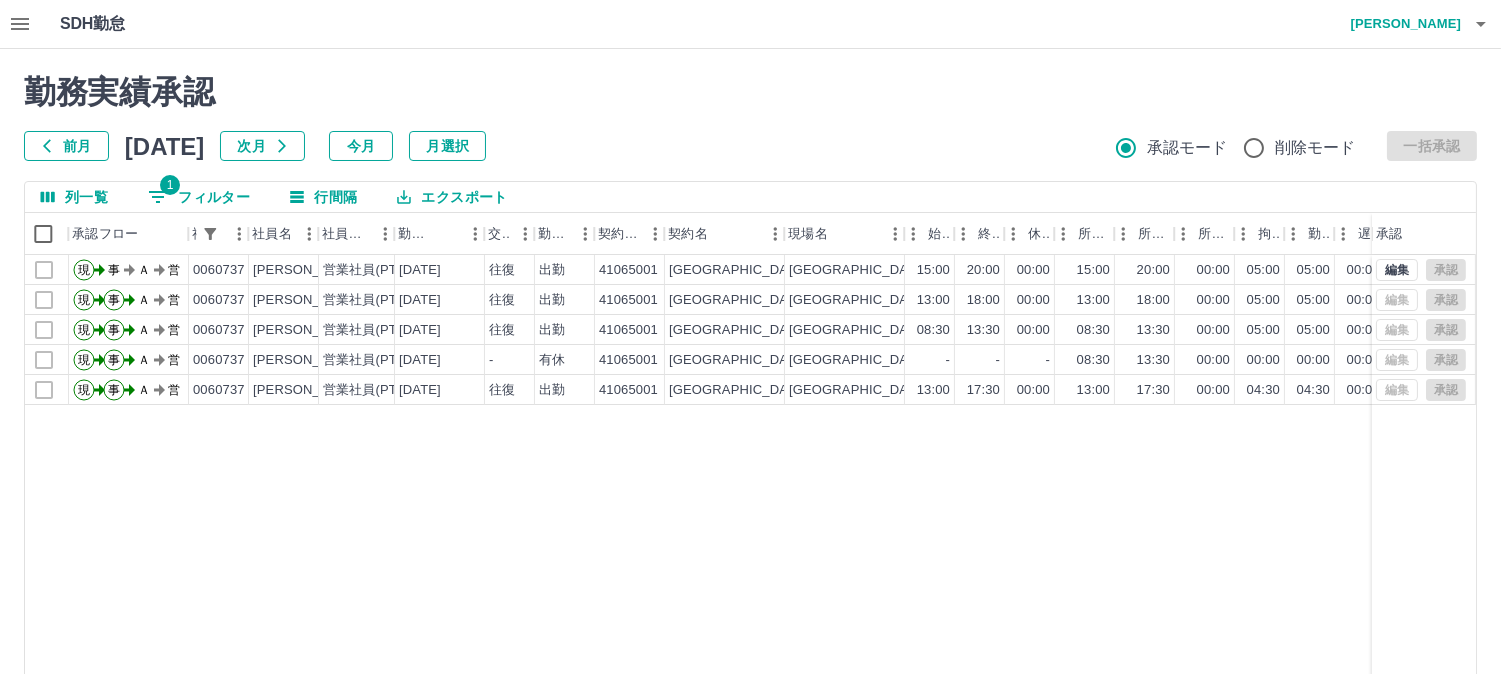click 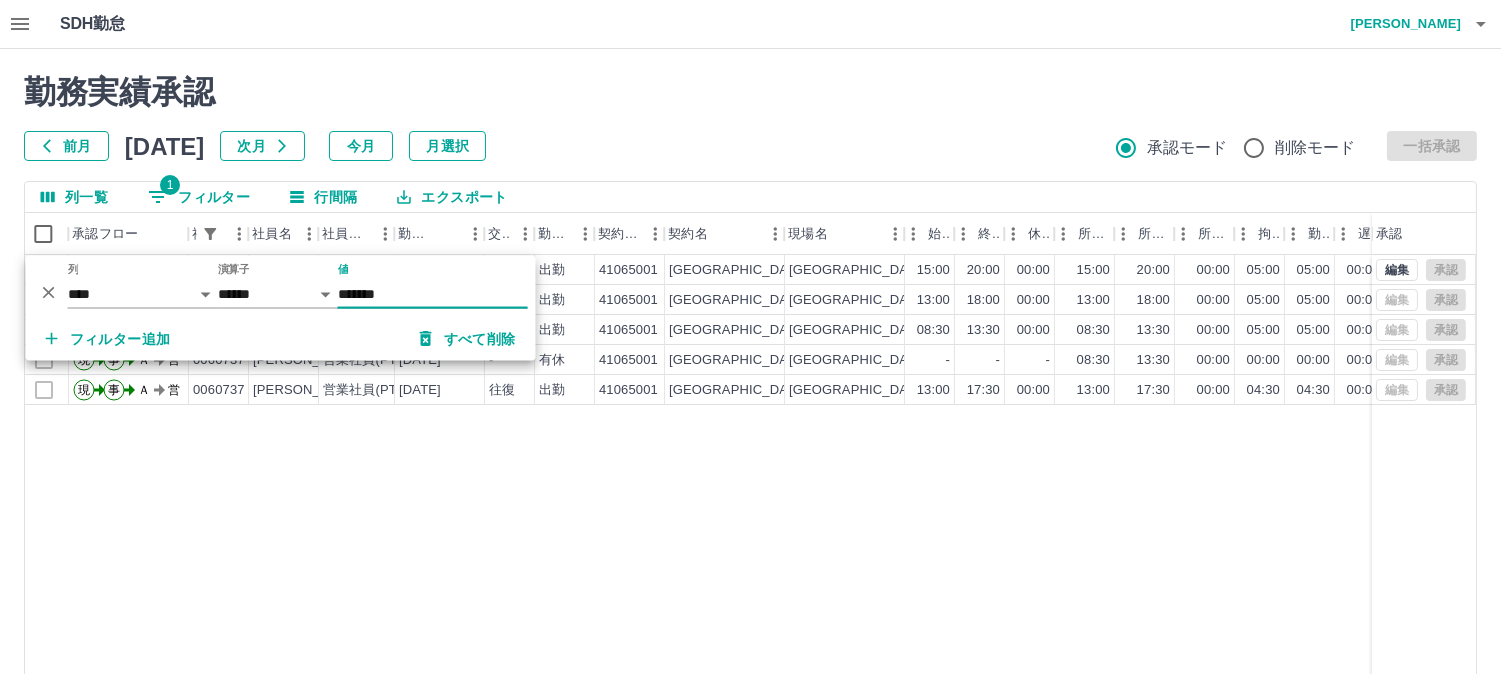 click on "*******" at bounding box center [433, 294] 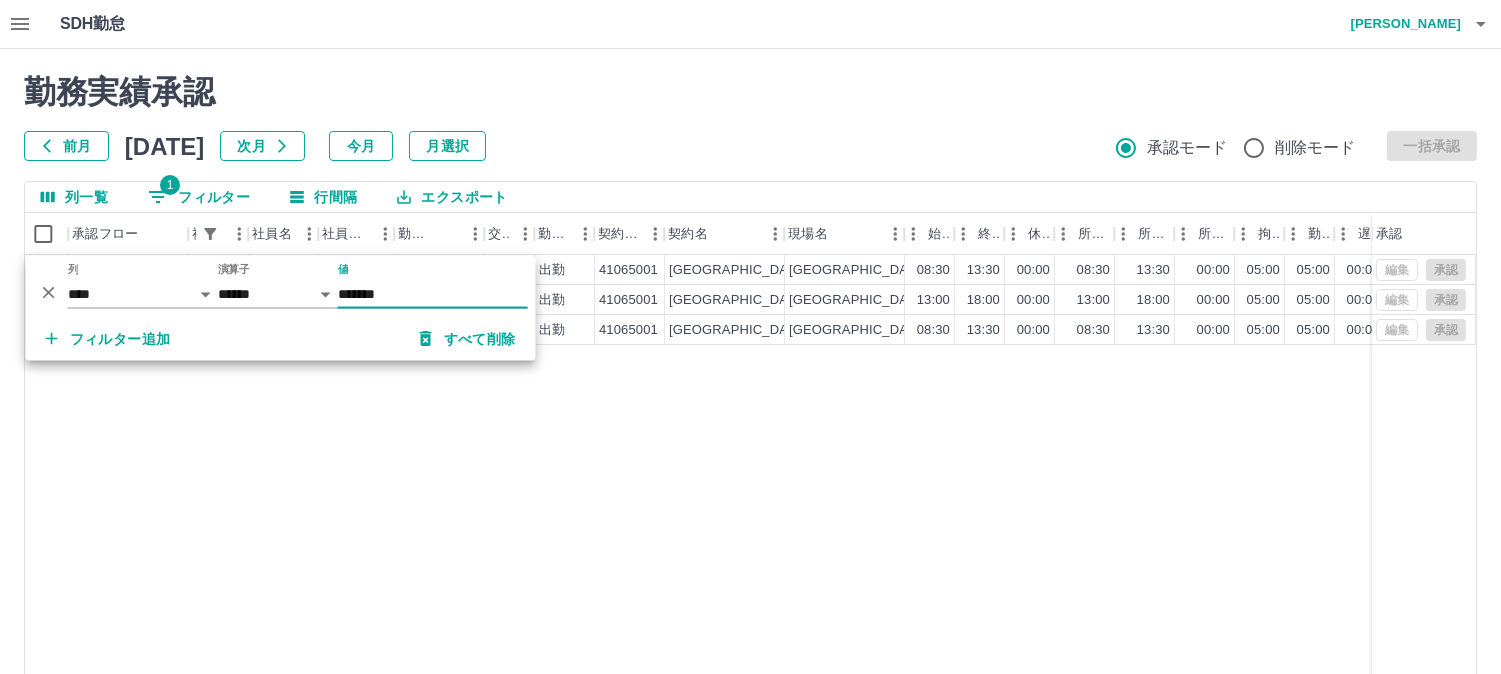 type on "*******" 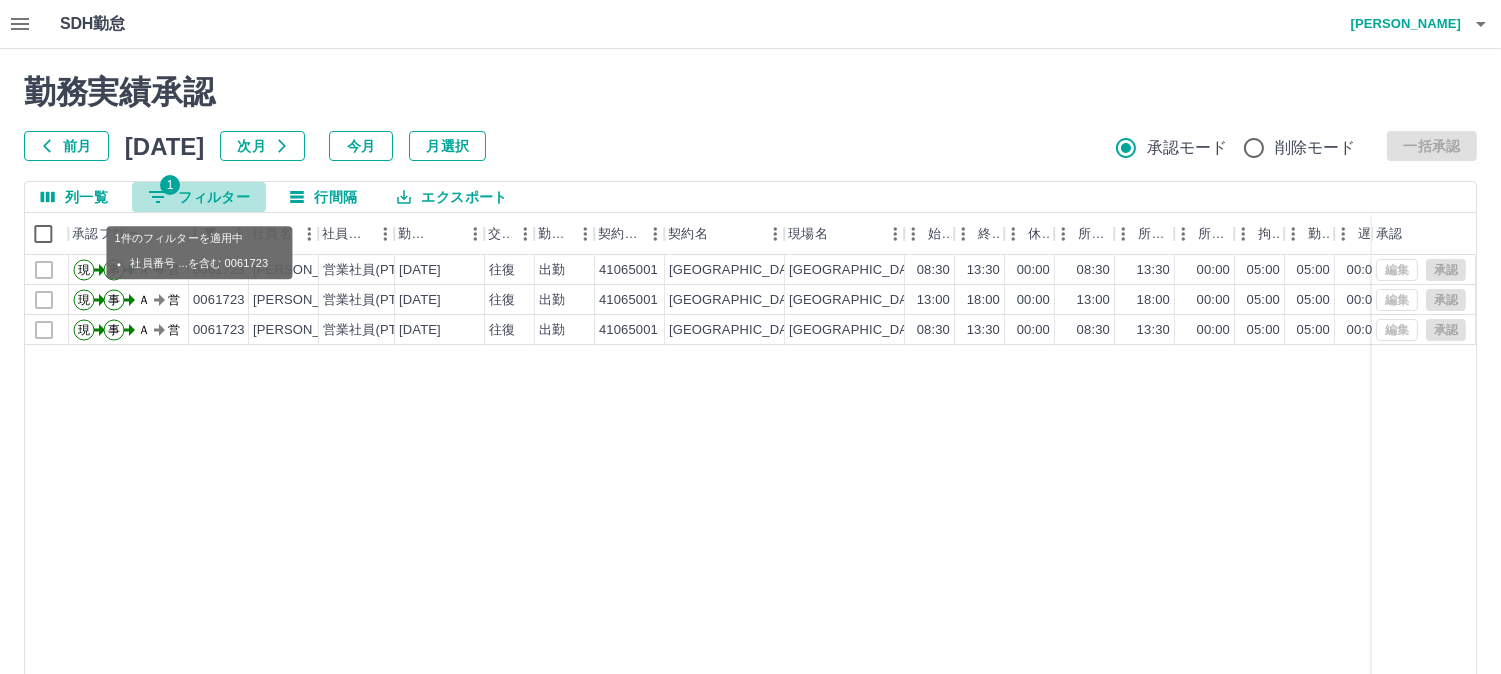 click on "1 フィルター" at bounding box center [199, 197] 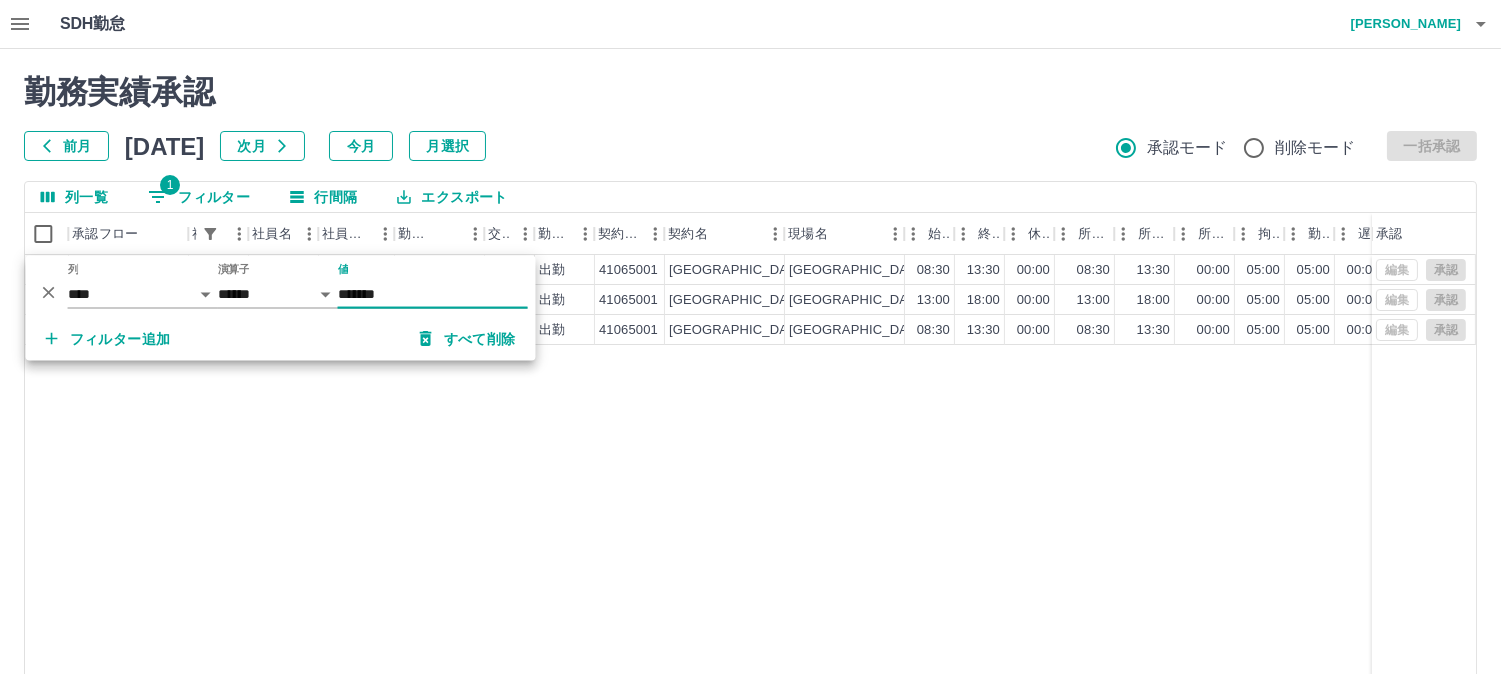 click on "*******" at bounding box center (433, 294) 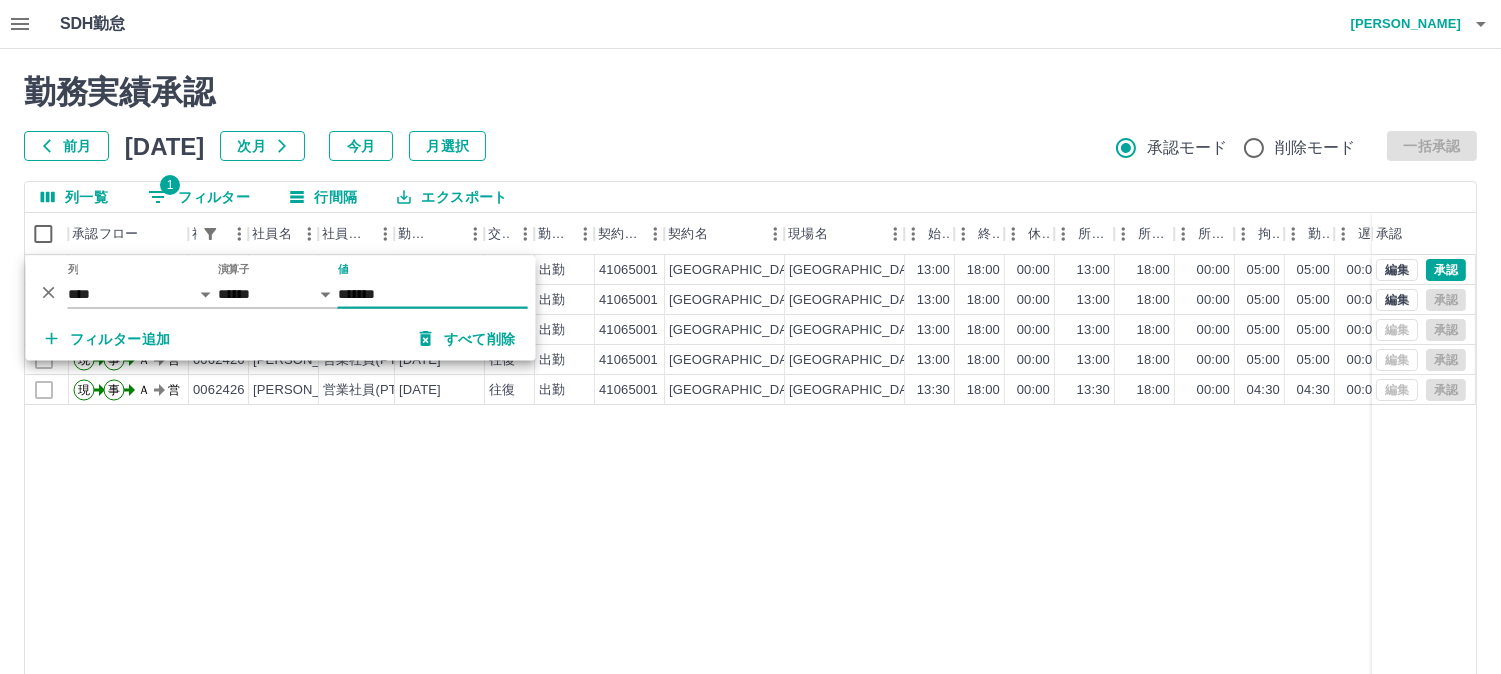 click on "*******" at bounding box center (433, 294) 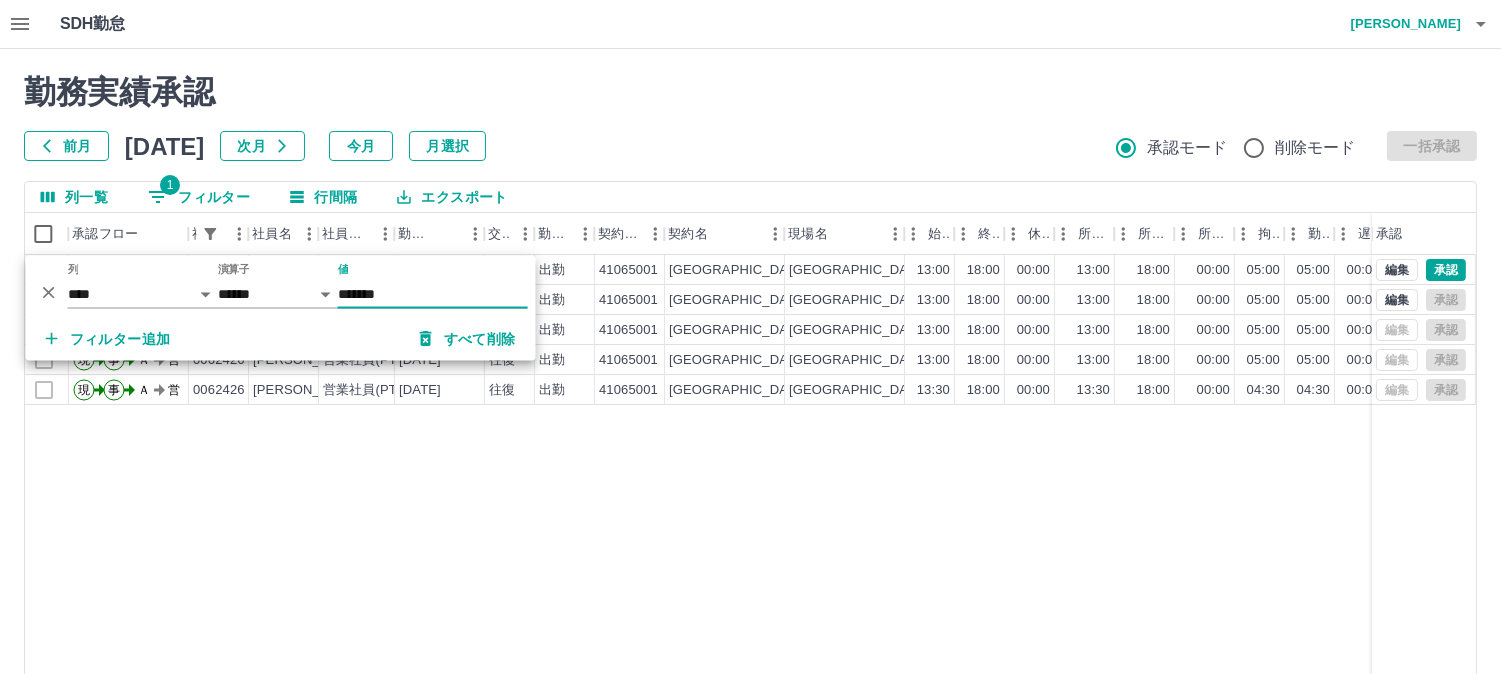 type on "*******" 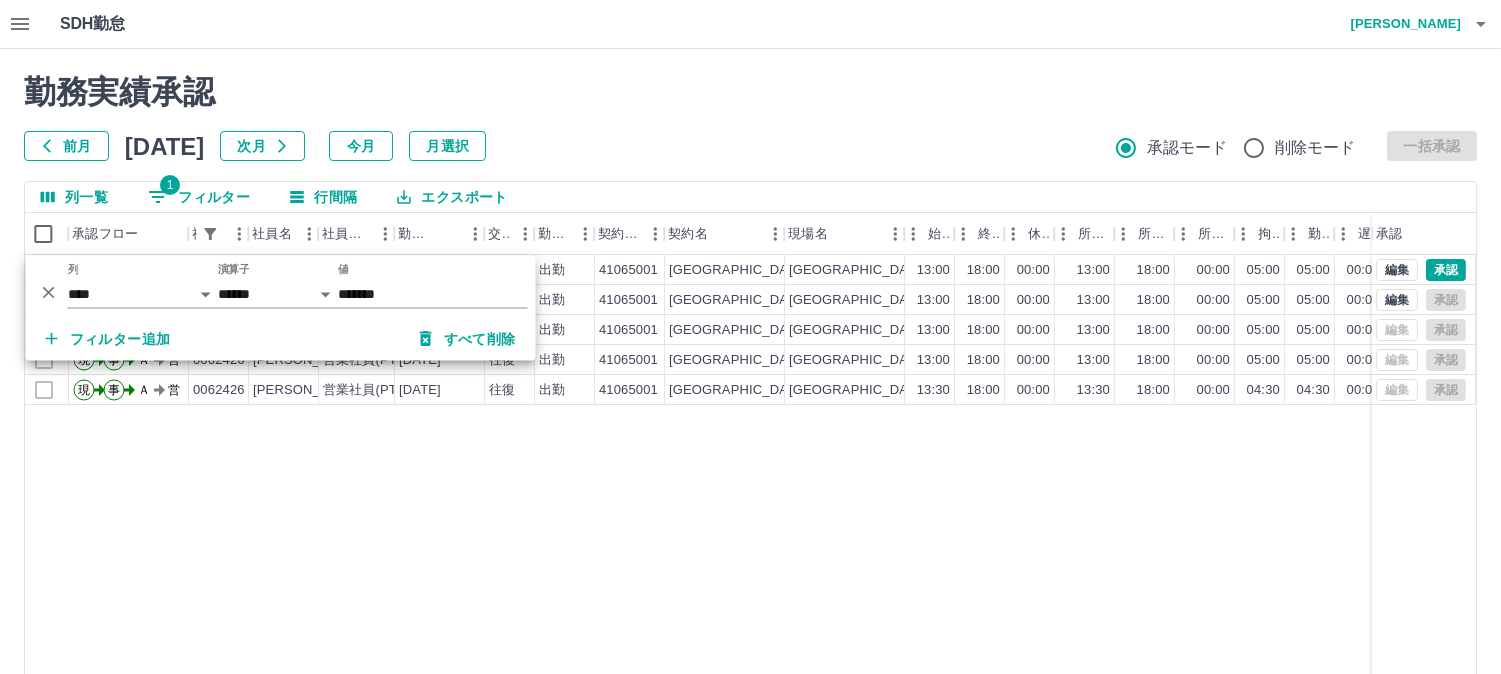 click on "現 事 Ａ 営 0062426 平松　暢子 営業社員(PT契約) 2025-07-10 往復 出勤 41065001 世田谷区 世田谷区立保健医療福祉総合プラザ 13:00 18:00 00:00 13:00 18:00 00:00 05:00 05:00 00:00 現場責任者承認待 現 事 Ａ 営 0062426 平松　暢子 営業社員(PT契約) 2025-07-08 往復 出勤 41065001 世田谷区 世田谷区立保健医療福祉総合プラザ 13:00 18:00 00:00 13:00 18:00 00:00 05:00 05:00 00:00 事務担当者承認待 現 事 Ａ 営 0062426 平松　暢子 営業社員(PT契約) 2025-07-06 往復 出勤 41065001 世田谷区 世田谷区立保健医療福祉総合プラザ 13:00 18:00 00:00 13:00 18:00 00:00 05:00 05:00 00:00 AM承認待 現 事 Ａ 営 0062426 平松　暢子 営業社員(PT契約) 2025-07-04 往復 出勤 41065001 世田谷区 世田谷区立保健医療福祉総合プラザ 13:00 18:00 00:00 13:00 18:00 00:00 05:00 05:00 00:00 AM承認待 現 事 Ａ 営 0062426 平松　暢子 営業社員(PT契約) 2025-07-03 往復 出勤 41065001" at bounding box center (892, 511) 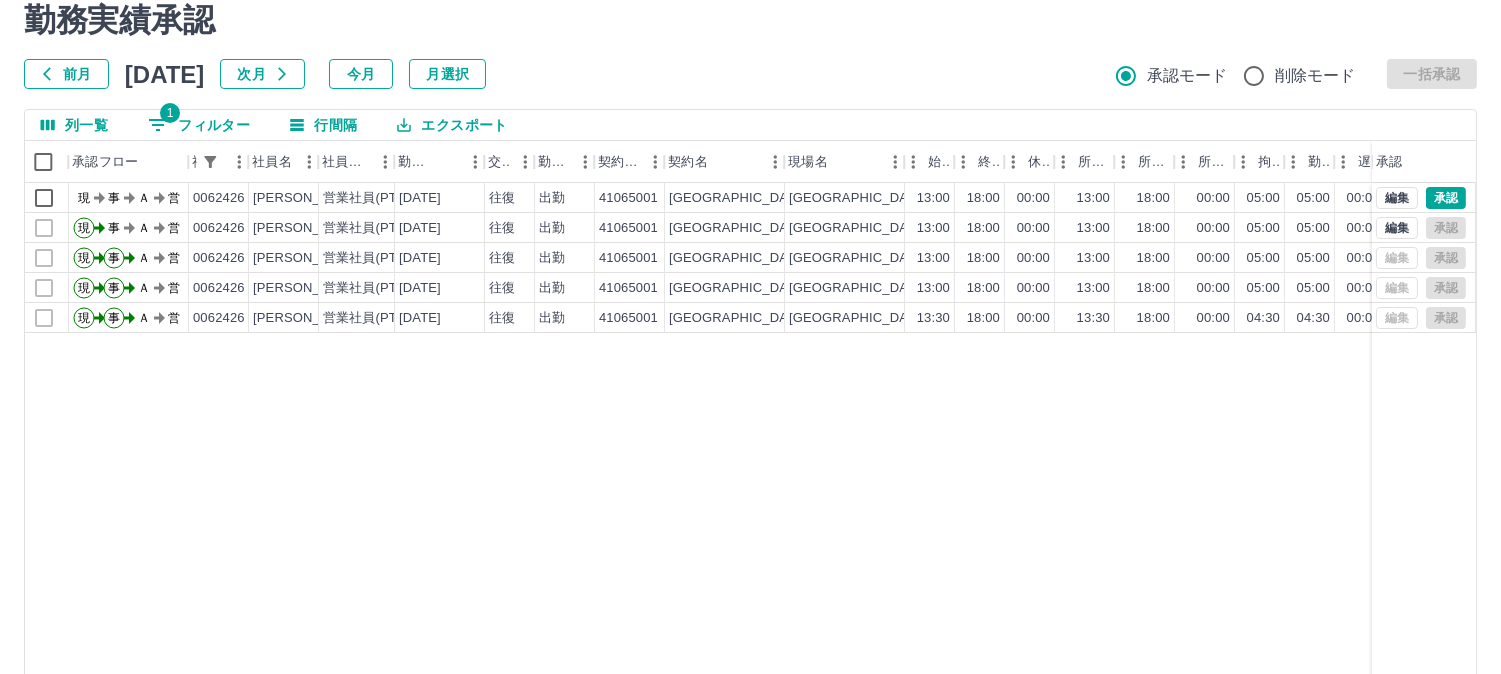 scroll, scrollTop: 111, scrollLeft: 0, axis: vertical 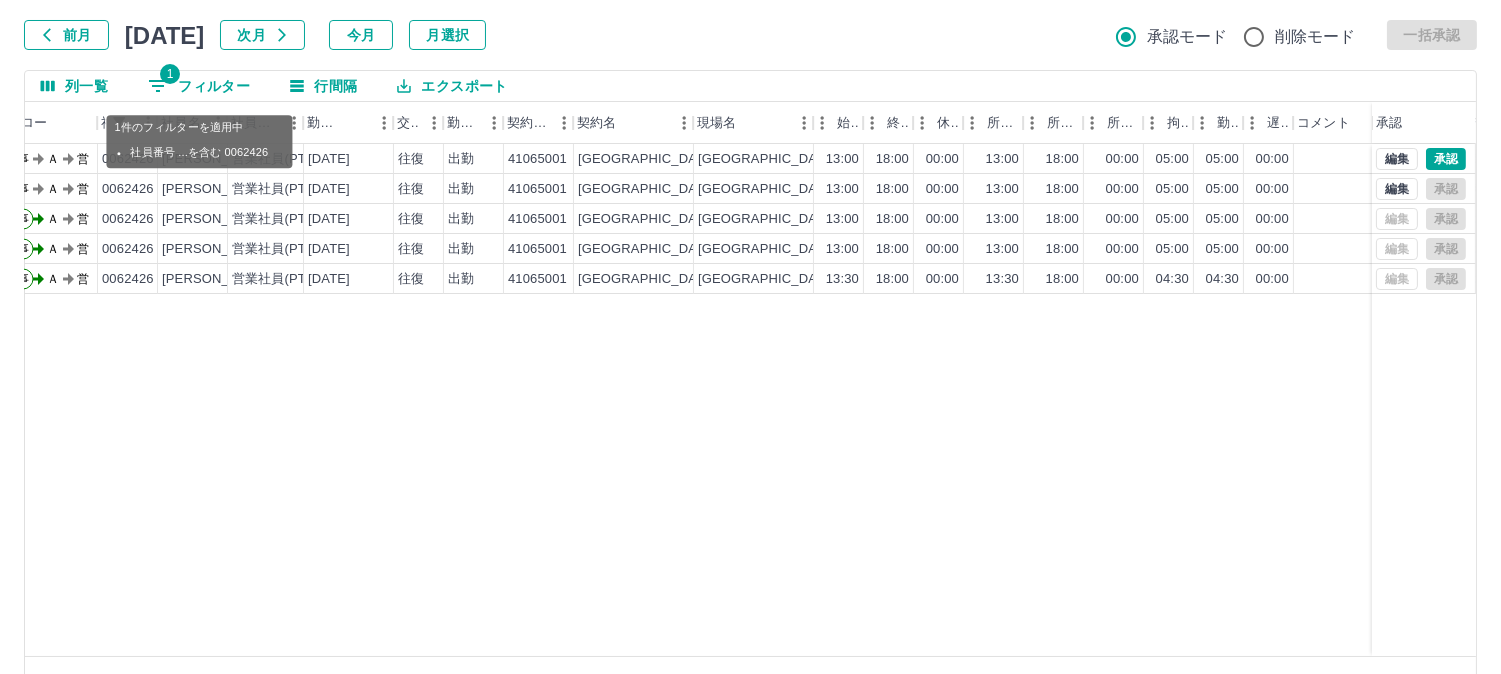 click on "1 フィルター" at bounding box center (199, 86) 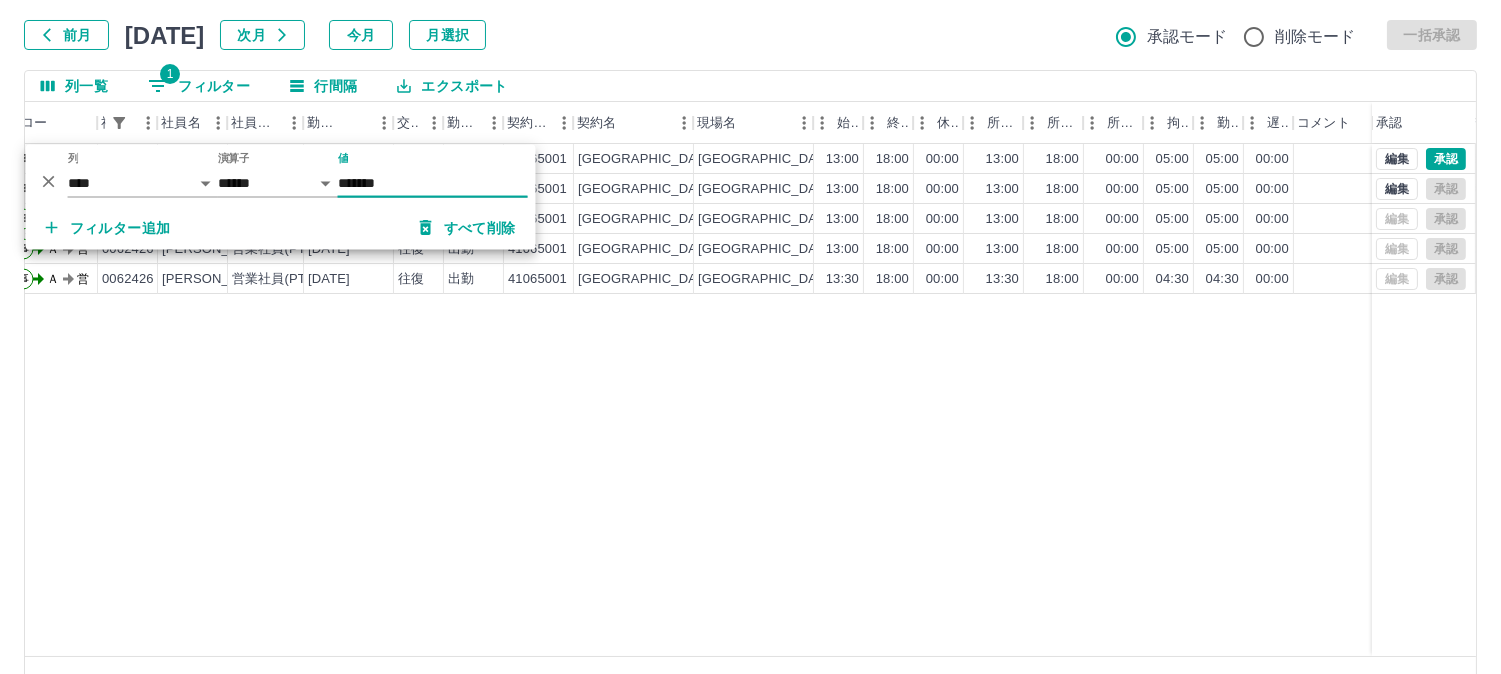 click on "*******" at bounding box center (433, 183) 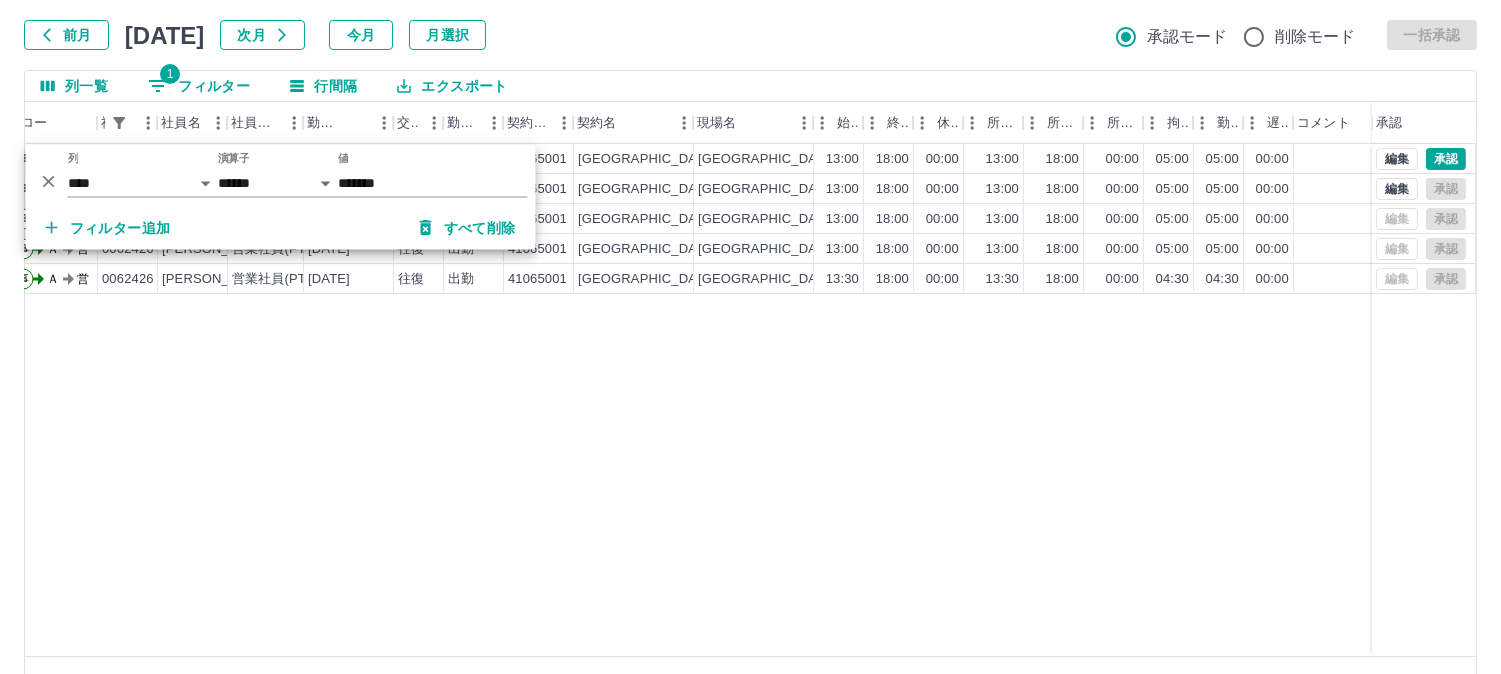 click on "現 事 Ａ 営 0062426 平松　暢子 営業社員(PT契約) 2025-07-10 往復 出勤 41065001 世田谷区 世田谷区立保健医療福祉総合プラザ 13:00 18:00 00:00 13:00 18:00 00:00 05:00 05:00 00:00 現場責任者承認待 現 事 Ａ 営 0062426 平松　暢子 営業社員(PT契約) 2025-07-08 往復 出勤 41065001 世田谷区 世田谷区立保健医療福祉総合プラザ 13:00 18:00 00:00 13:00 18:00 00:00 05:00 05:00 00:00 事務担当者承認待 現 事 Ａ 営 0062426 平松　暢子 営業社員(PT契約) 2025-07-06 往復 出勤 41065001 世田谷区 世田谷区立保健医療福祉総合プラザ 13:00 18:00 00:00 13:00 18:00 00:00 05:00 05:00 00:00 AM承認待 現 事 Ａ 営 0062426 平松　暢子 営業社員(PT契約) 2025-07-04 往復 出勤 41065001 世田谷区 世田谷区立保健医療福祉総合プラザ 13:00 18:00 00:00 13:00 18:00 00:00 05:00 05:00 00:00 AM承認待 現 事 Ａ 営 0062426 平松　暢子 営業社員(PT契約) 2025-07-03 往復 出勤 41065001" at bounding box center [801, 400] 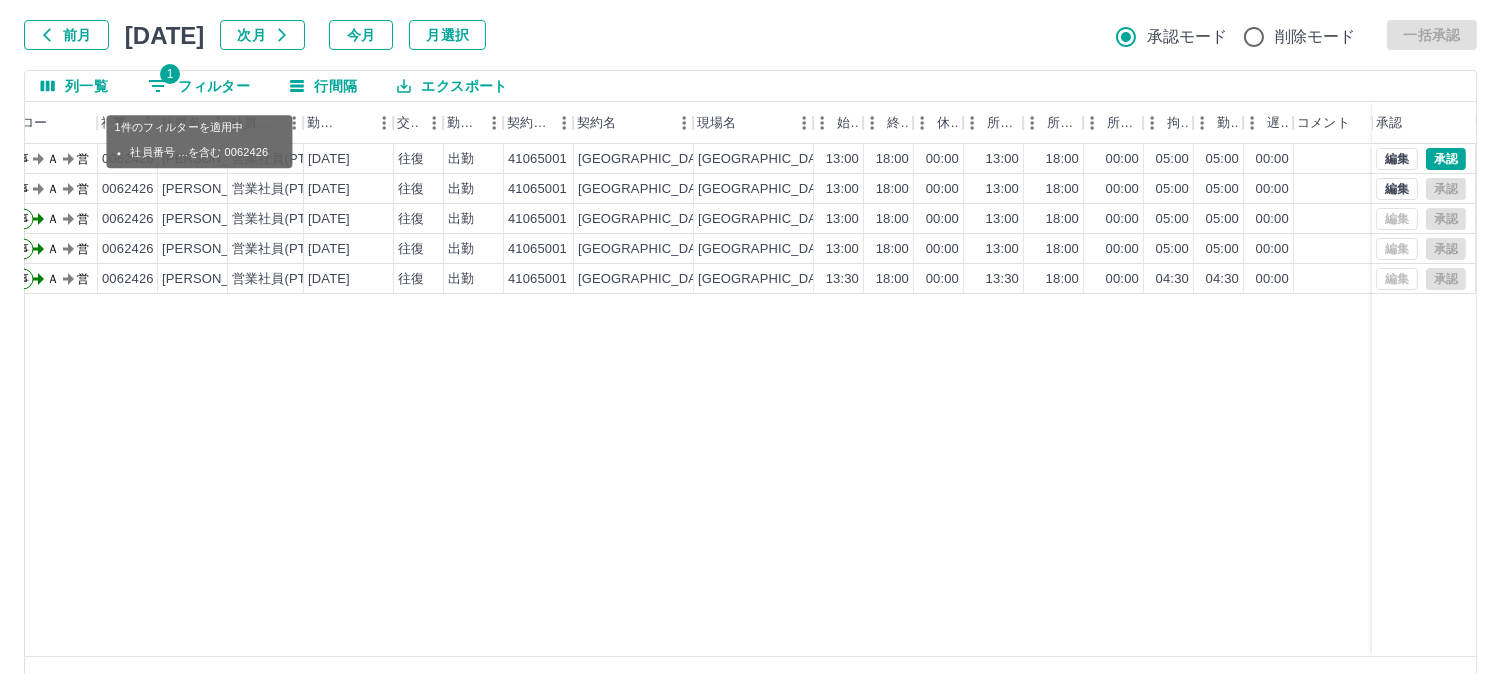 click on "1" at bounding box center [170, 74] 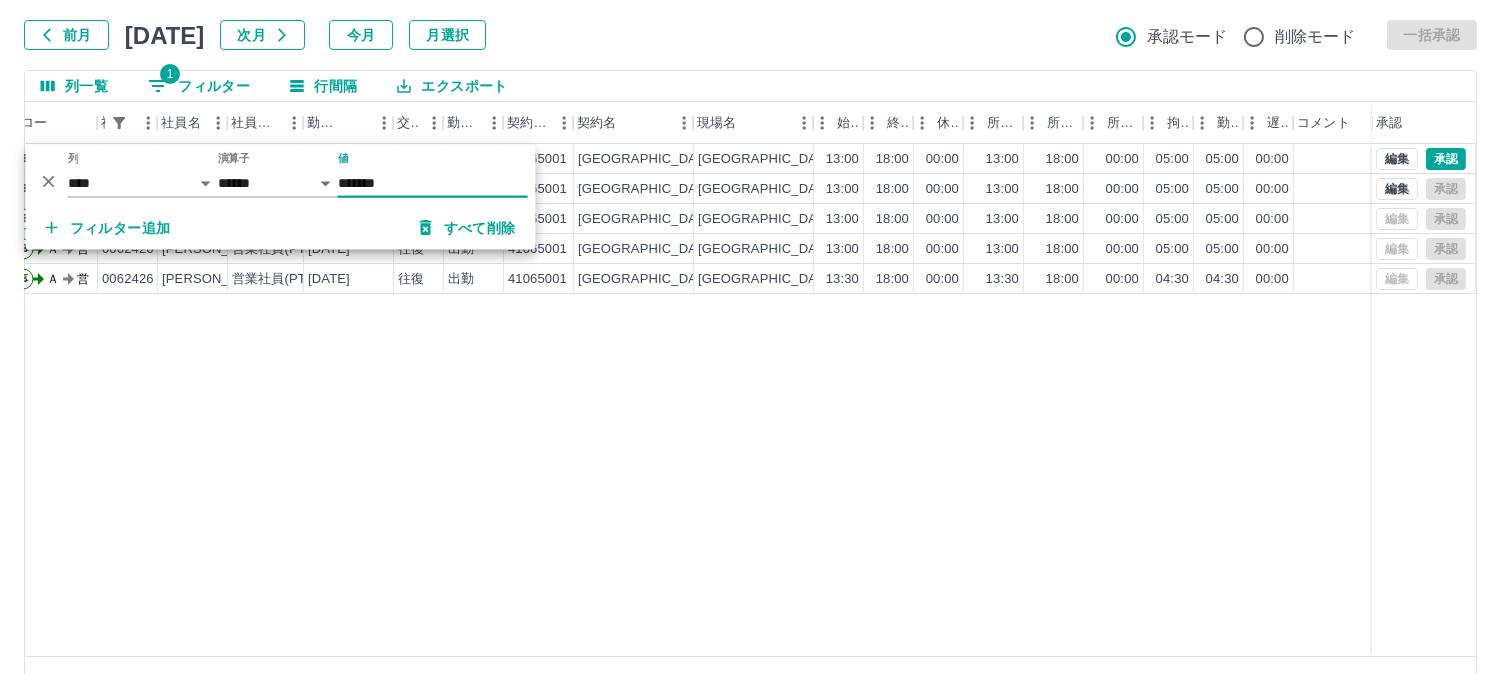 click on "*******" at bounding box center (433, 183) 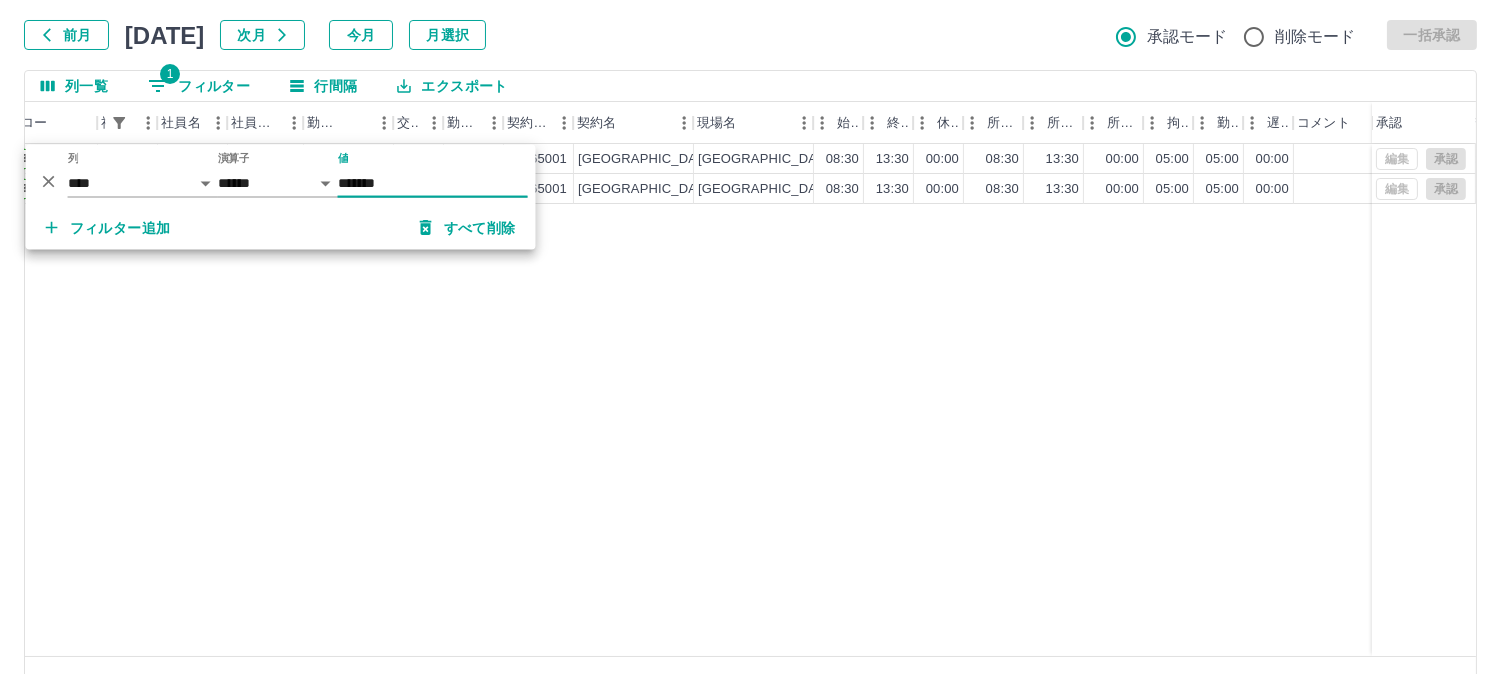 click on "*******" at bounding box center [433, 183] 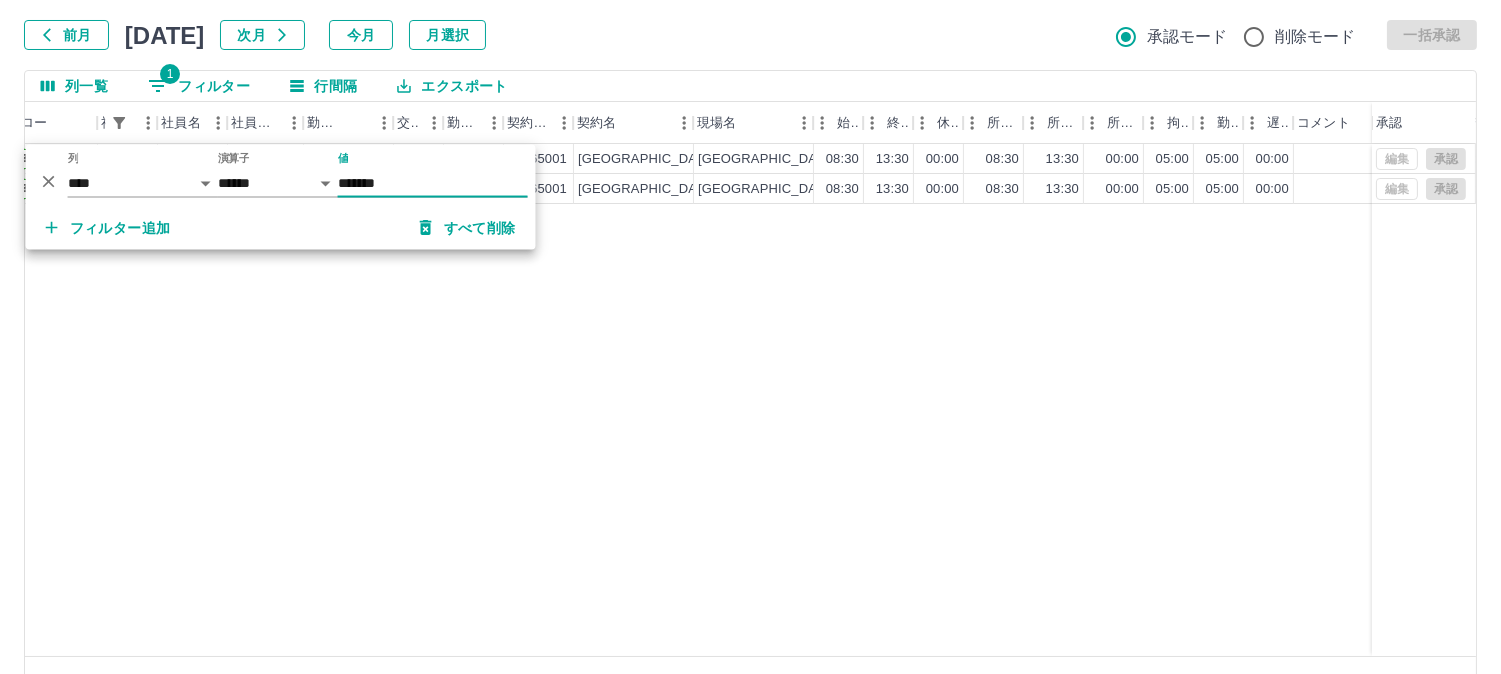 type on "*******" 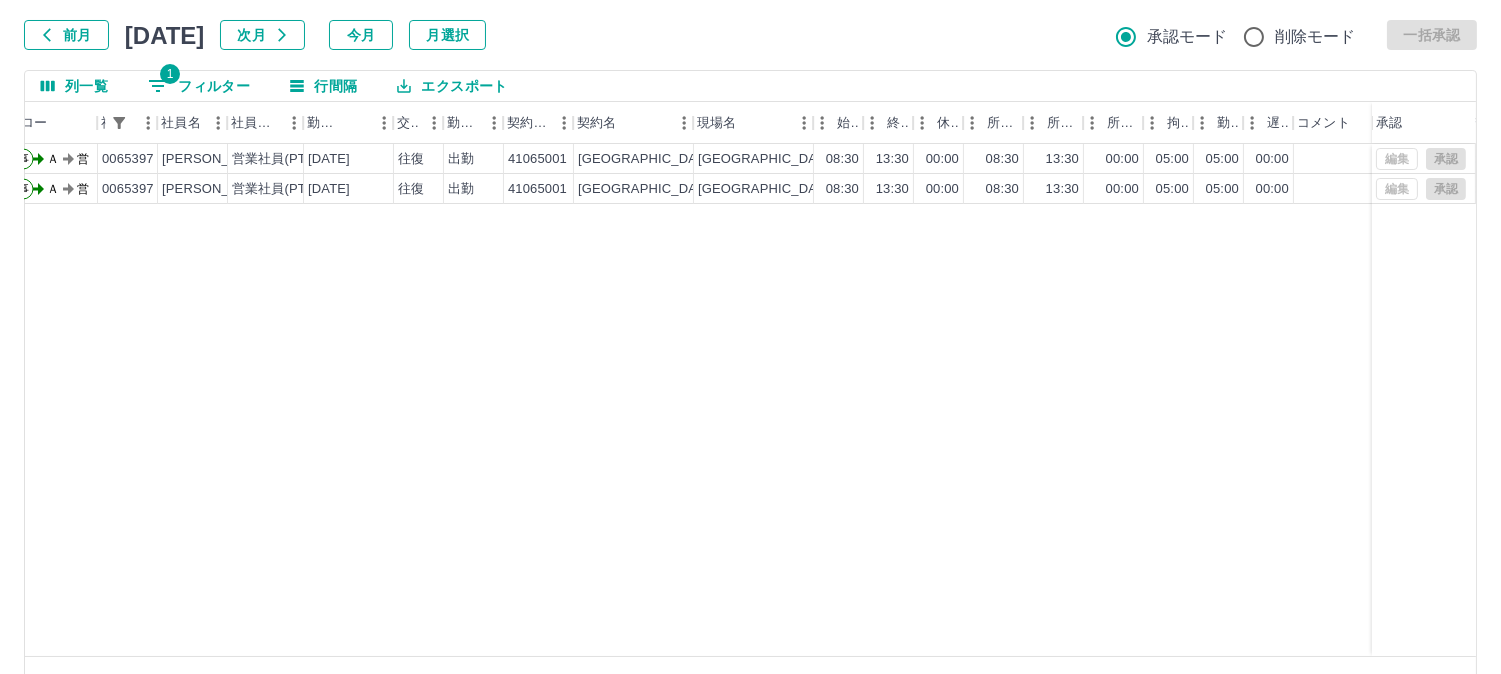 click on "1 フィルター" at bounding box center [199, 86] 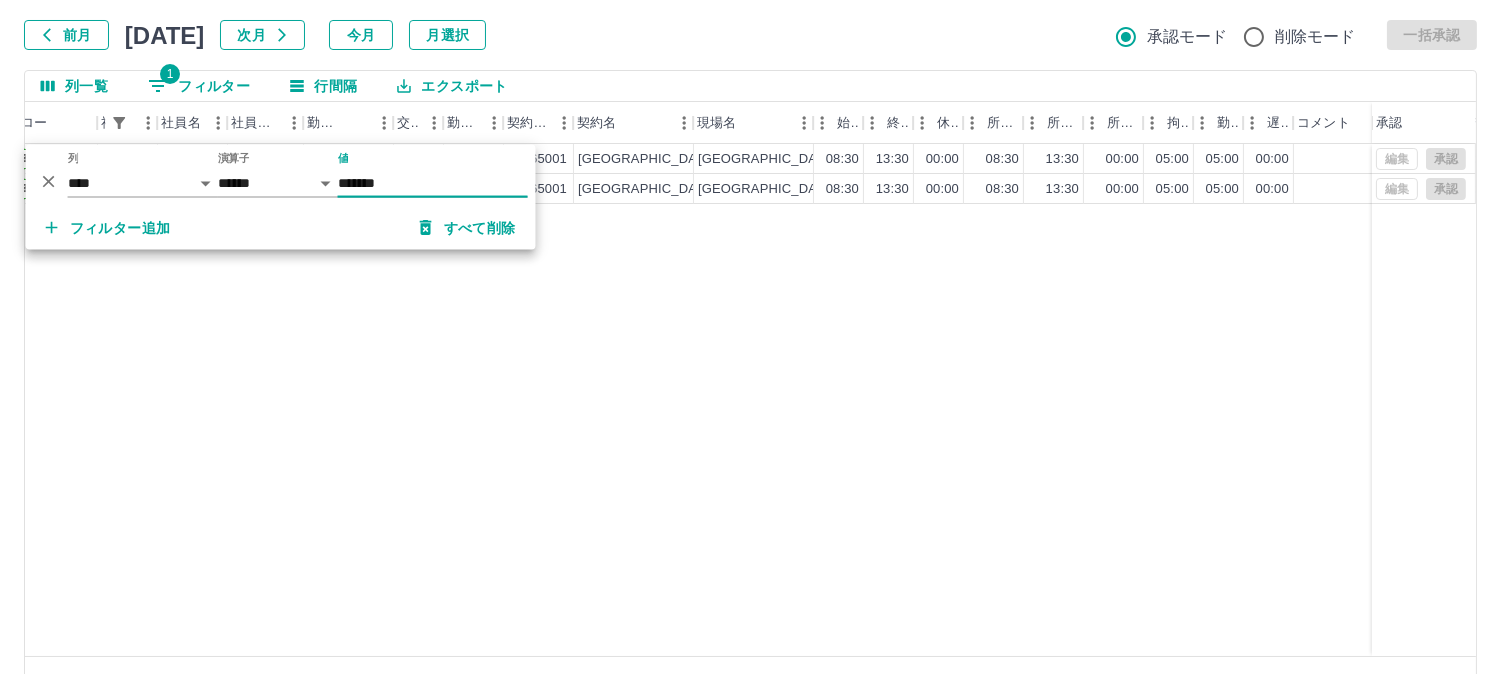 click on "*******" at bounding box center [433, 183] 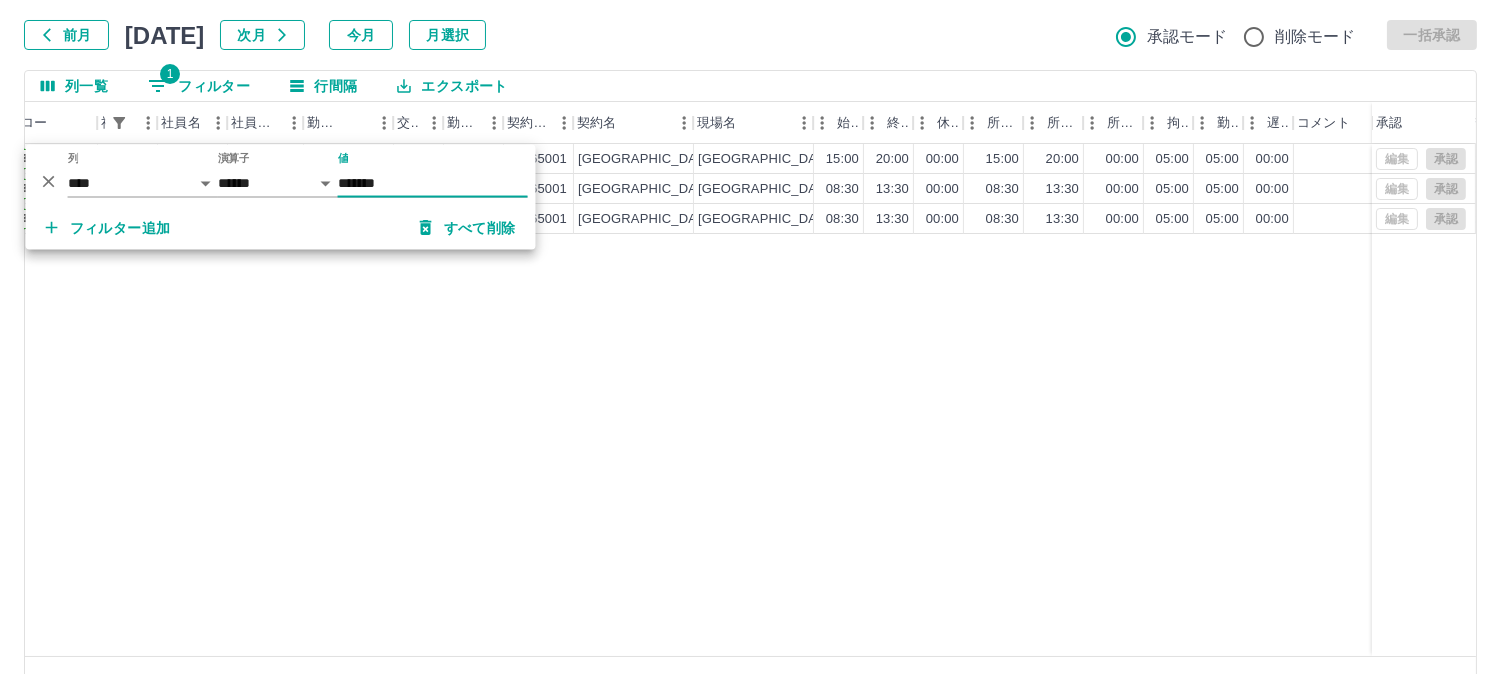 type on "*******" 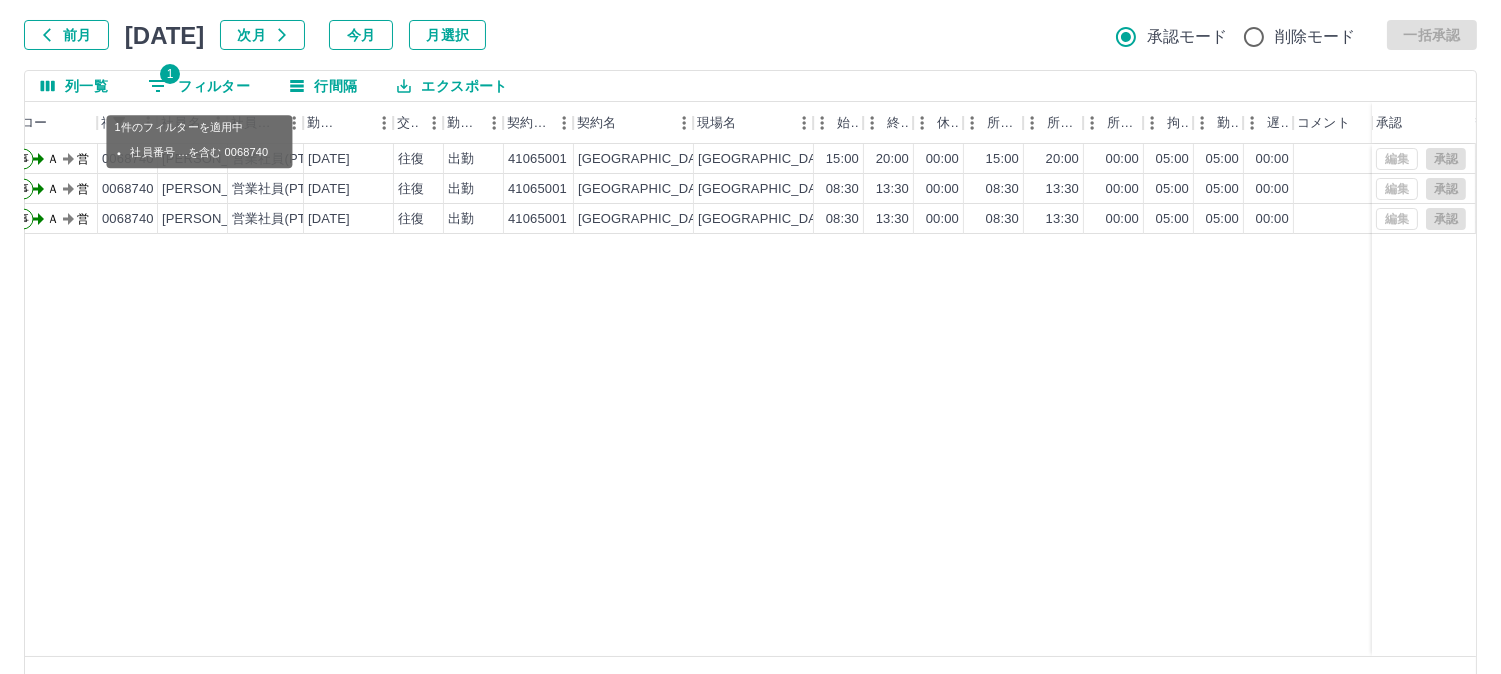 click on "1 フィルター" at bounding box center [199, 86] 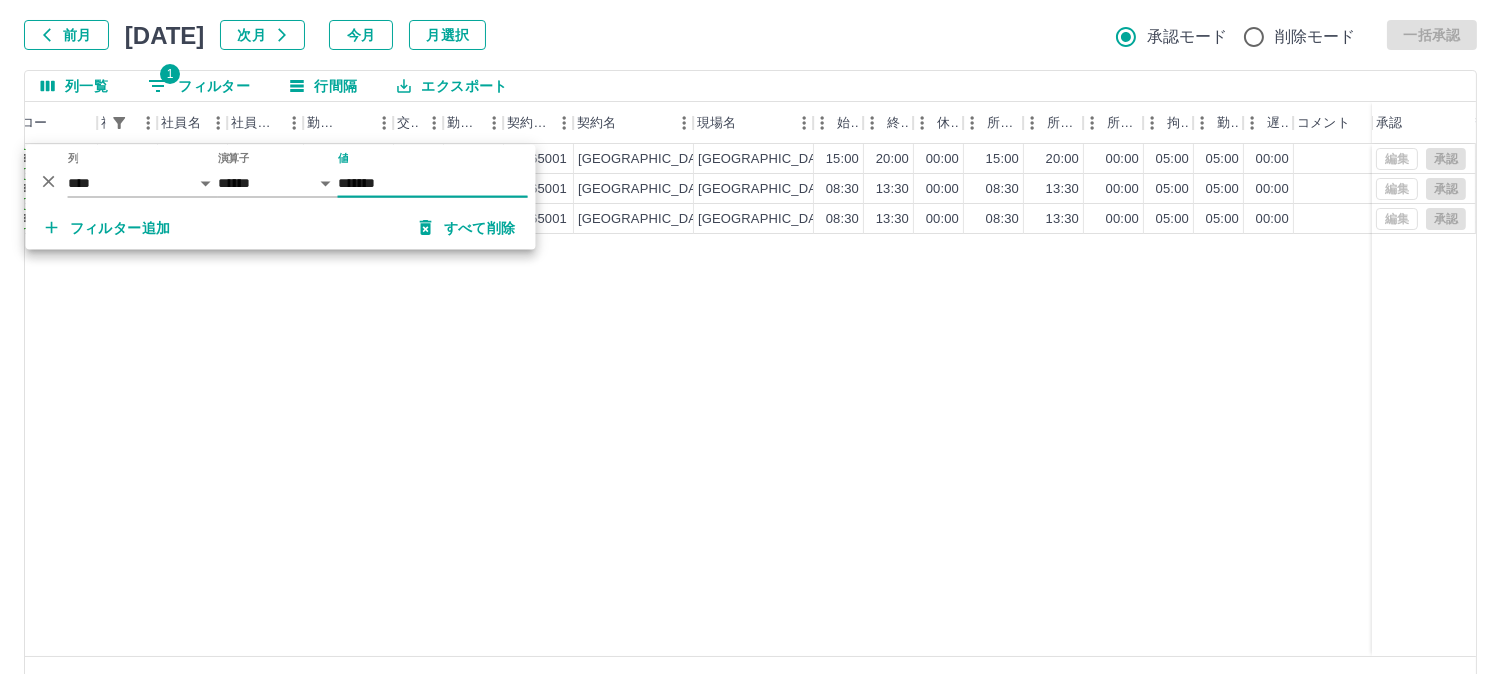 click on "*******" at bounding box center [433, 183] 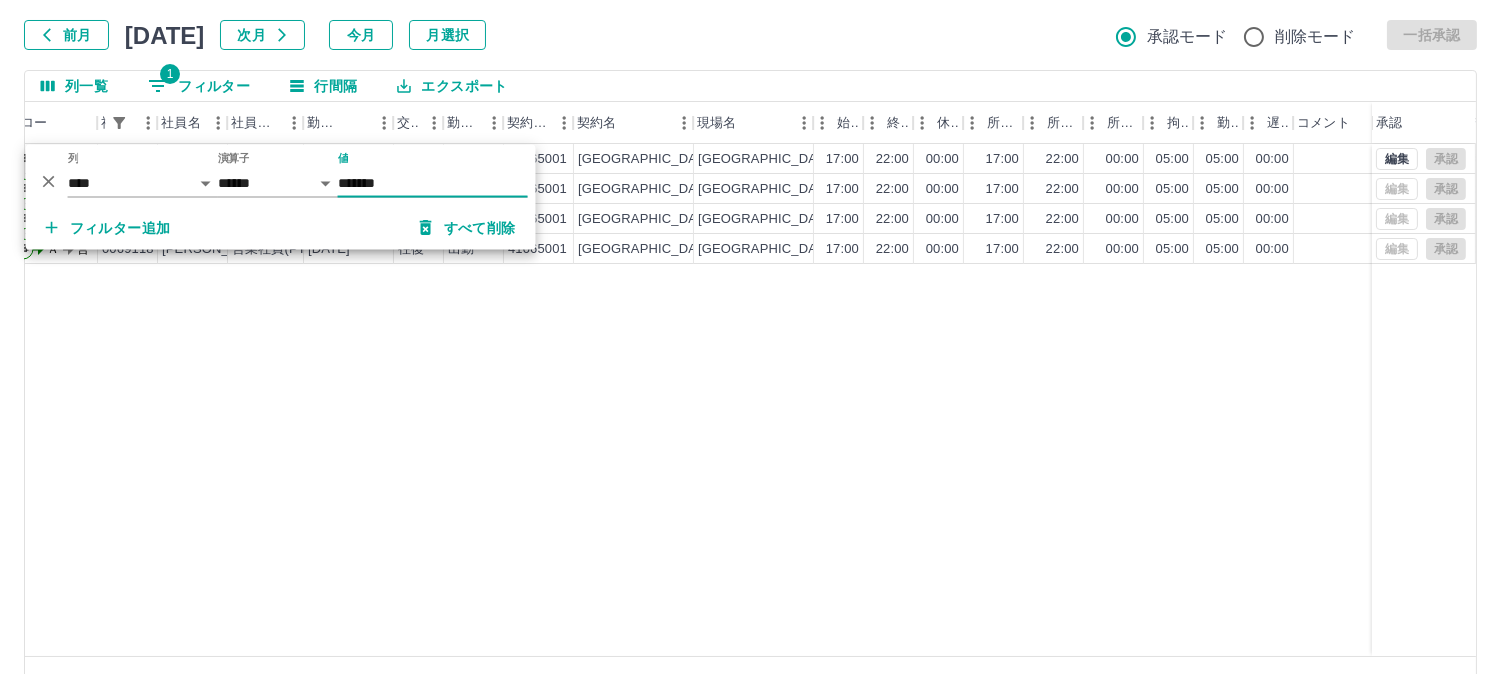 type on "*******" 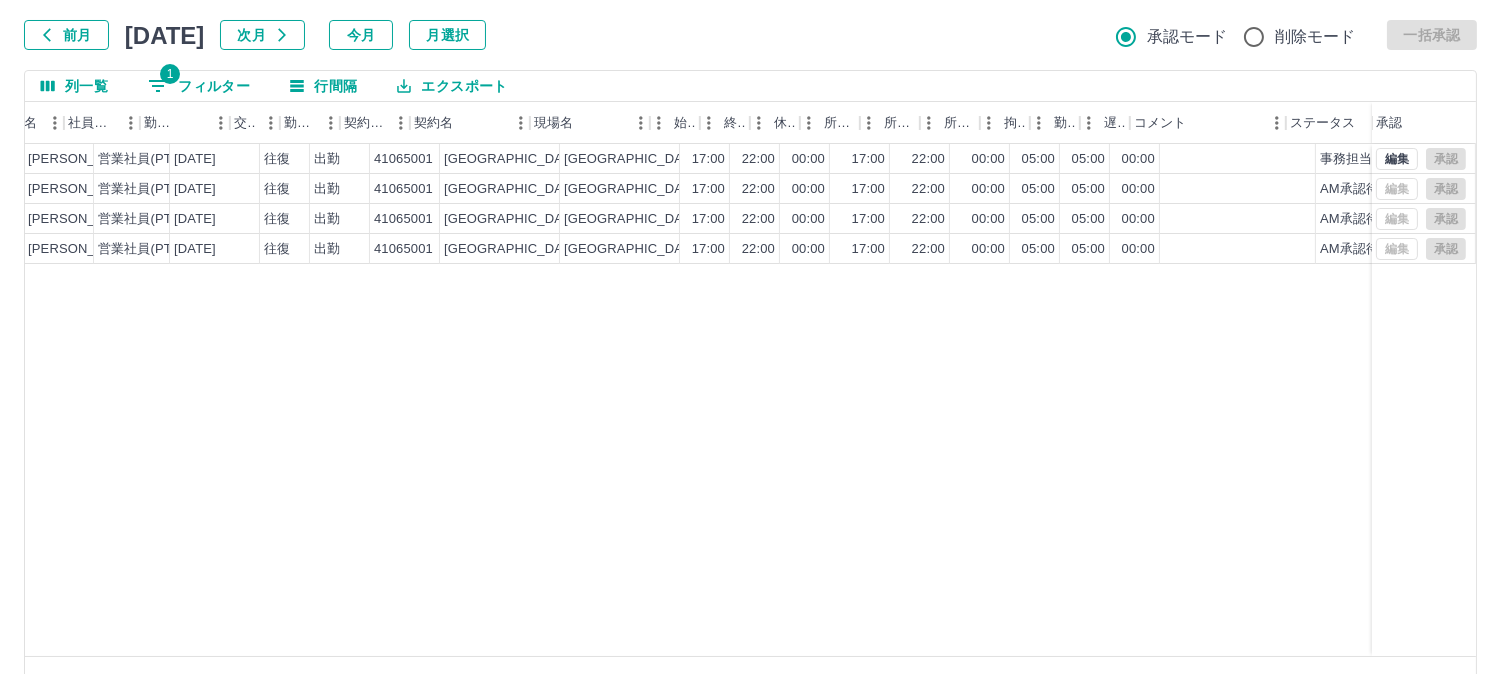 scroll, scrollTop: 0, scrollLeft: 294, axis: horizontal 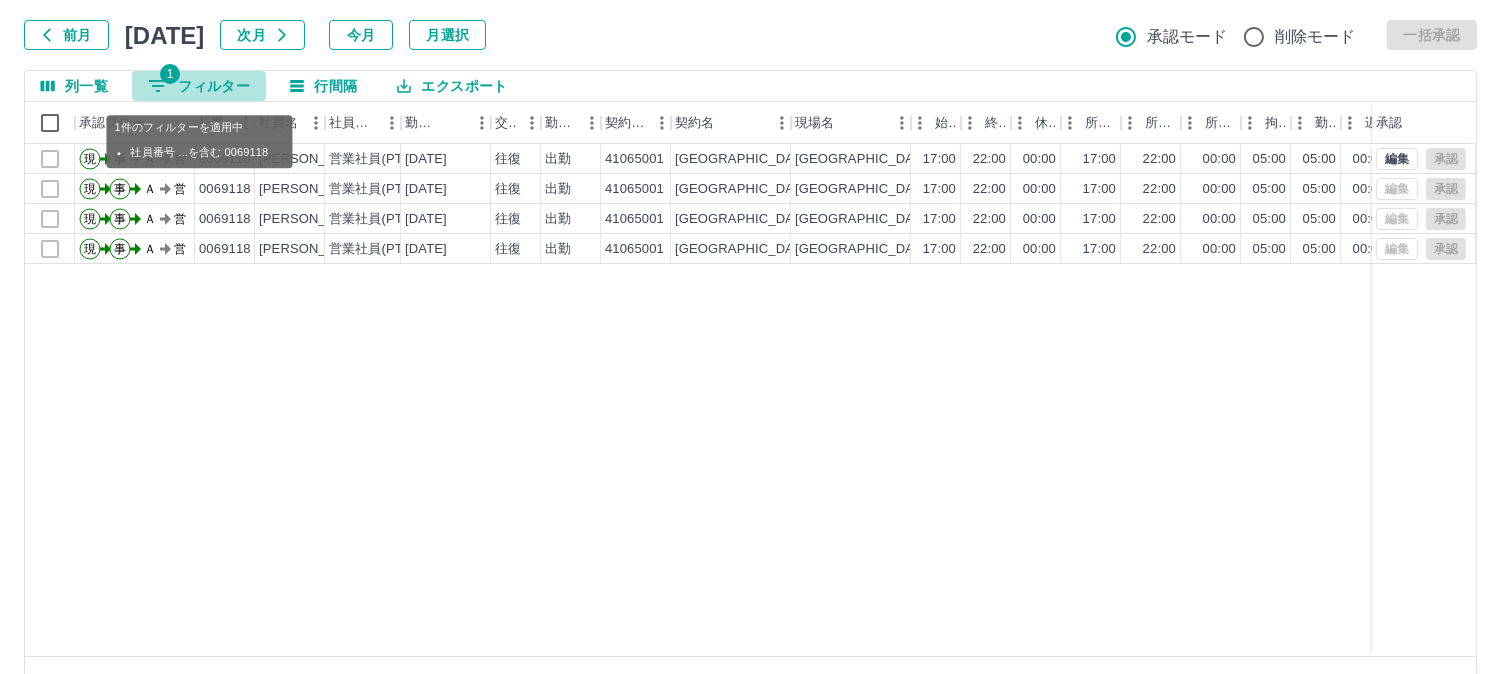click on "1" at bounding box center [170, 74] 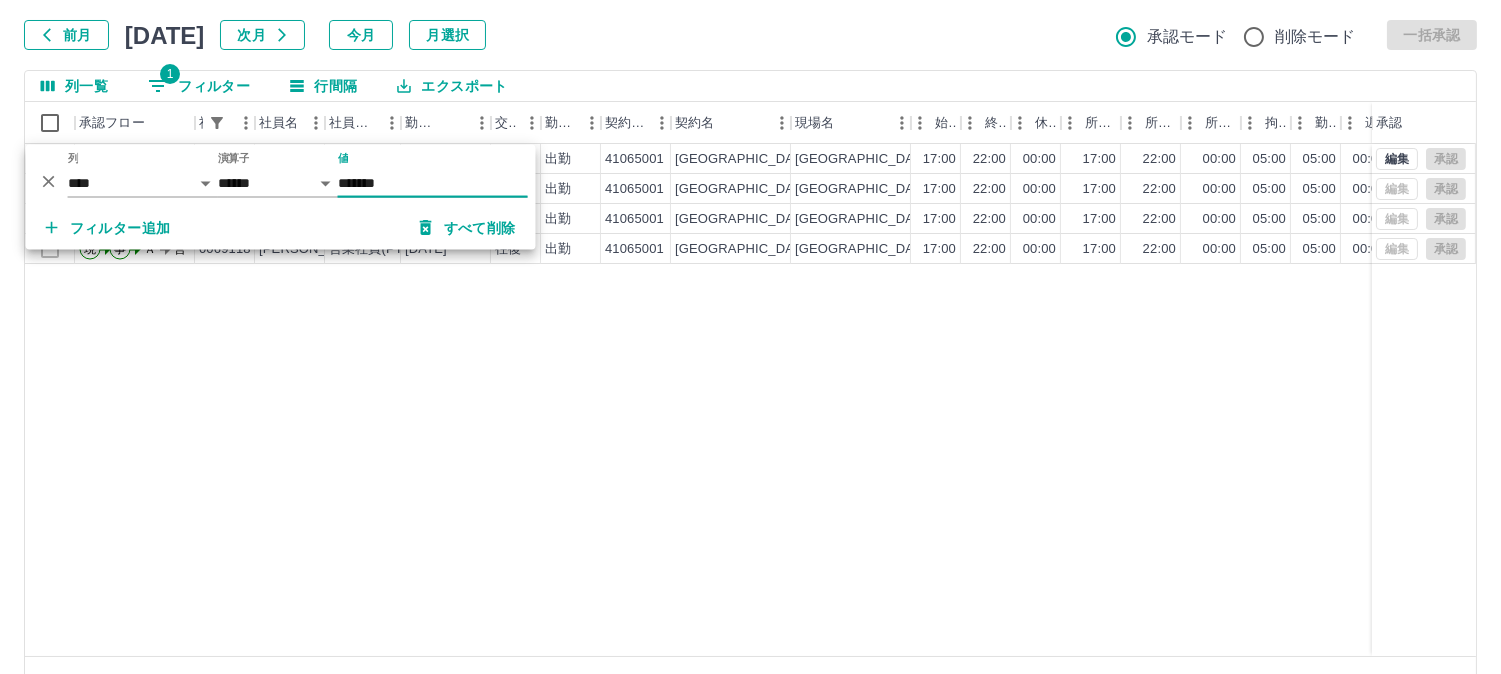 click on "*******" at bounding box center (433, 183) 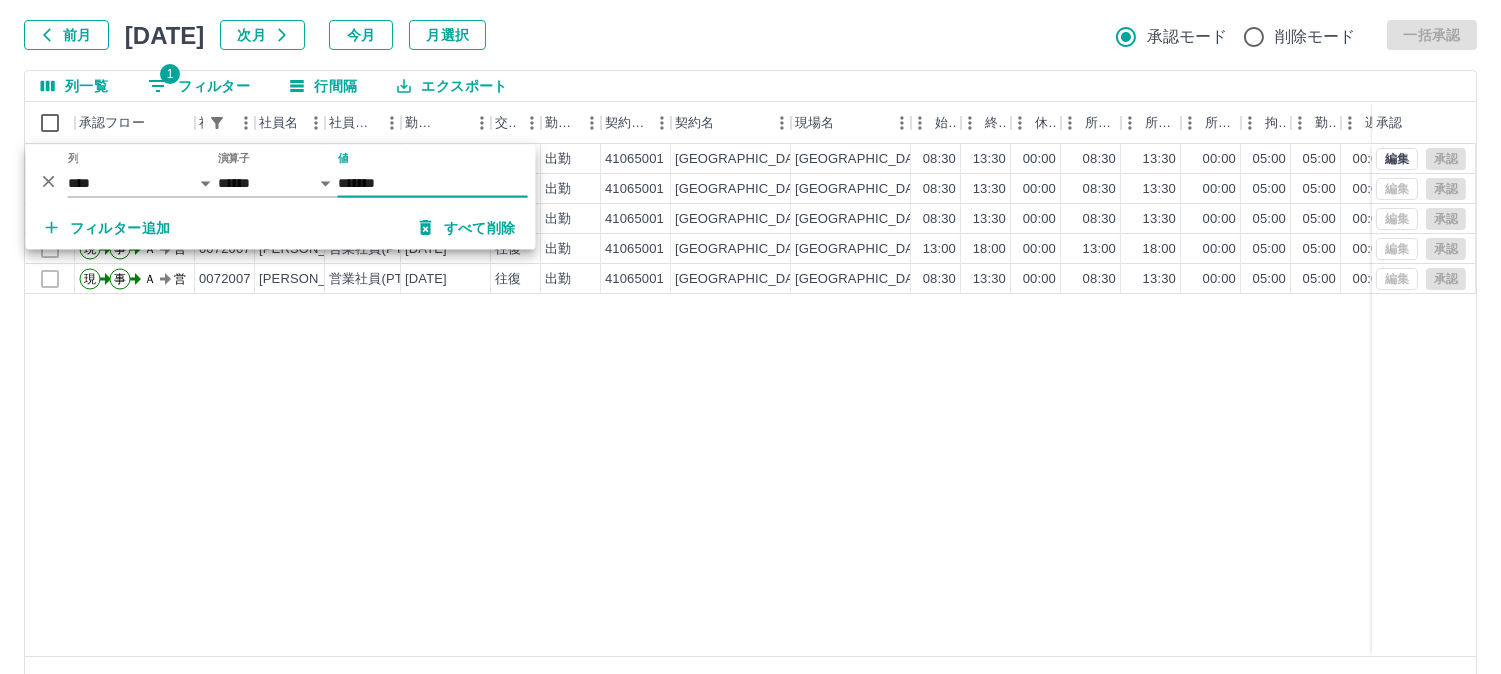 type on "*******" 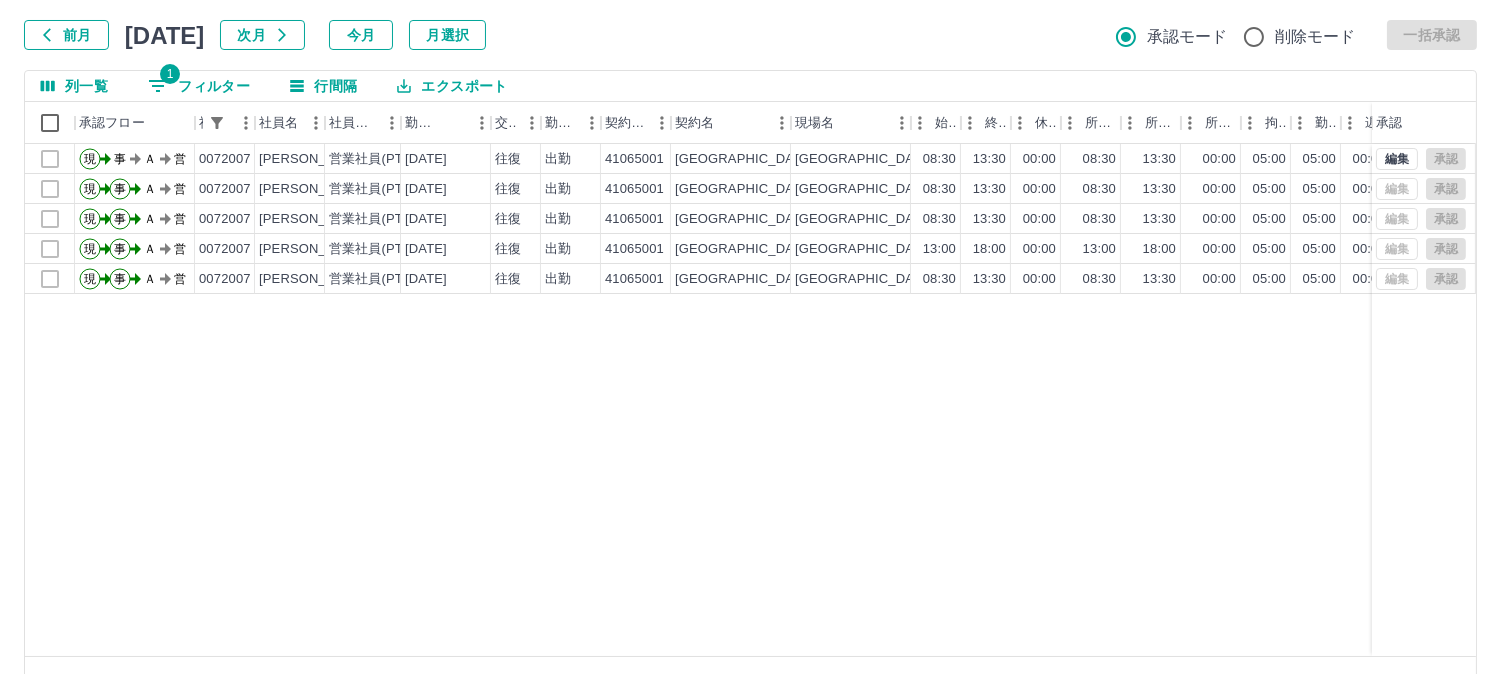 click on "1 フィルター" at bounding box center [199, 86] 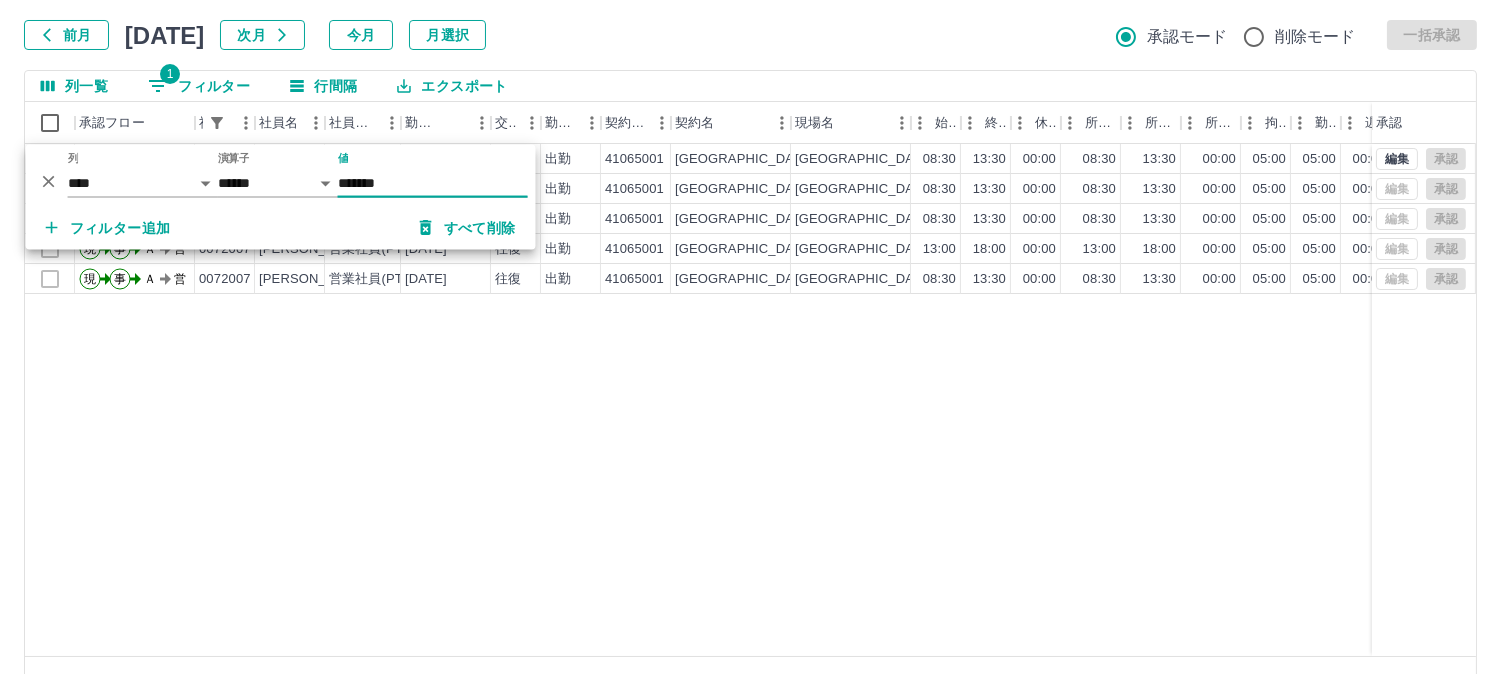 click on "*******" at bounding box center (433, 183) 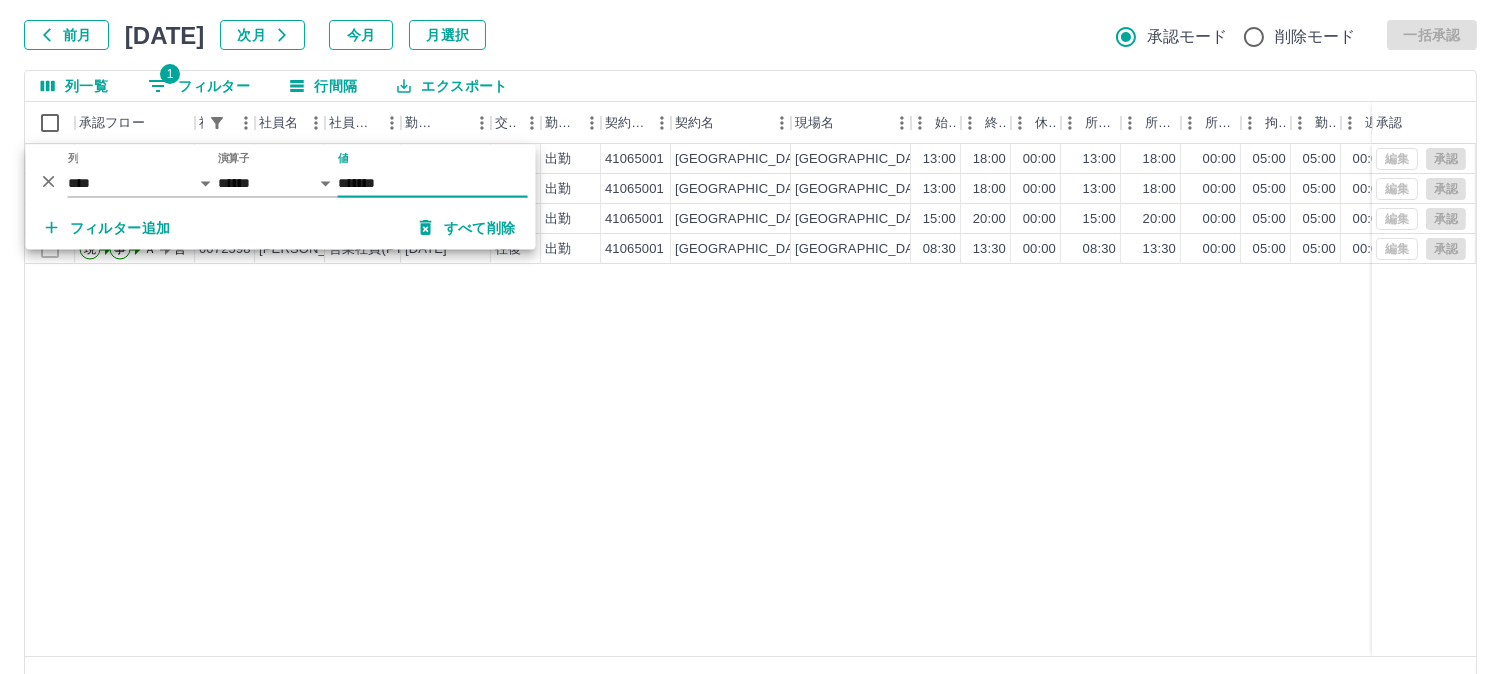 type on "*******" 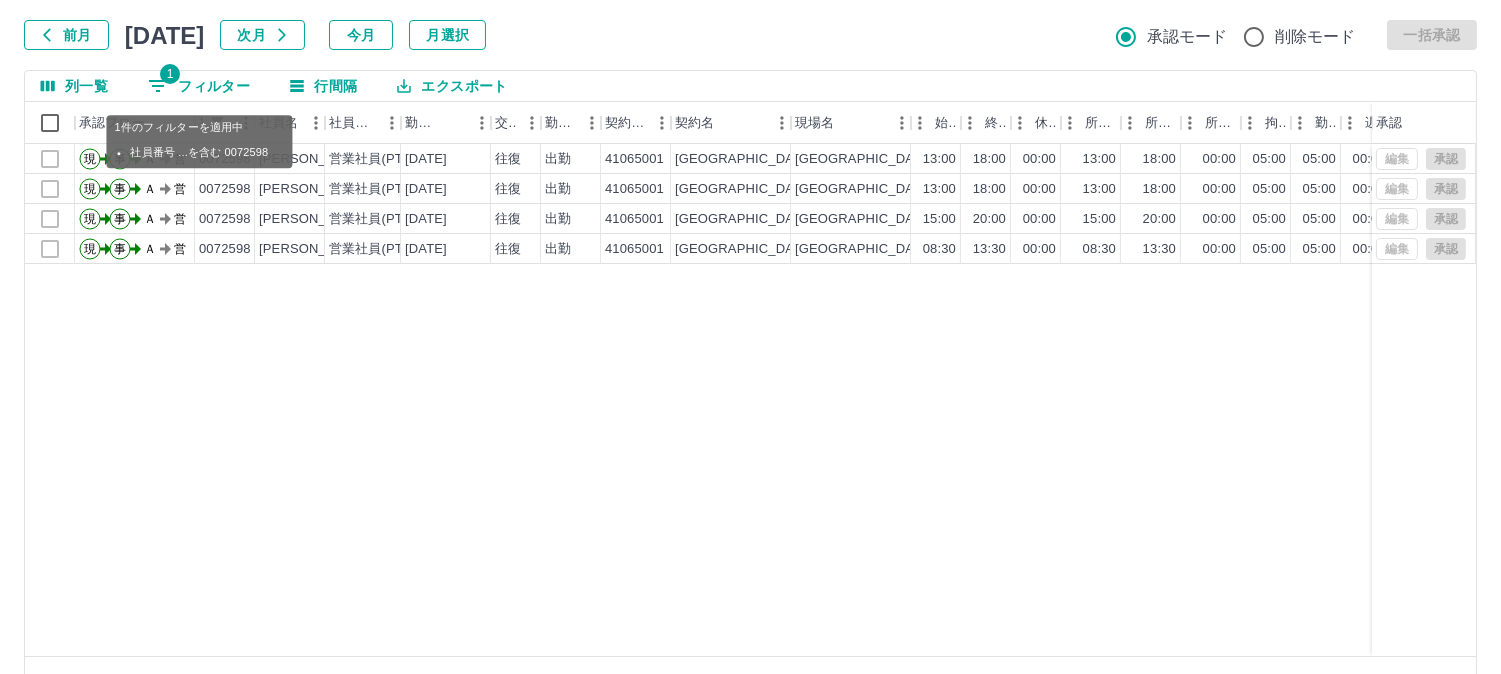 click on "1 フィルター" at bounding box center (199, 86) 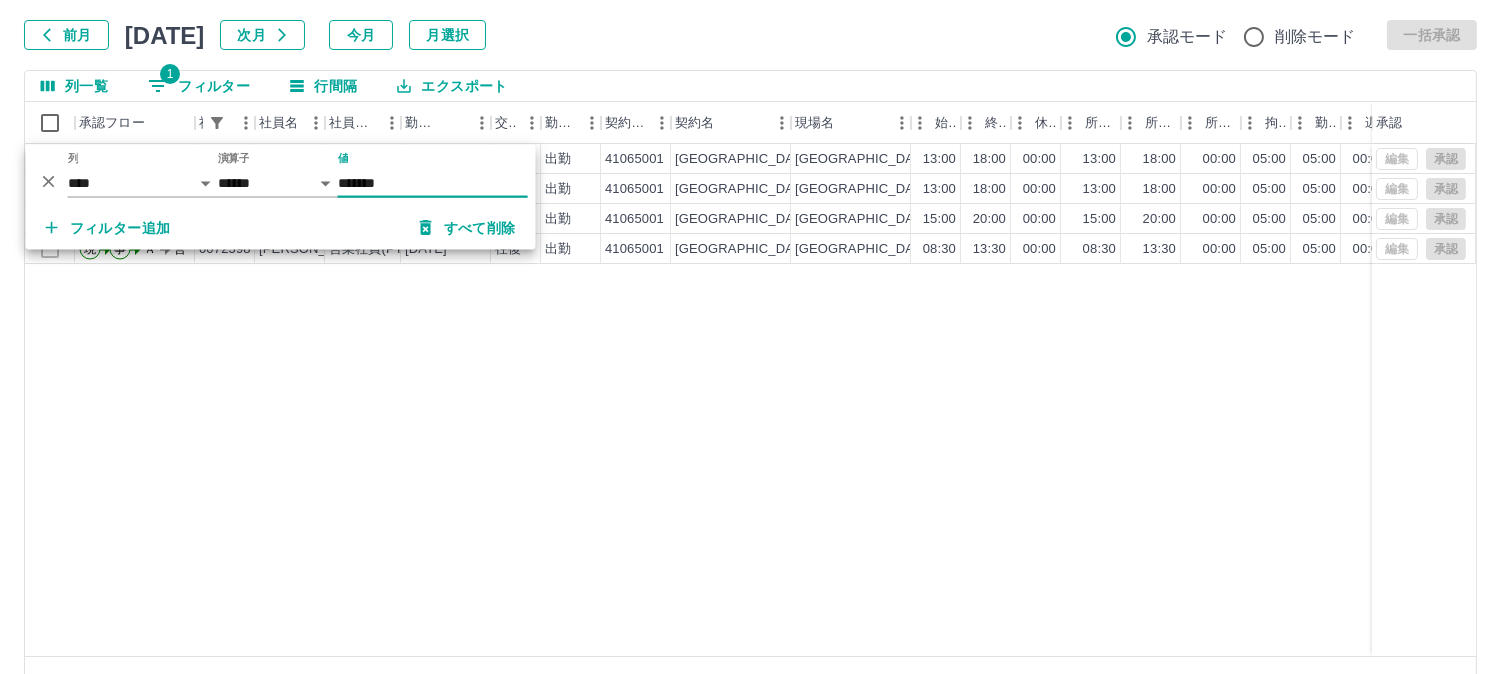 click on "*******" at bounding box center (433, 183) 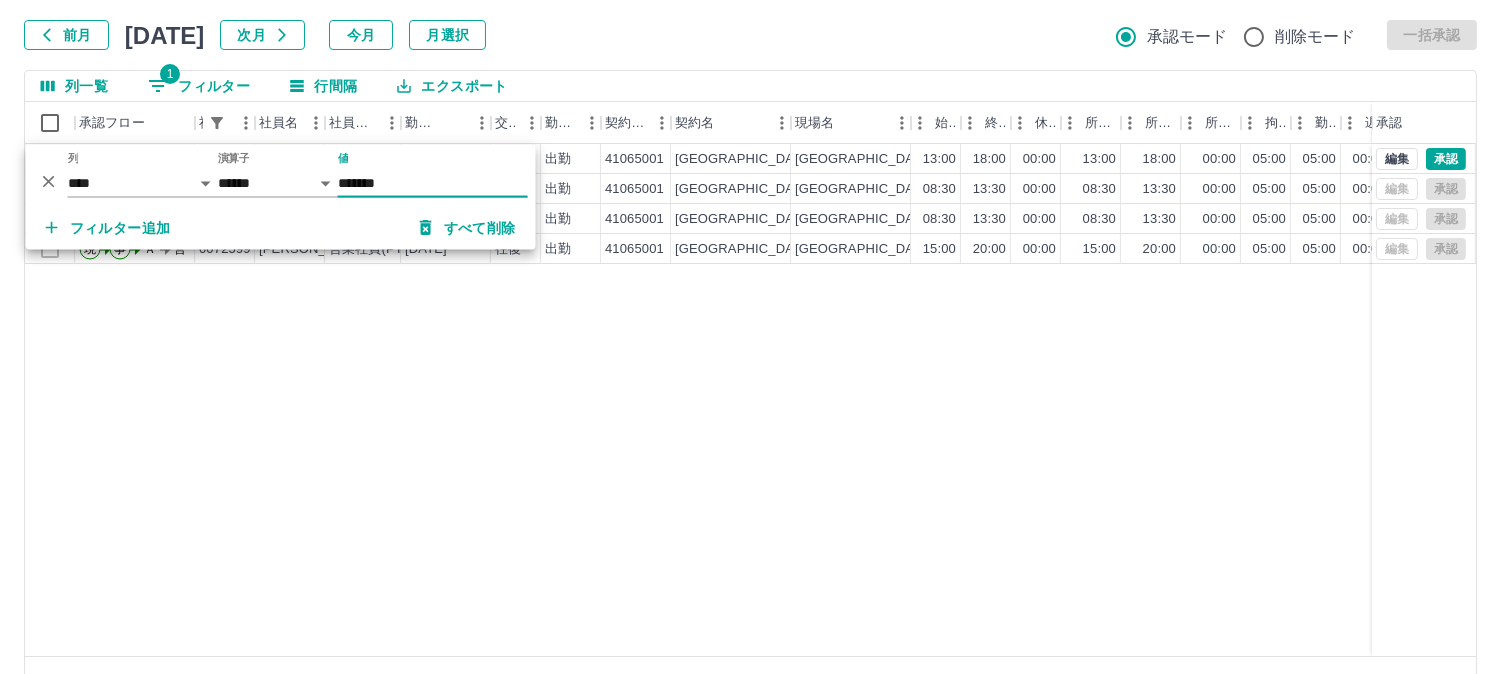 type on "*******" 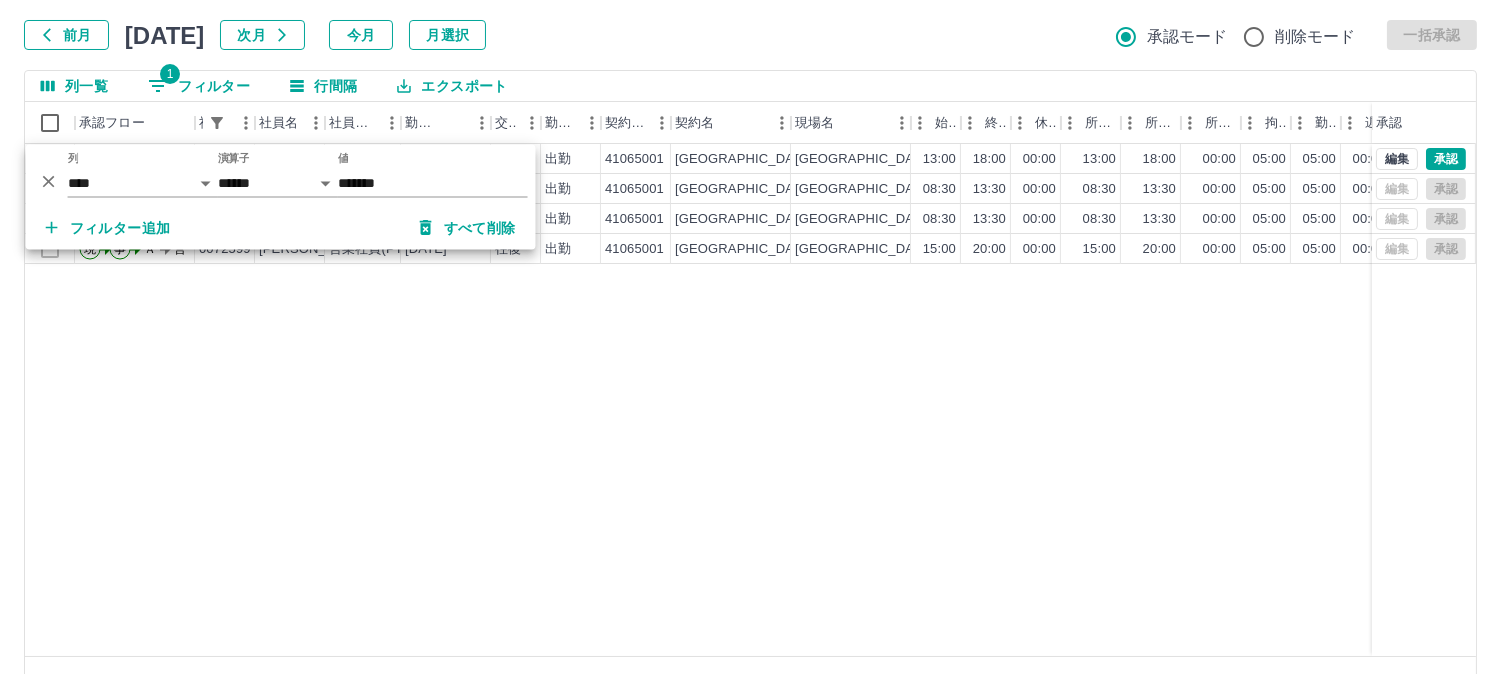 click on "現 事 Ａ 営 0072599 髙島　比鶴 営業社員(PT契約) 2025-07-10 往復 出勤 41065001 世田谷区 世田谷区立保健医療福祉総合プラザ 13:00 18:00 00:00 13:00 18:00 00:00 05:00 05:00 00:00 現場責任者承認待 現 事 Ａ 営 0072599 髙島　比鶴 営業社員(PT契約) 2025-07-08 往復 出勤 41065001 世田谷区 世田谷区立保健医療福祉総合プラザ 08:30 13:30 00:00 08:30 13:30 00:00 05:00 05:00 00:00 AM承認待 現 事 Ａ 営 0072599 髙島　比鶴 営業社員(PT契約) 2025-07-06 往復 出勤 41065001 世田谷区 世田谷区立保健医療福祉総合プラザ 08:30 13:30 00:00 08:30 13:30 00:00 05:00 05:00 00:00 AM承認待 現 事 Ａ 営 0072599 髙島　比鶴 営業社員(PT契約) 2025-07-04 往復 出勤 41065001 世田谷区 世田谷区立保健医療福祉総合プラザ 15:00 20:00 00:00 15:00 20:00 00:00 05:00 05:00 00:00 AM承認待 編集 承認 編集 承認 編集 承認 編集 承認" at bounding box center (898, 400) 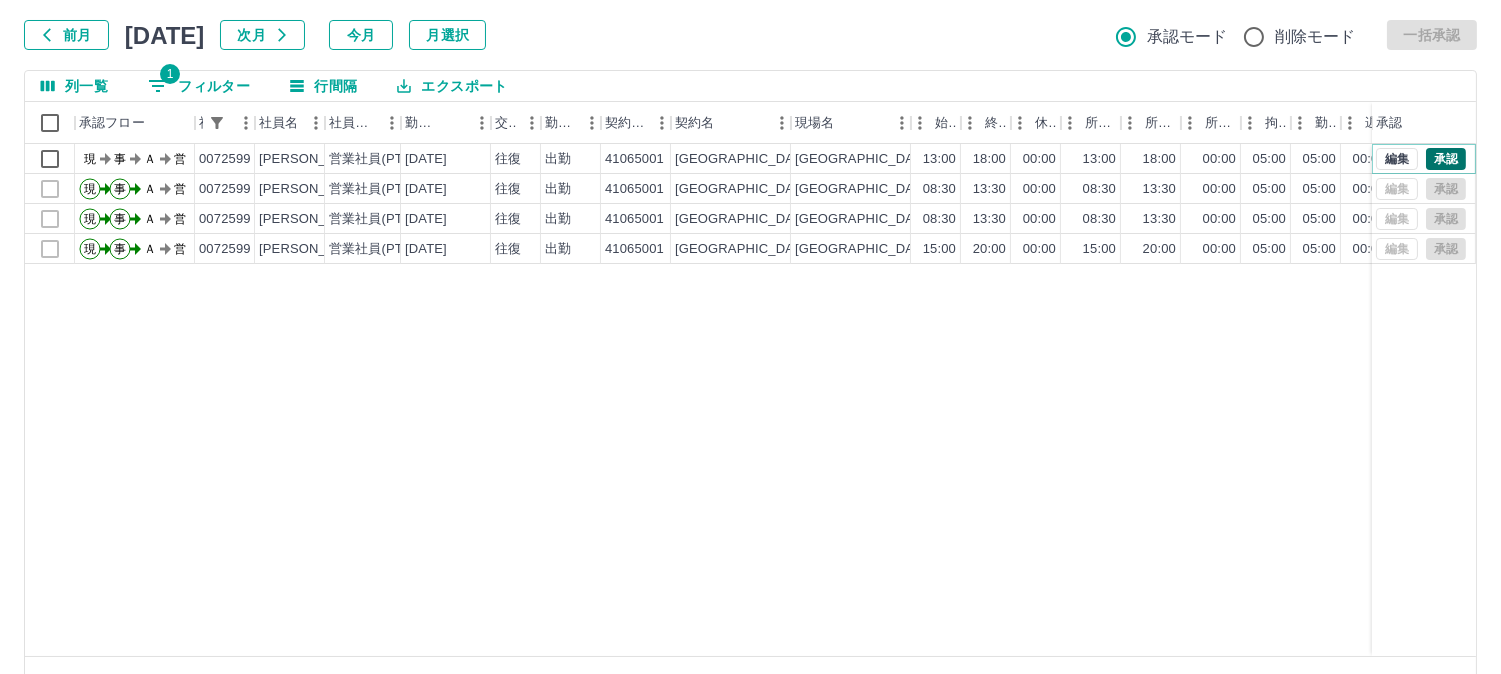 click on "承認" at bounding box center (1446, 159) 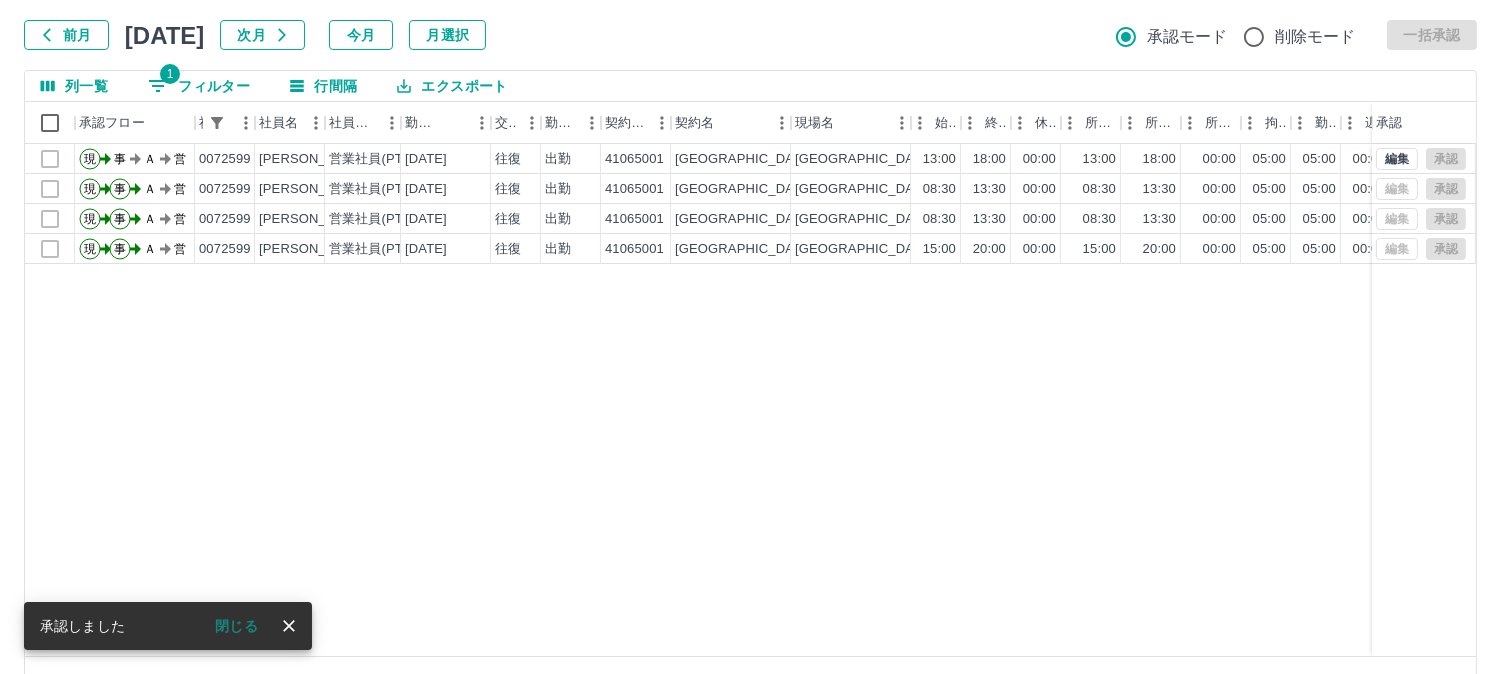 click on "1 フィルター" at bounding box center [199, 86] 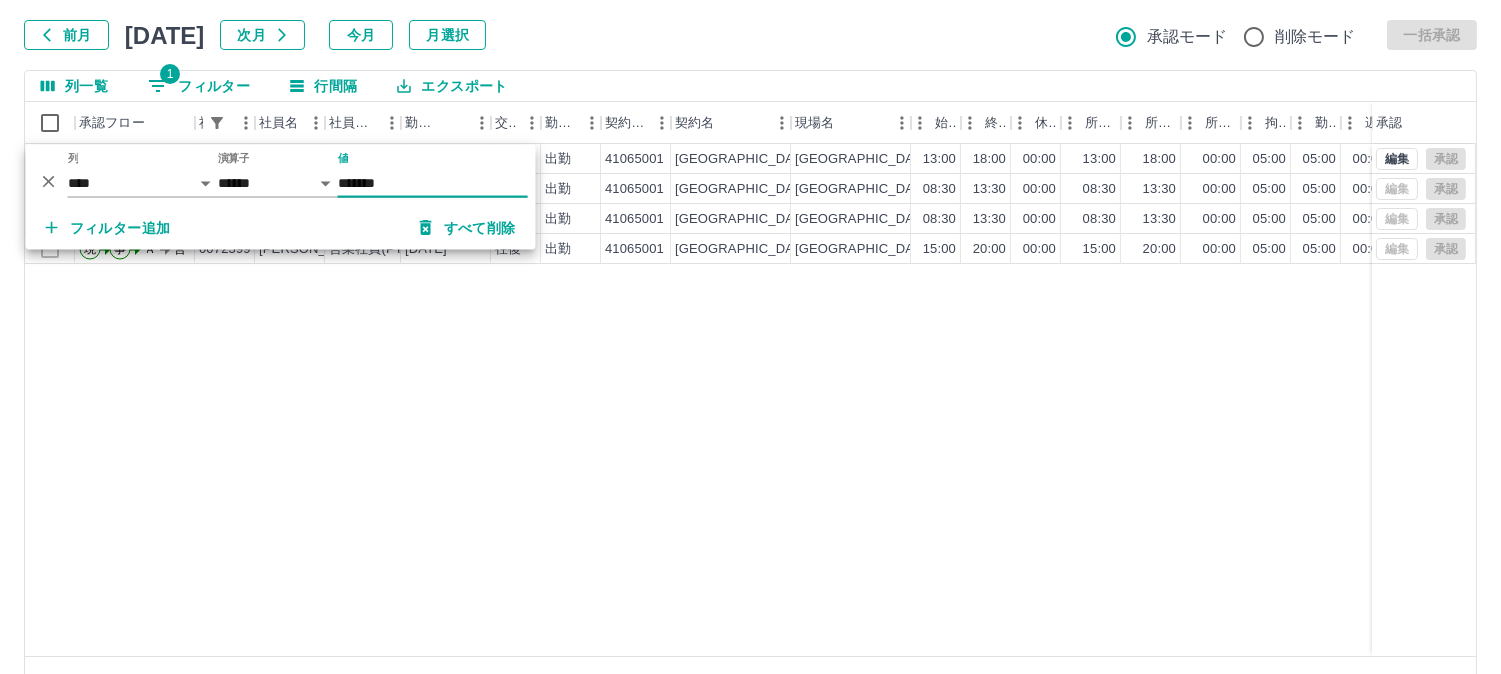 click on "*******" at bounding box center [433, 183] 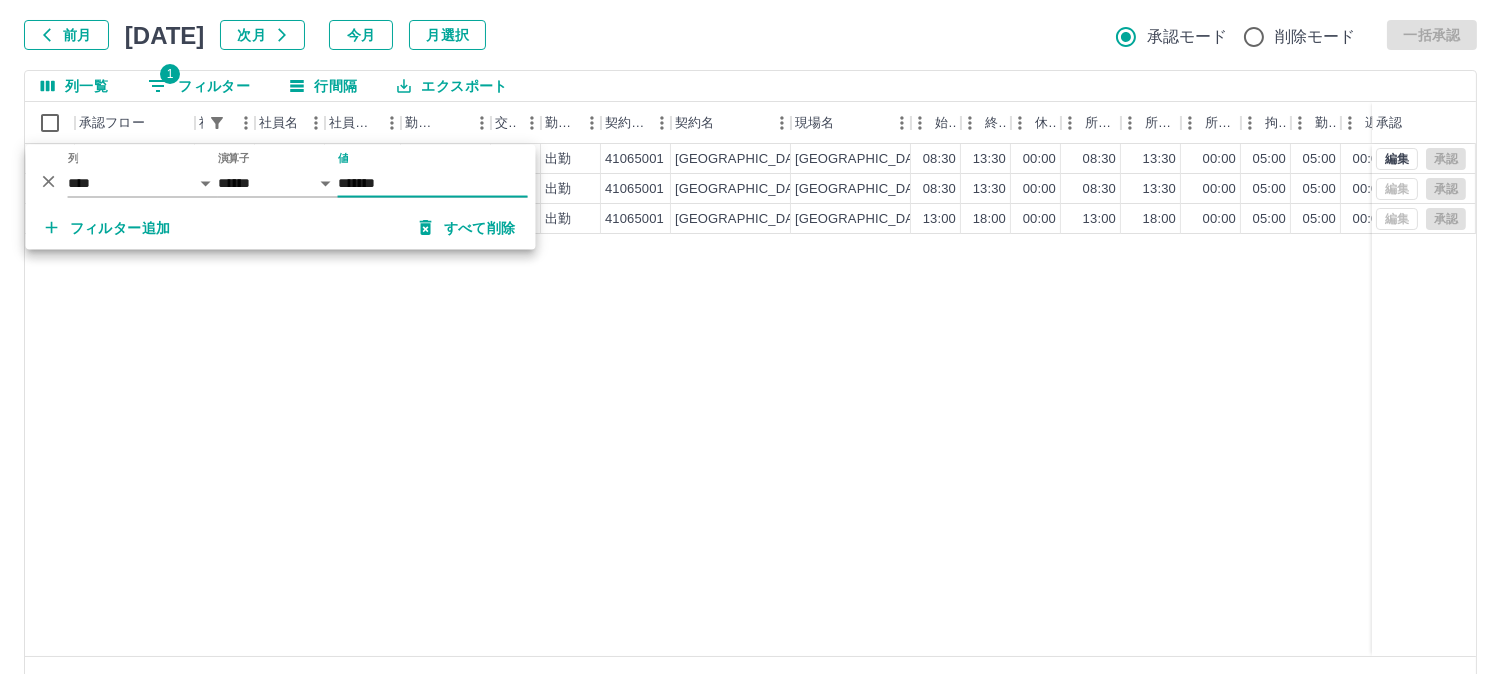 type on "*******" 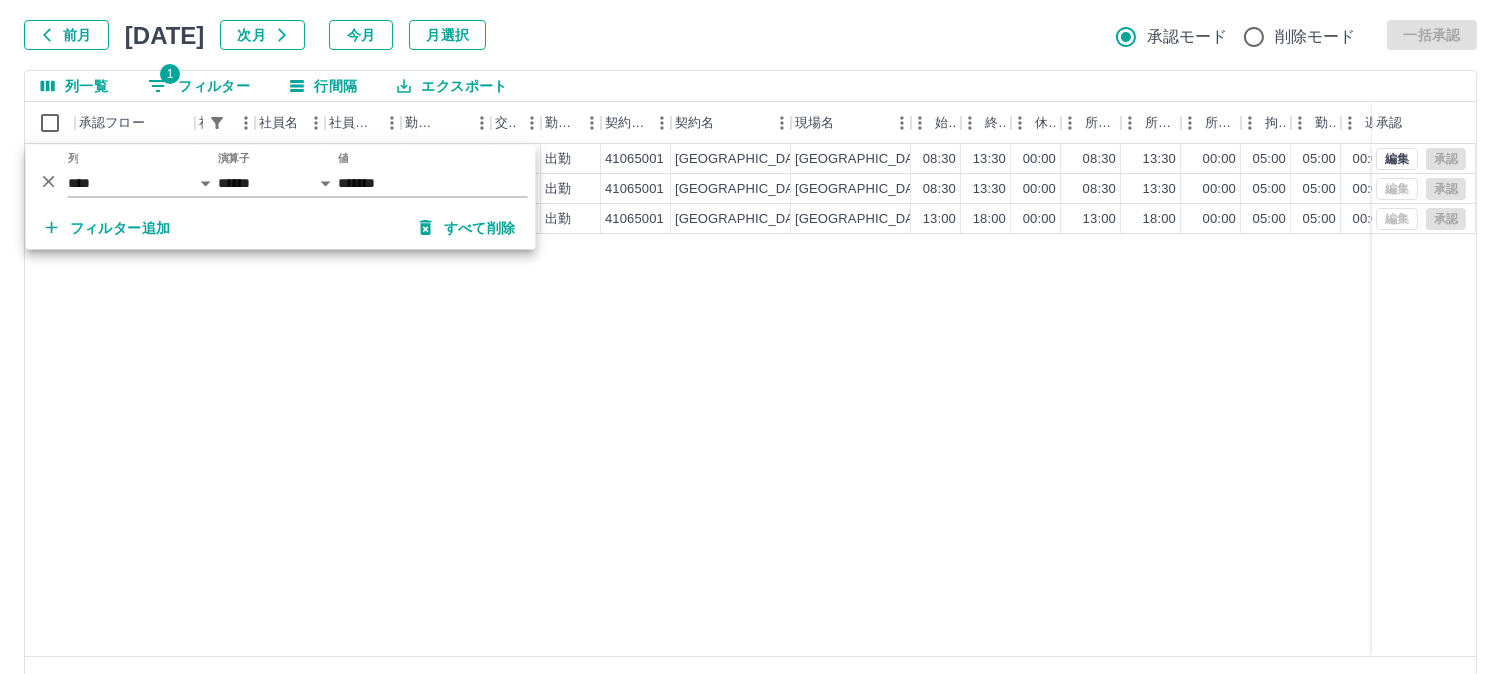 click on "現 事 Ａ 営 0098069 日向　信子 営業社員(PT契約) 2025-07-10 往復 出勤 41065001 世田谷区 世田谷区立保健医療福祉総合プラザ 08:30 13:30 00:00 08:30 13:30 00:00 05:00 05:00 00:00 事務担当者承認待 現 事 Ａ 営 0098069 日向　信子 営業社員(PT契約) 2025-07-07 往復 出勤 41065001 世田谷区 世田谷区立保健医療福祉総合プラザ 08:30 13:30 00:00 08:30 13:30 00:00 05:00 05:00 00:00 AM承認待 現 事 Ａ 営 0098069 日向　信子 営業社員(PT契約) 2025-07-01 往復 出勤 41065001 世田谷区 世田谷区立保健医療福祉総合プラザ 13:00 18:00 00:00 13:00 18:00 00:00 05:00 05:00 00:00 AM承認待 編集 承認 編集 承認 編集 承認" at bounding box center (898, 400) 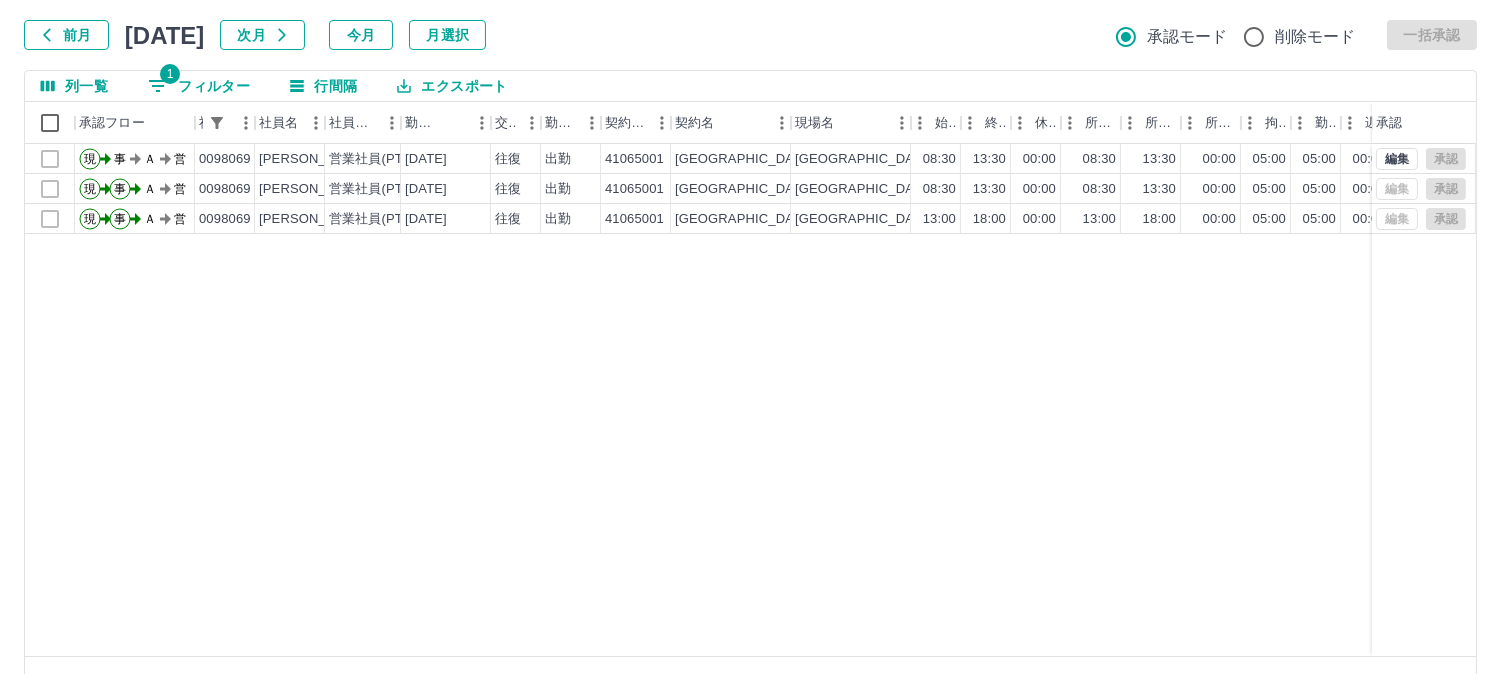 click on "1 フィルター" at bounding box center [199, 86] 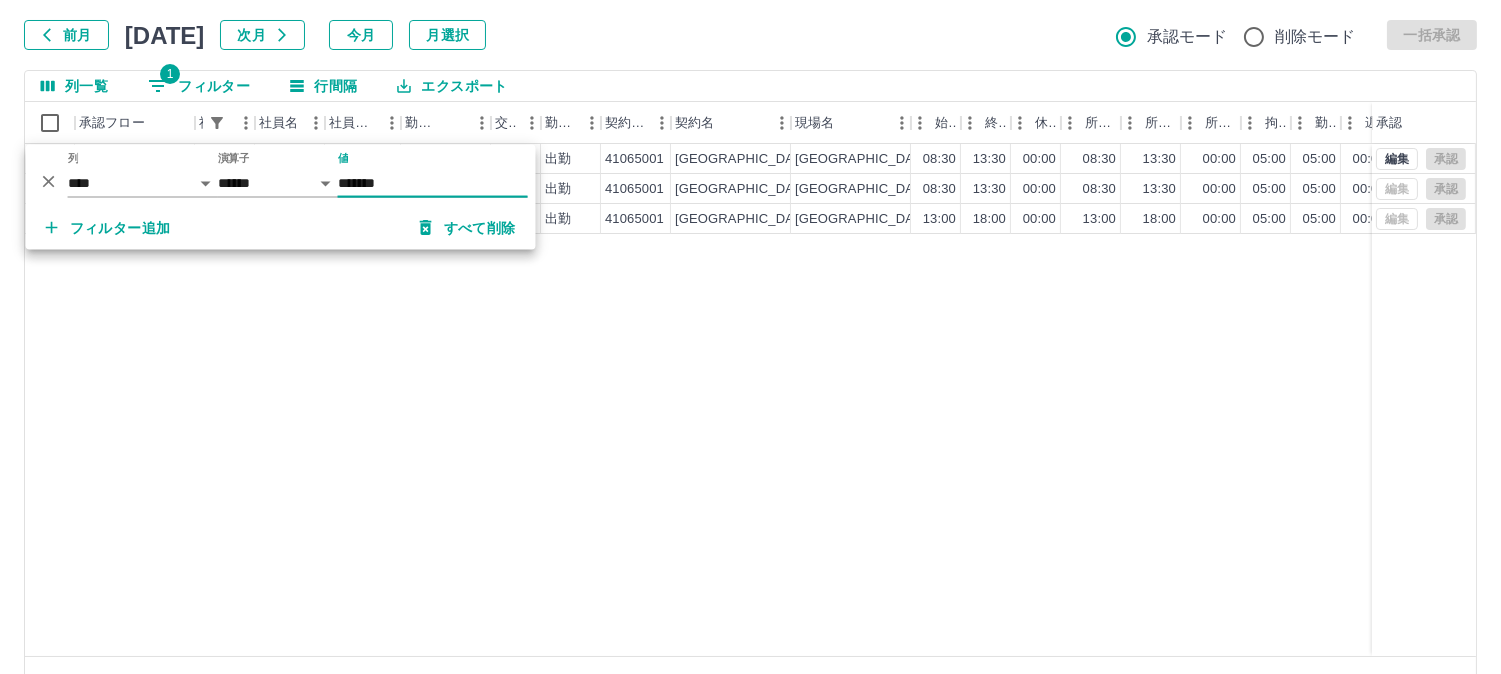 click on "*******" at bounding box center [433, 183] 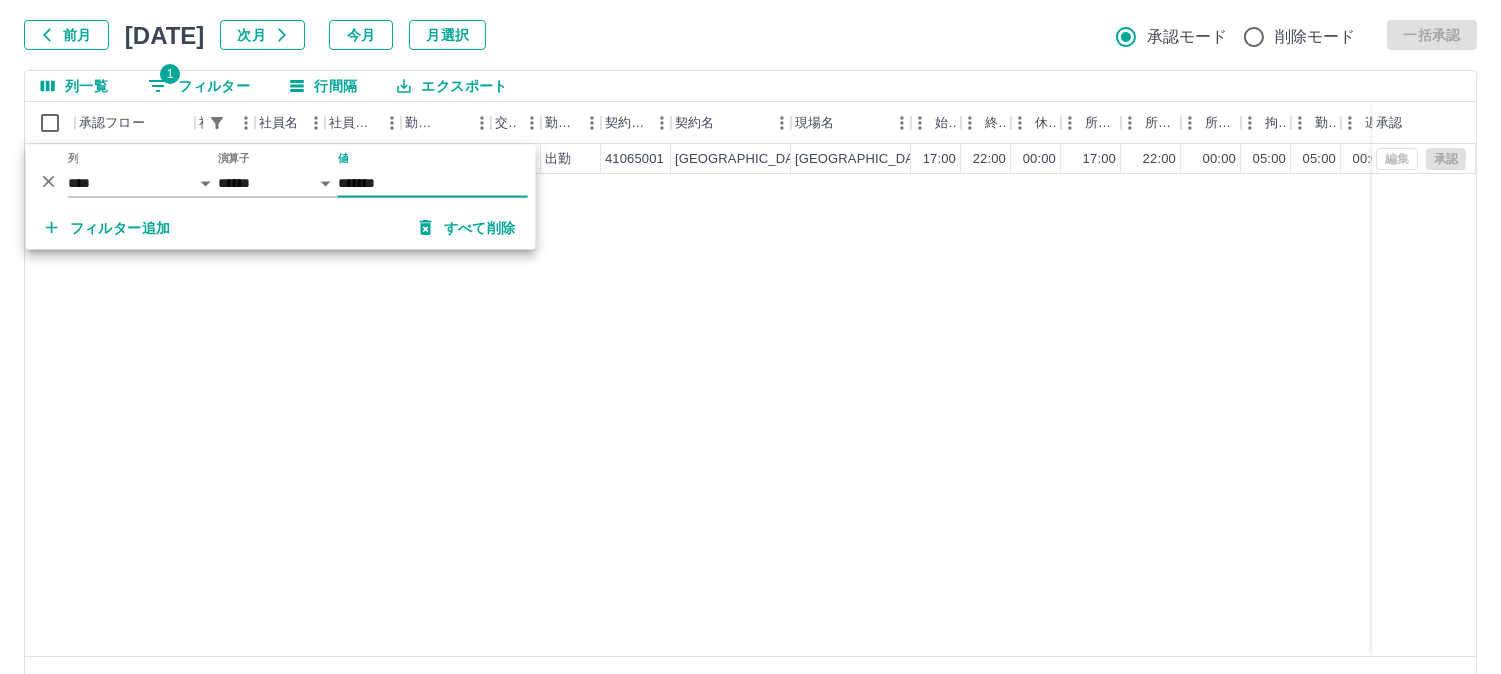 type on "*******" 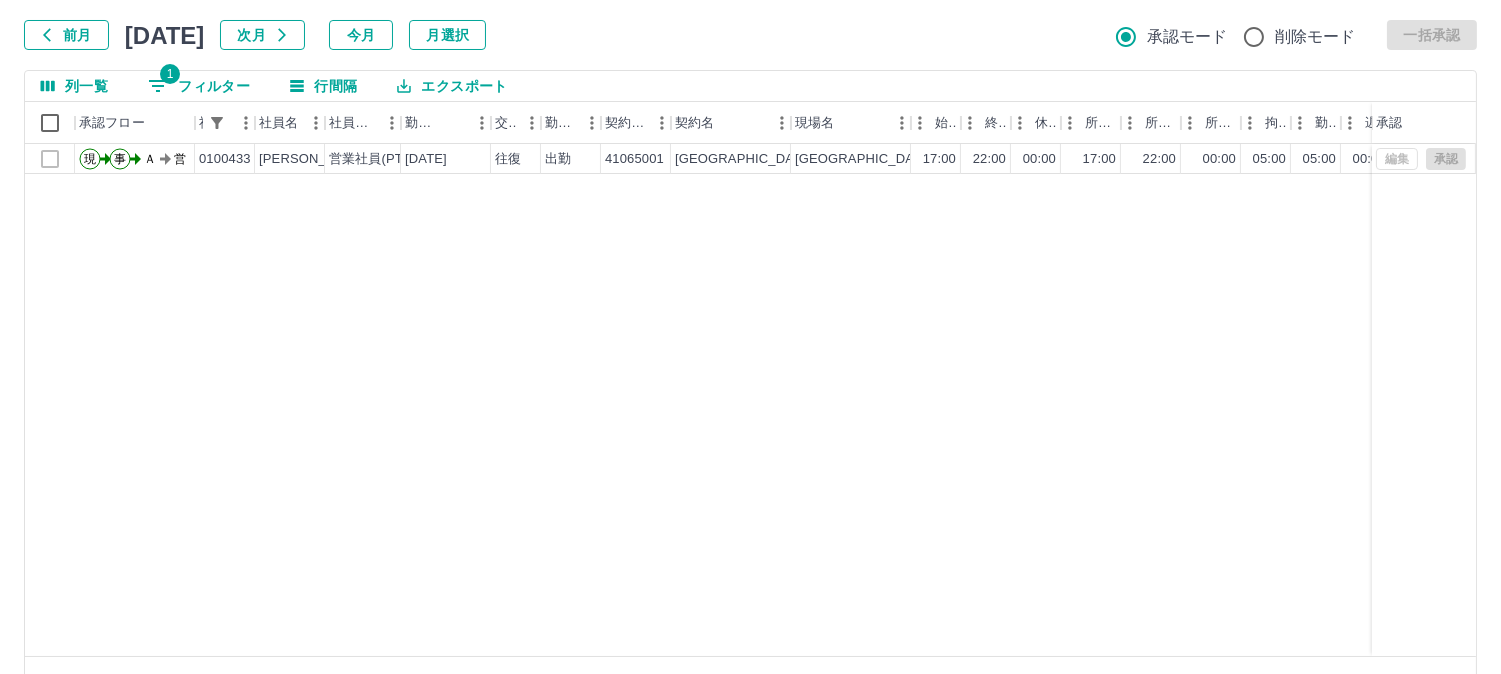 click on "1 フィルター" at bounding box center (199, 86) 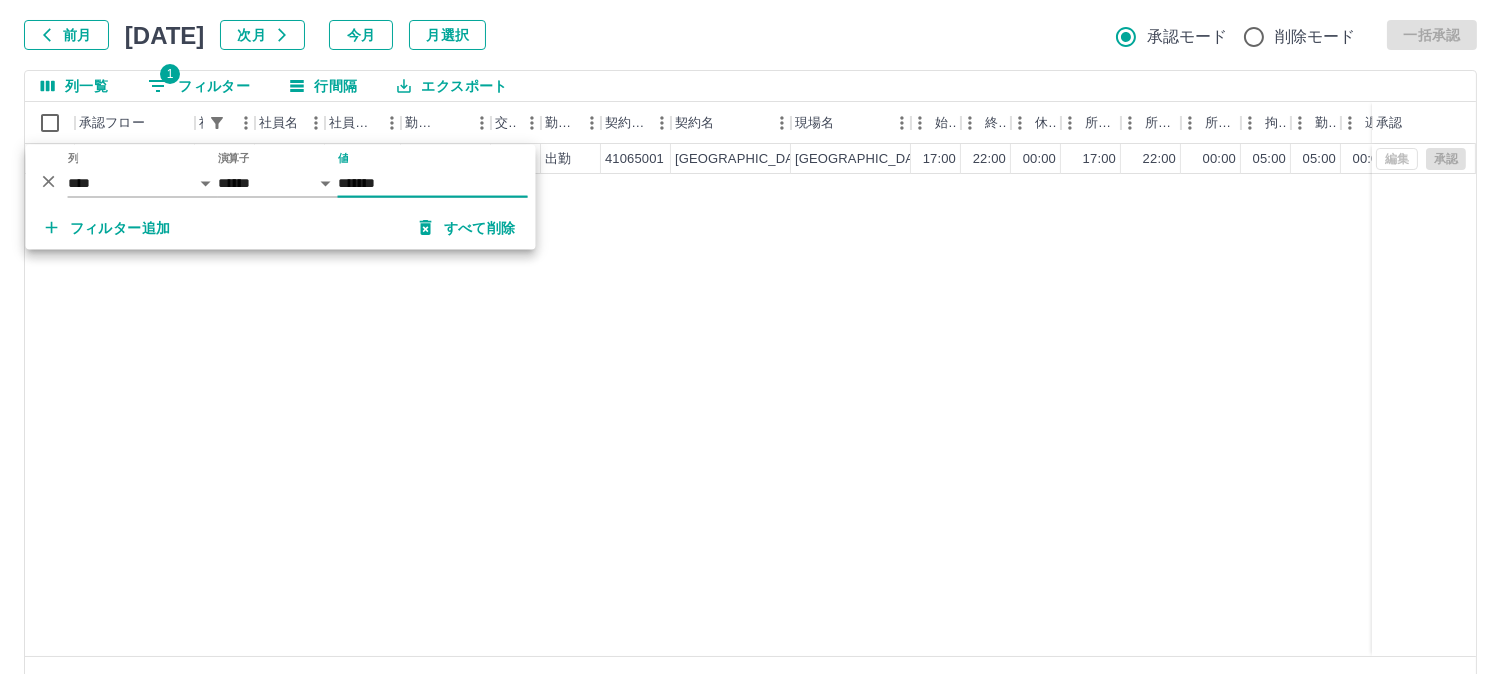 click on "*******" at bounding box center (433, 183) 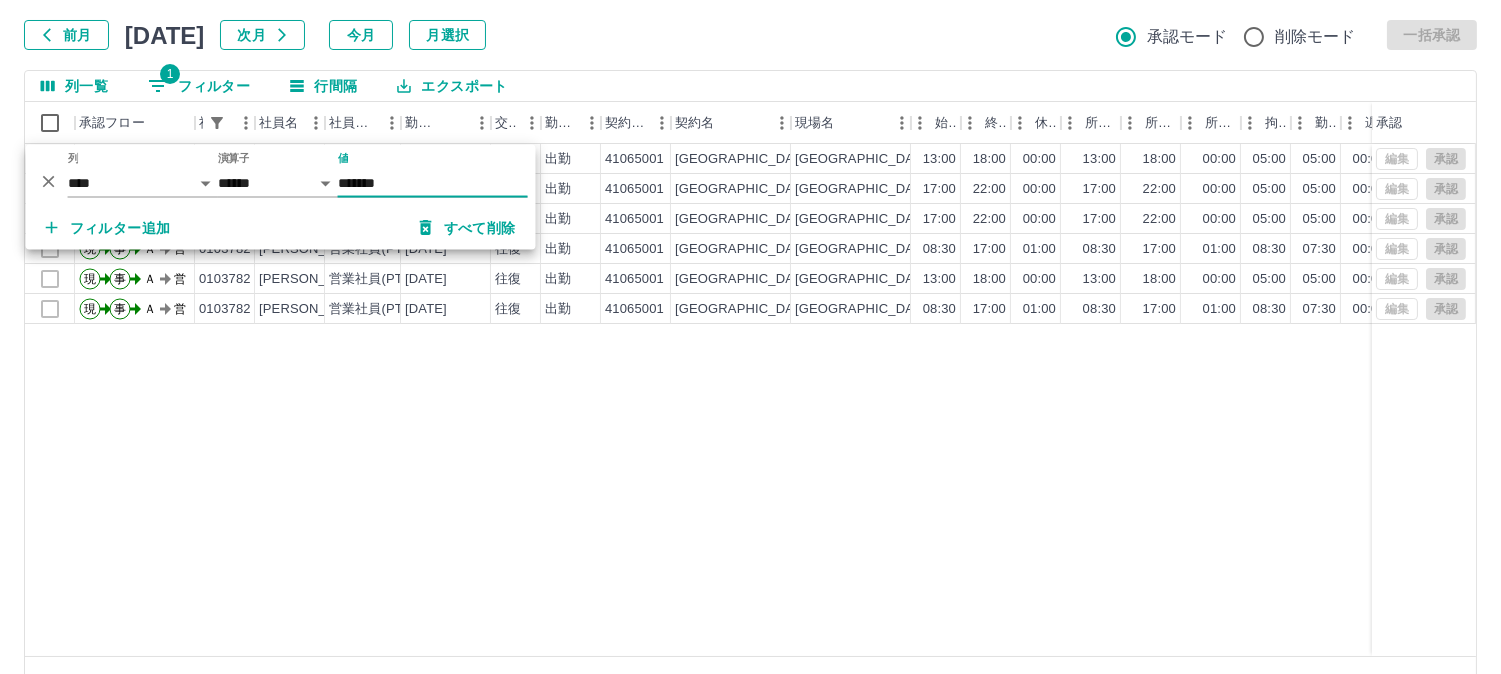 type on "*******" 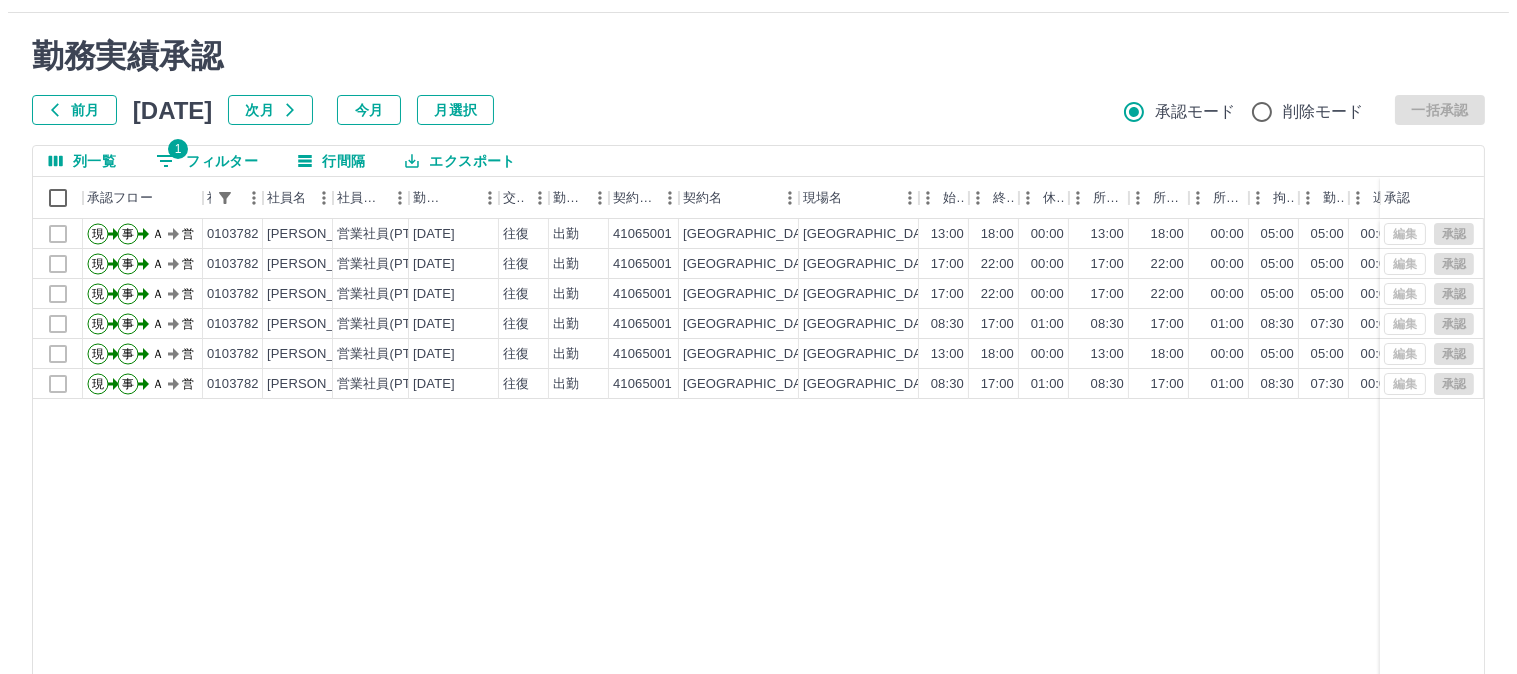 scroll, scrollTop: 0, scrollLeft: 0, axis: both 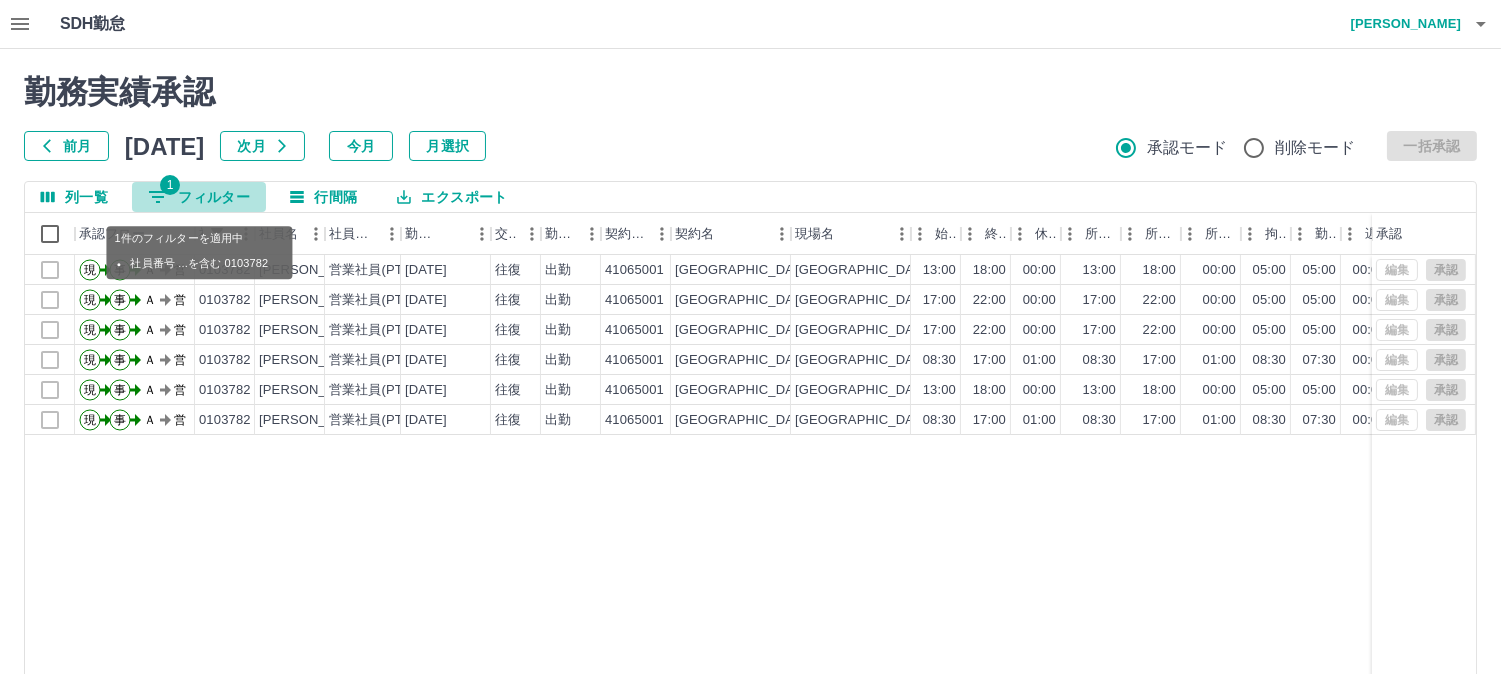click on "1" at bounding box center [170, 185] 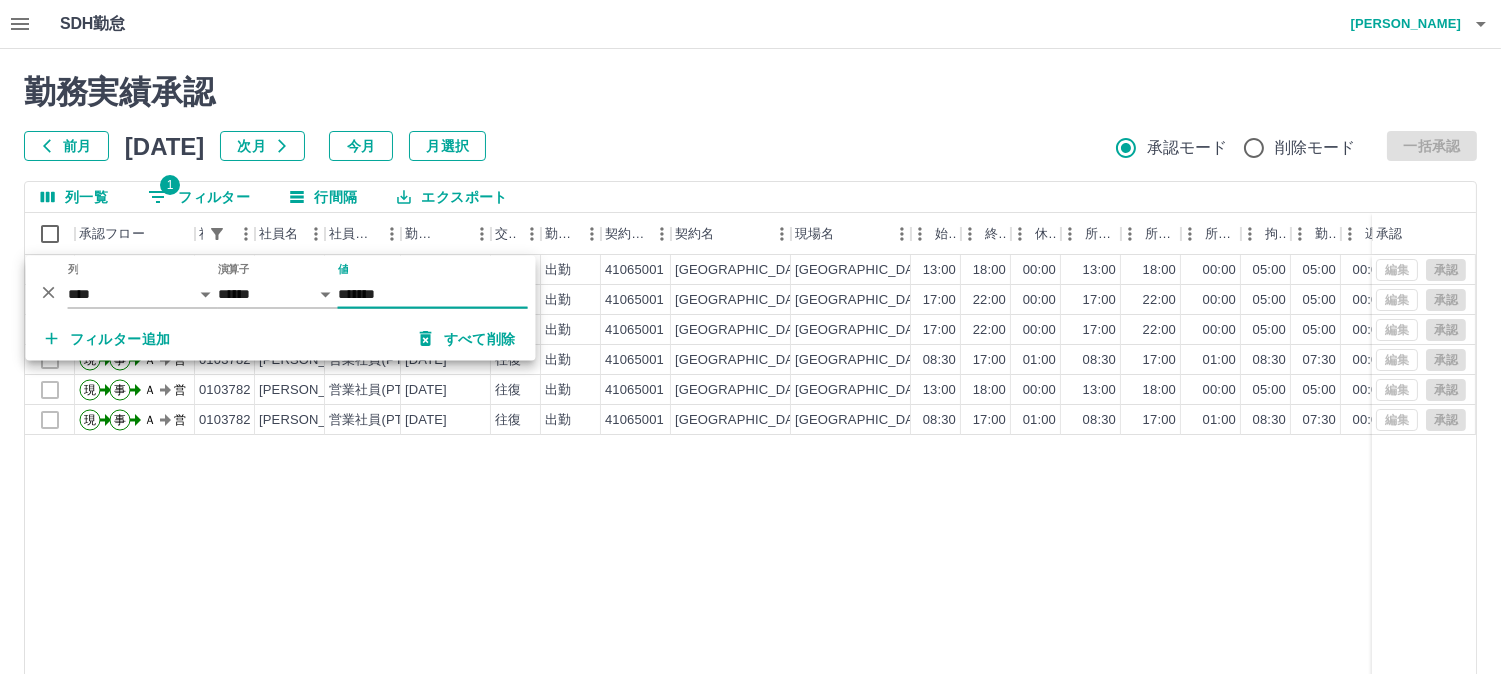 click on "*******" at bounding box center [433, 294] 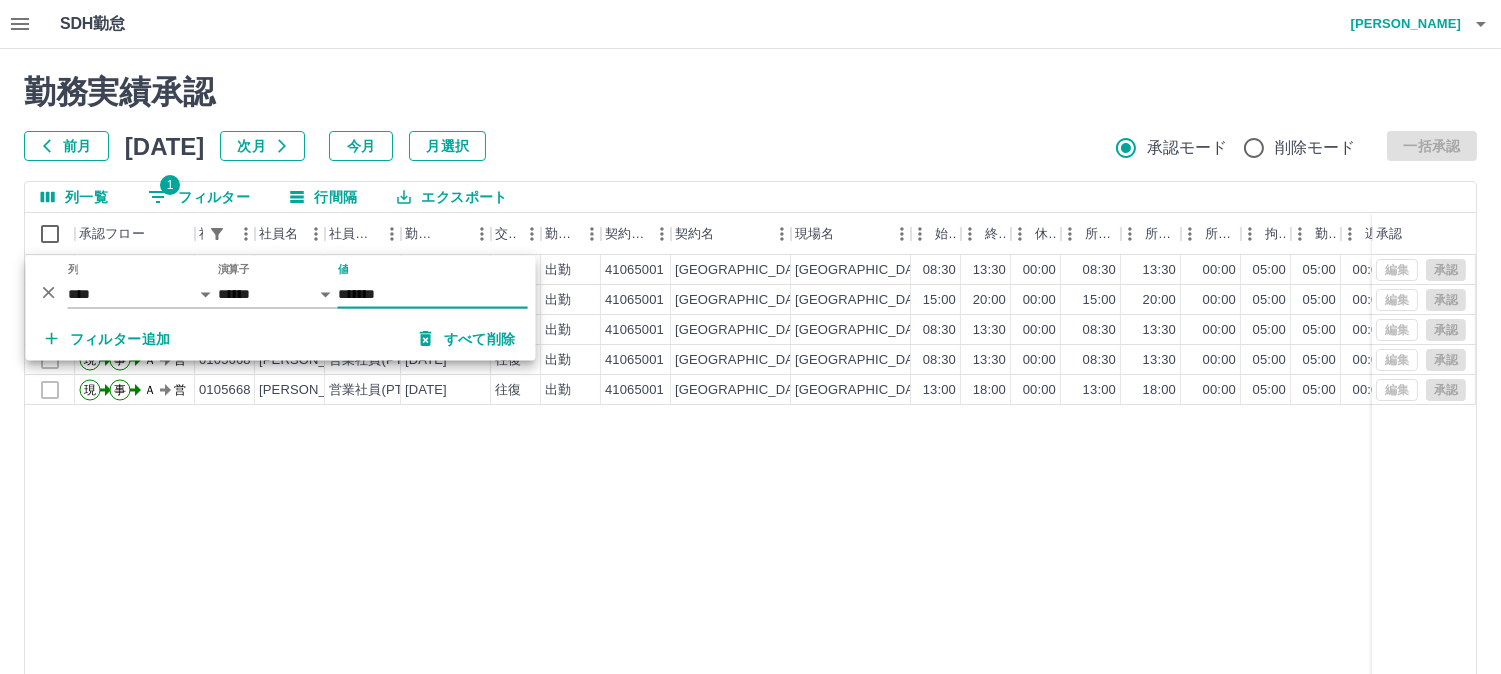type on "*******" 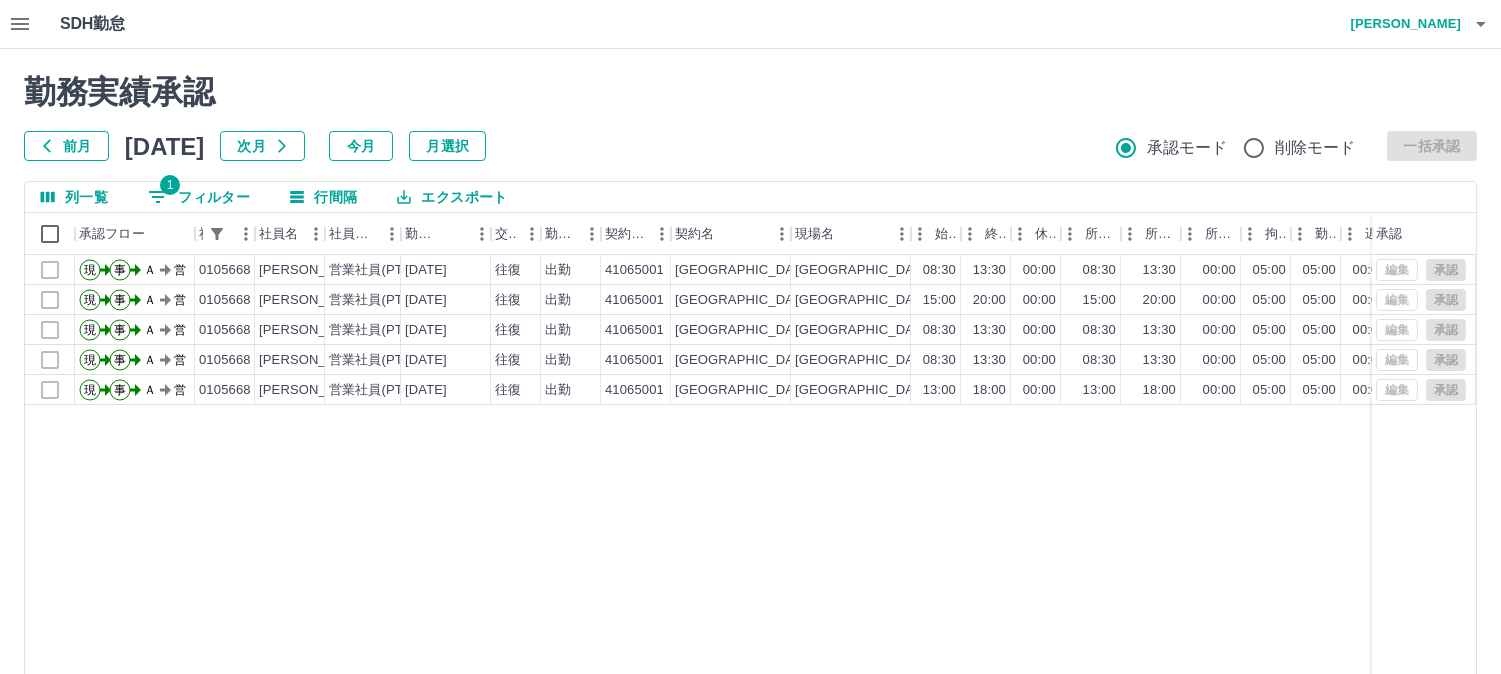 click at bounding box center (1481, 24) 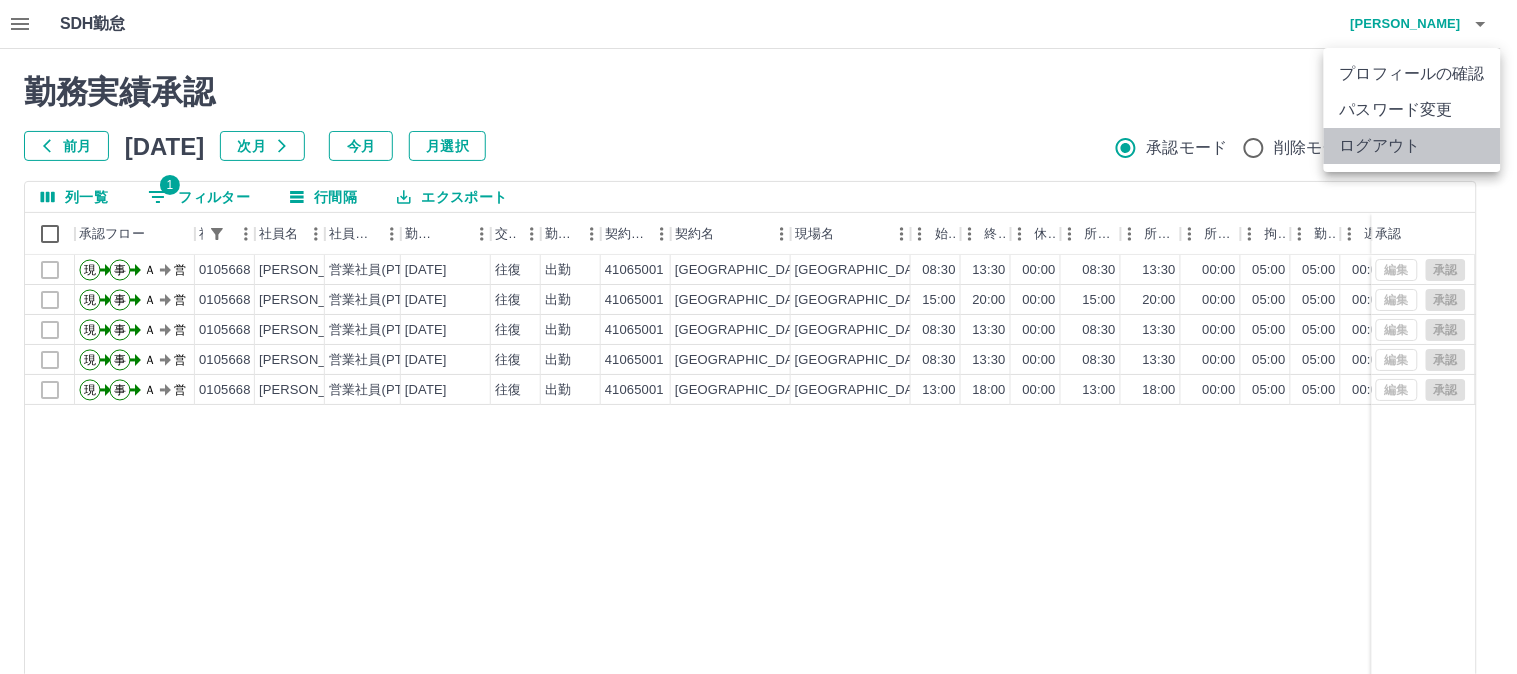 click on "ログアウト" at bounding box center [1412, 146] 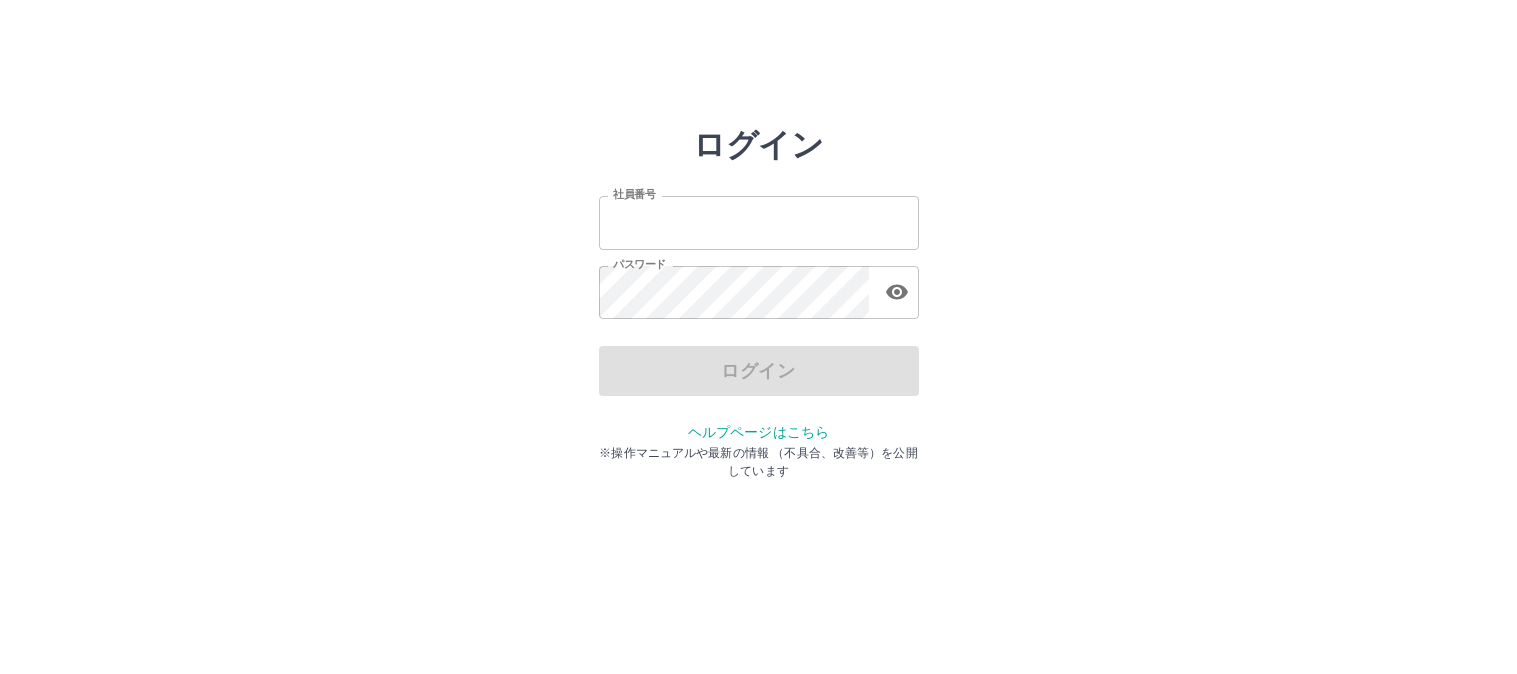 scroll, scrollTop: 0, scrollLeft: 0, axis: both 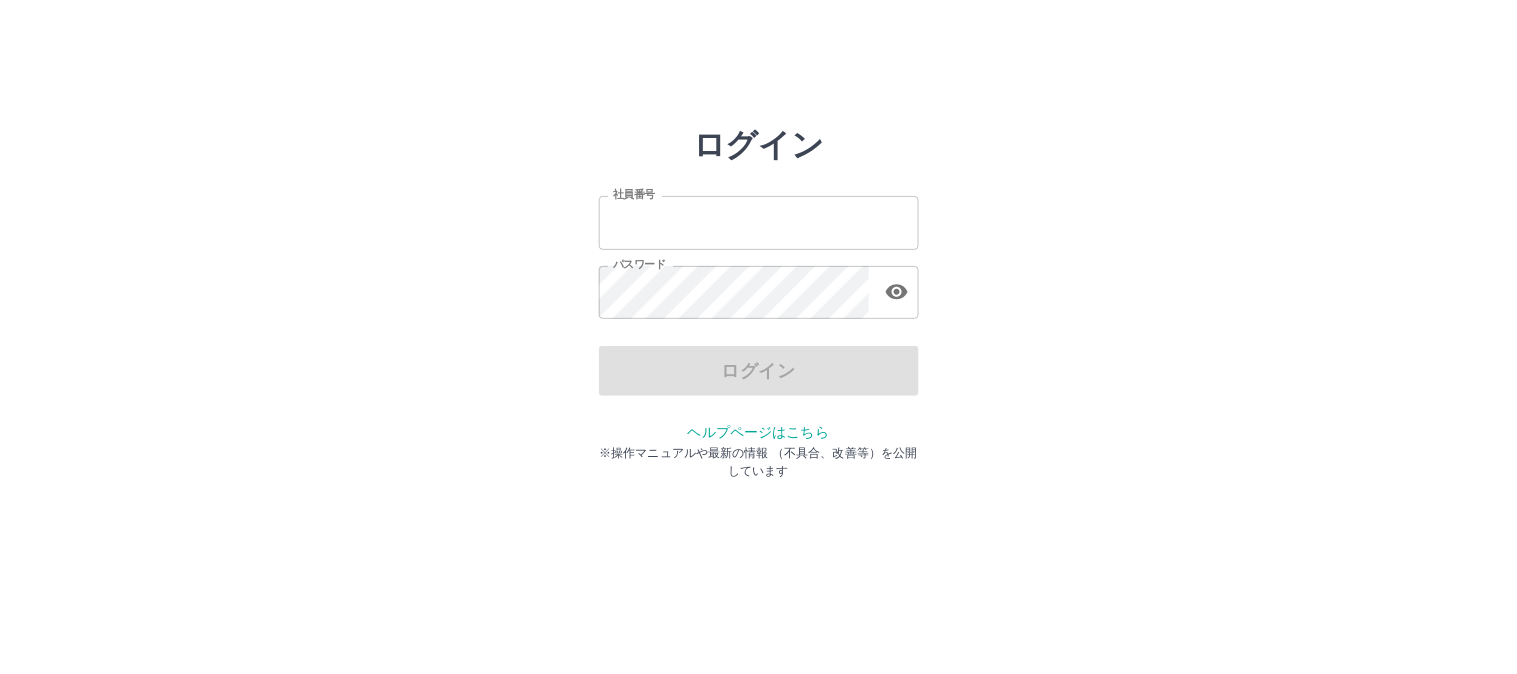 type on "*******" 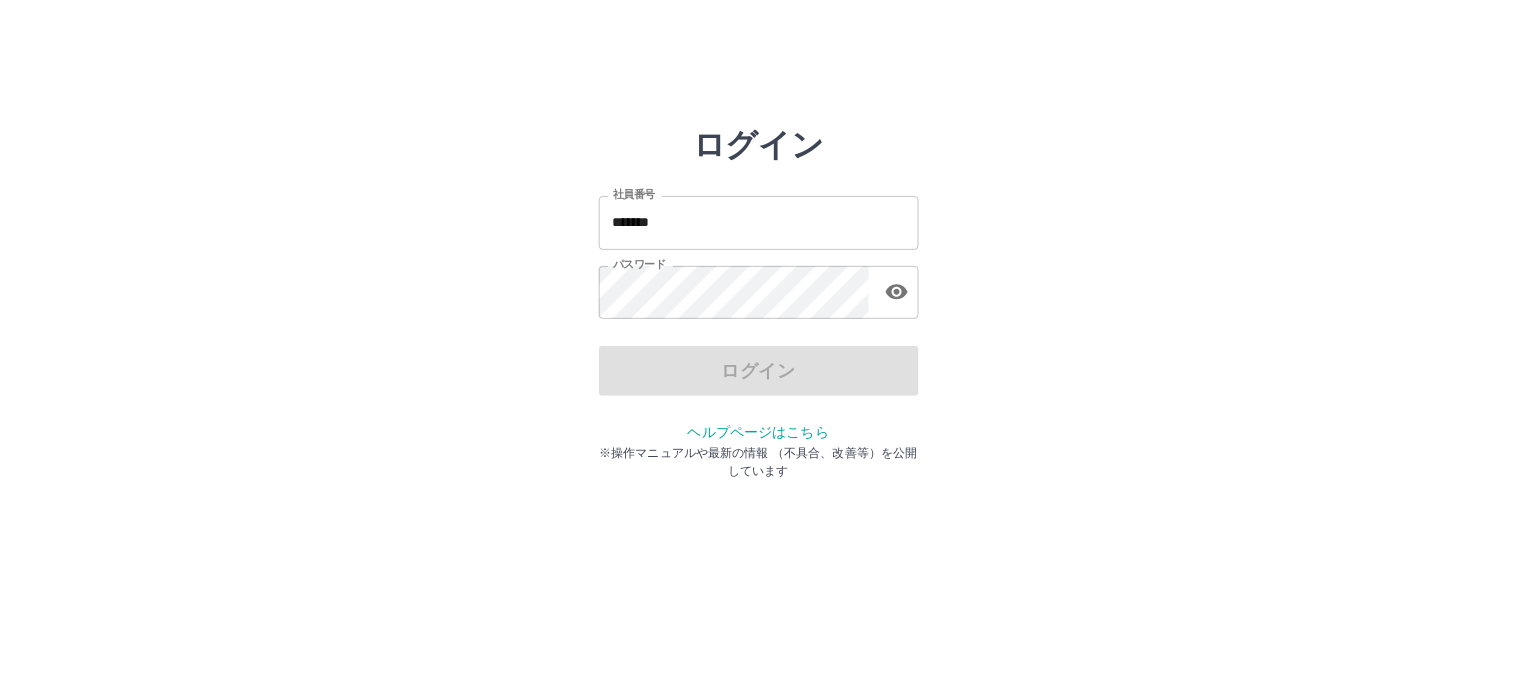 click on "ログイン" at bounding box center [759, 371] 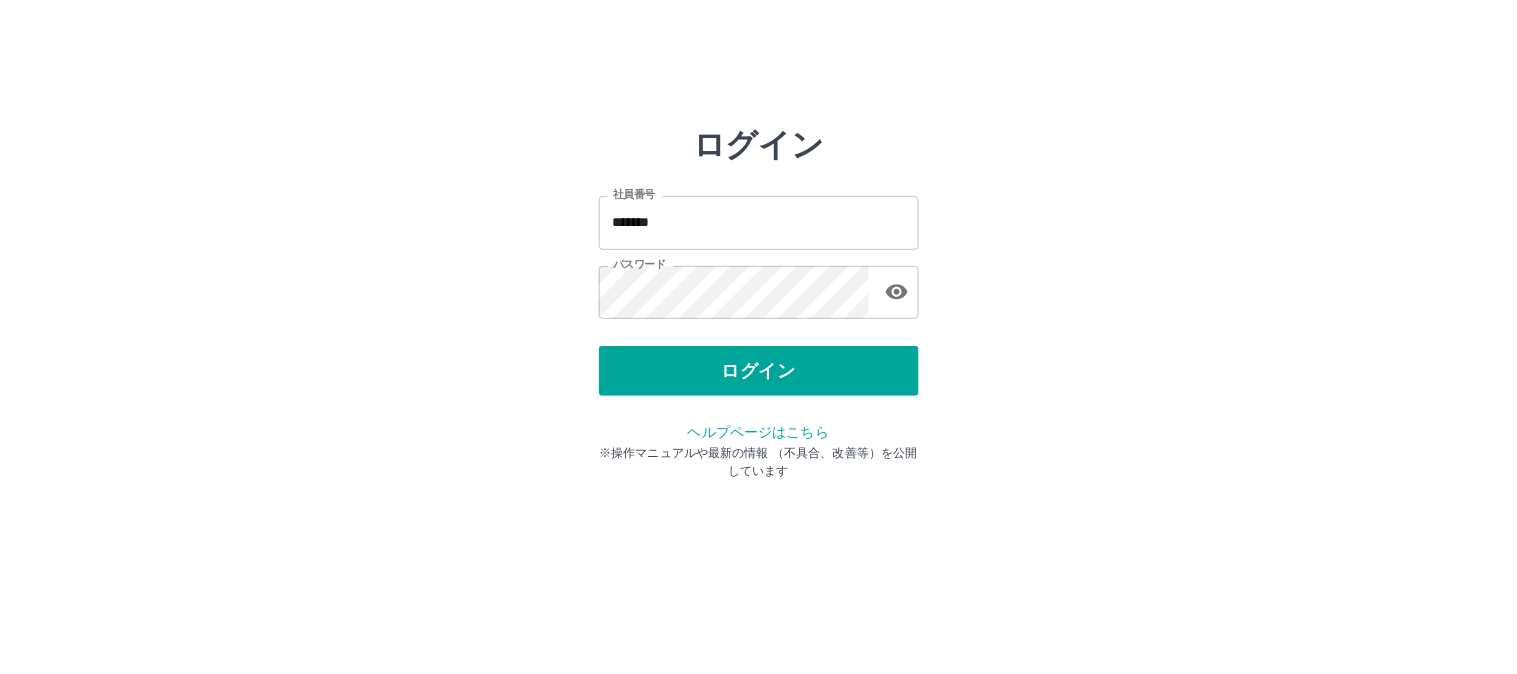 click on "ログイン" at bounding box center (759, 371) 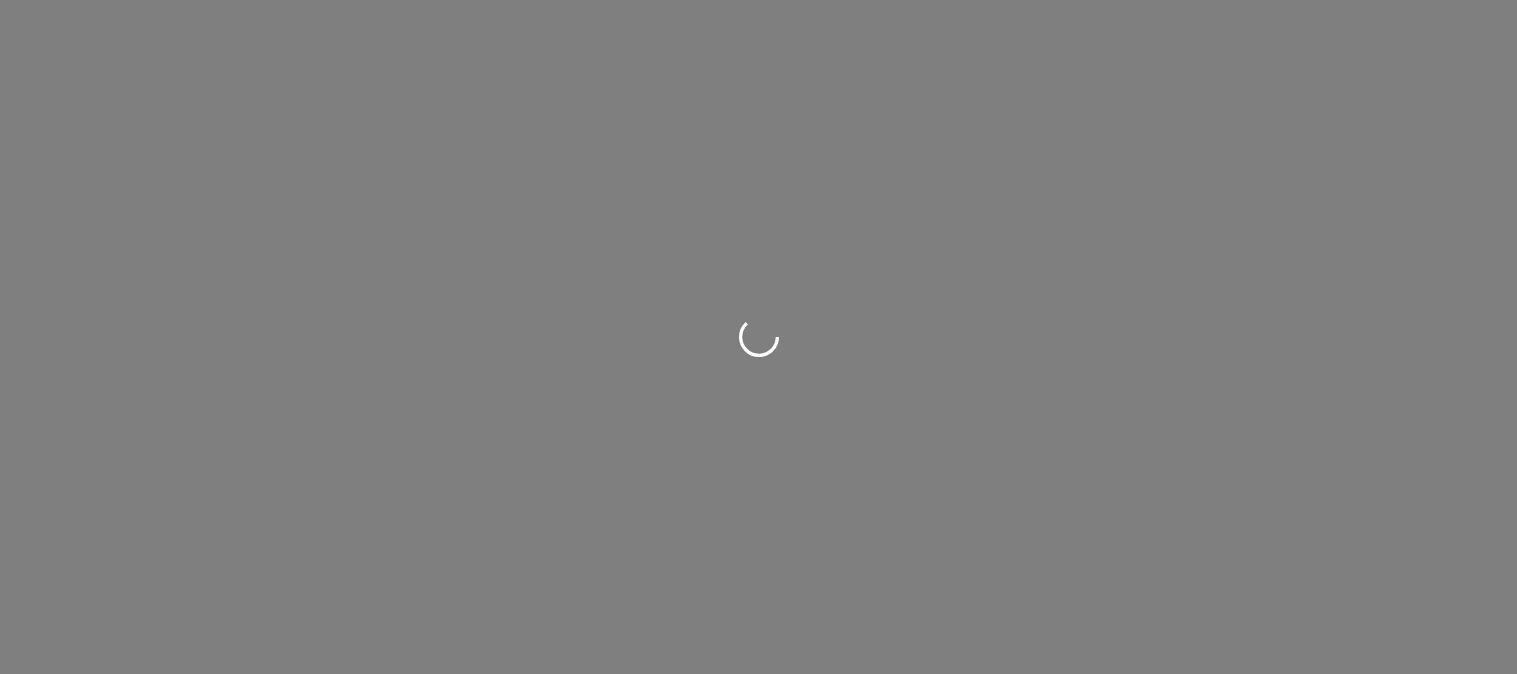 scroll, scrollTop: 0, scrollLeft: 0, axis: both 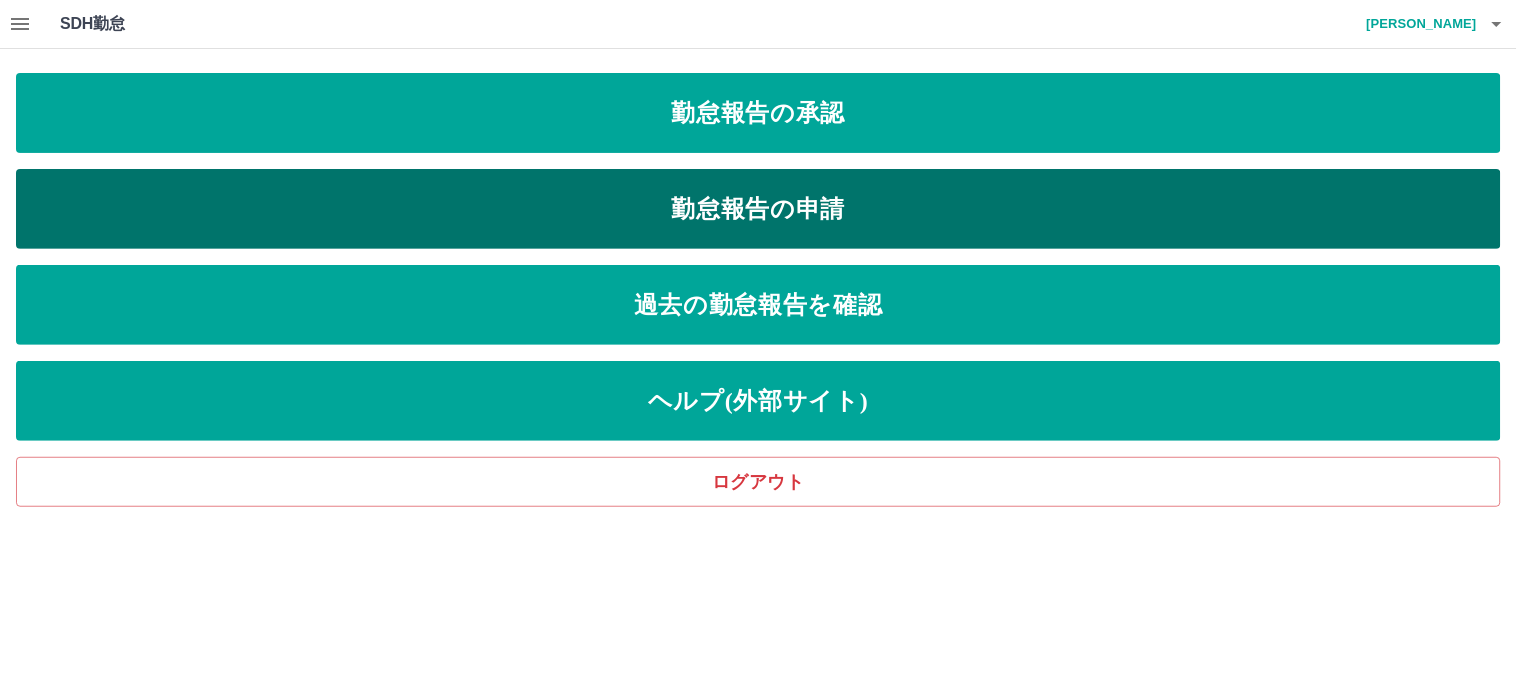 click on "勤怠報告の申請" at bounding box center [758, 209] 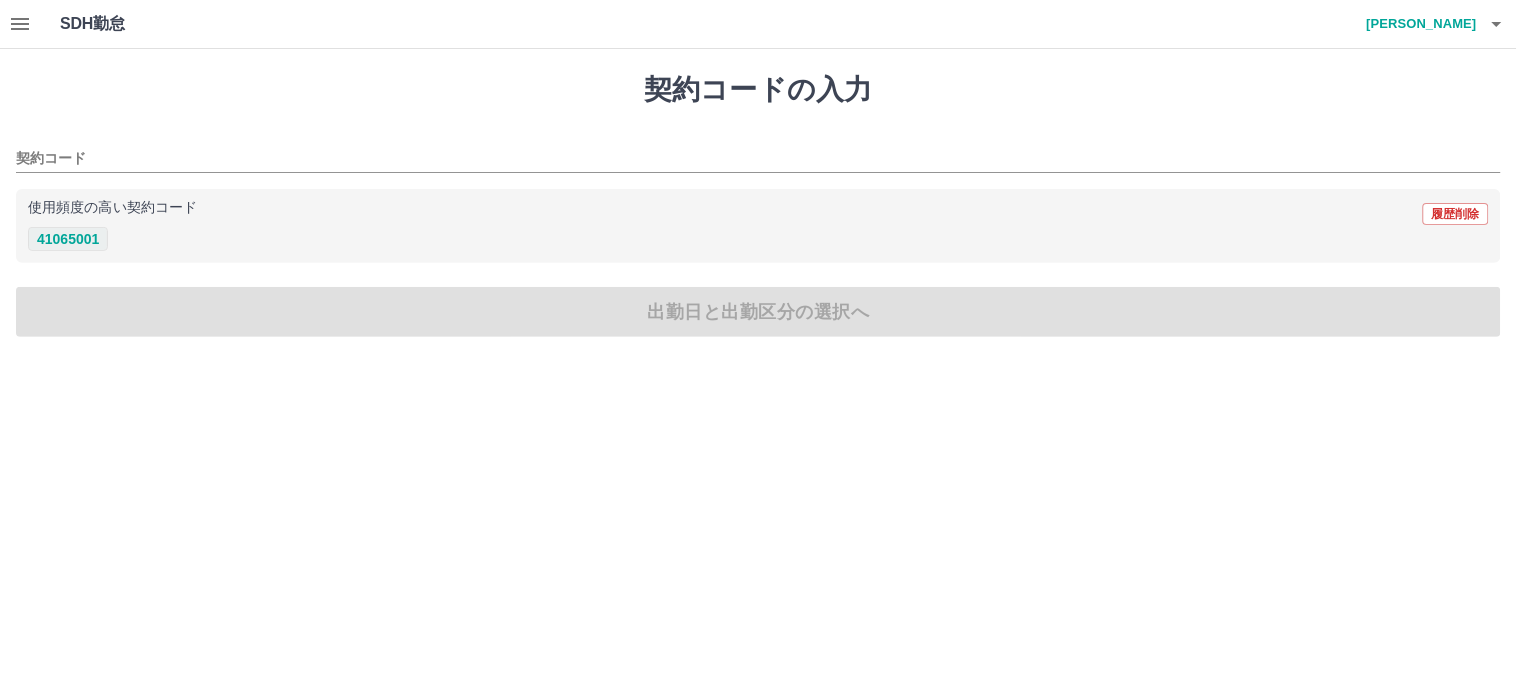 click on "41065001" at bounding box center (68, 239) 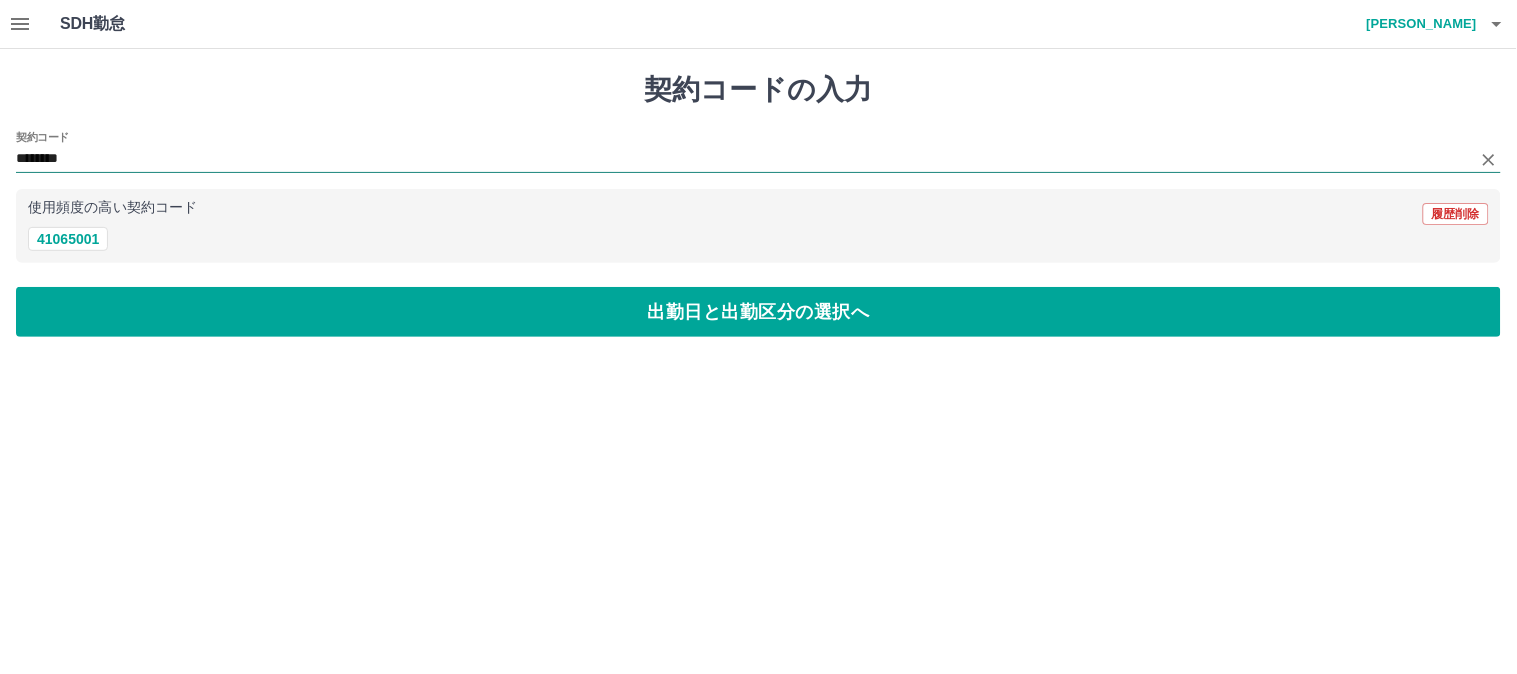 click on "********" at bounding box center [743, 159] 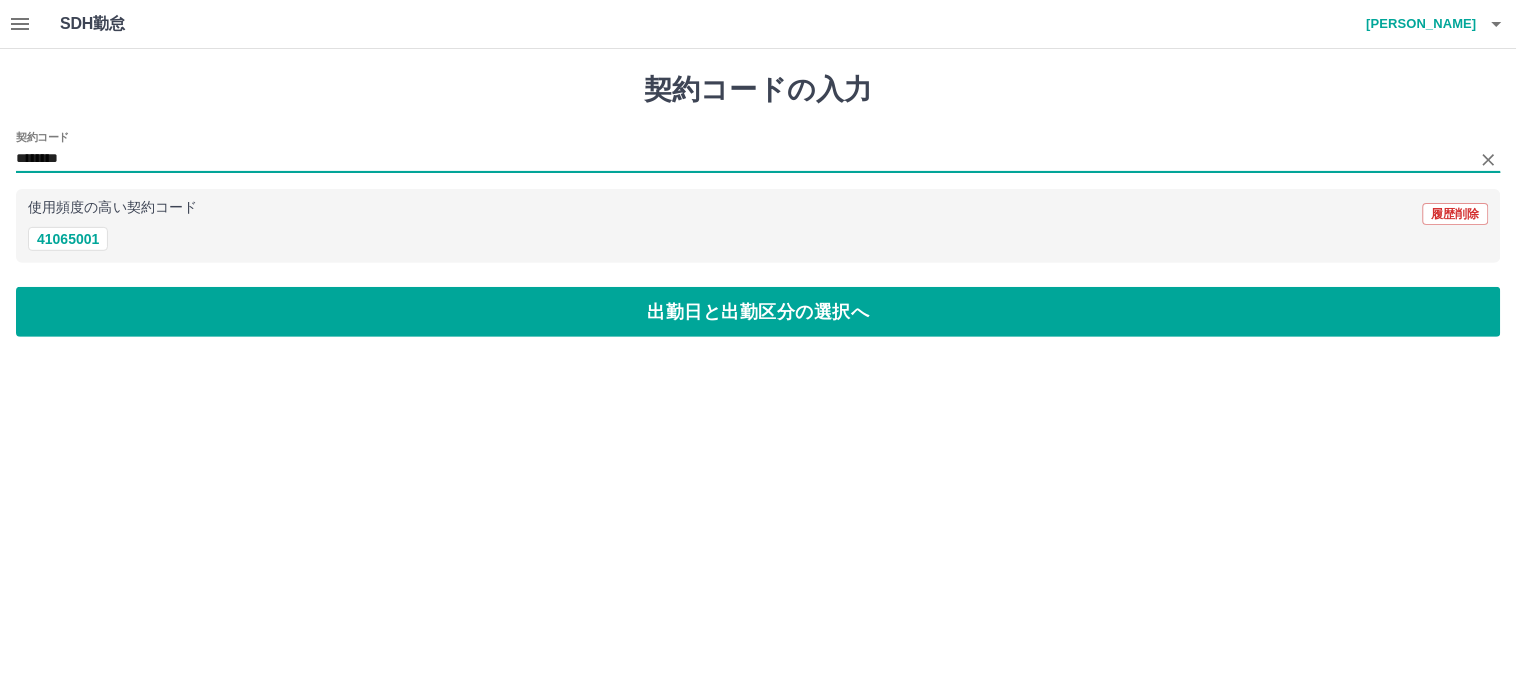 click on "********" at bounding box center [743, 159] 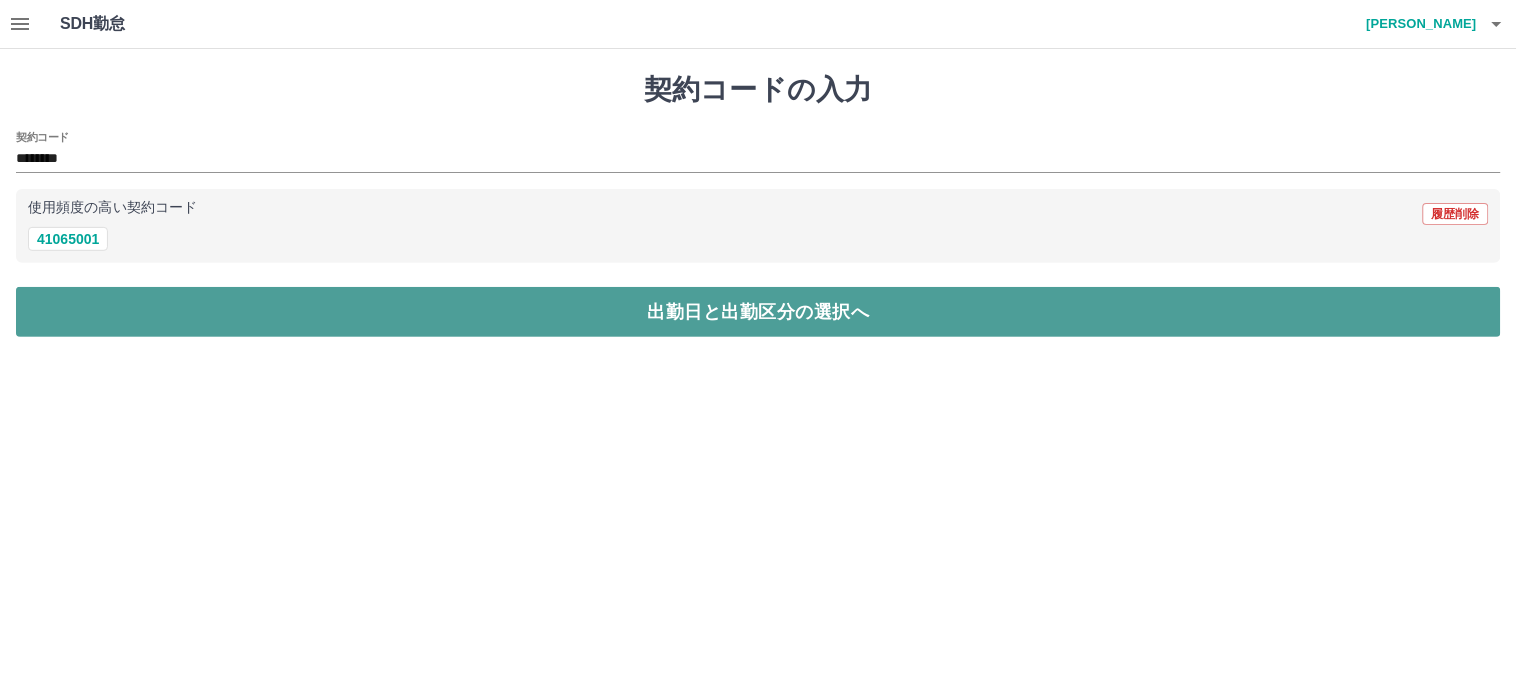 click on "出勤日と出勤区分の選択へ" at bounding box center [758, 312] 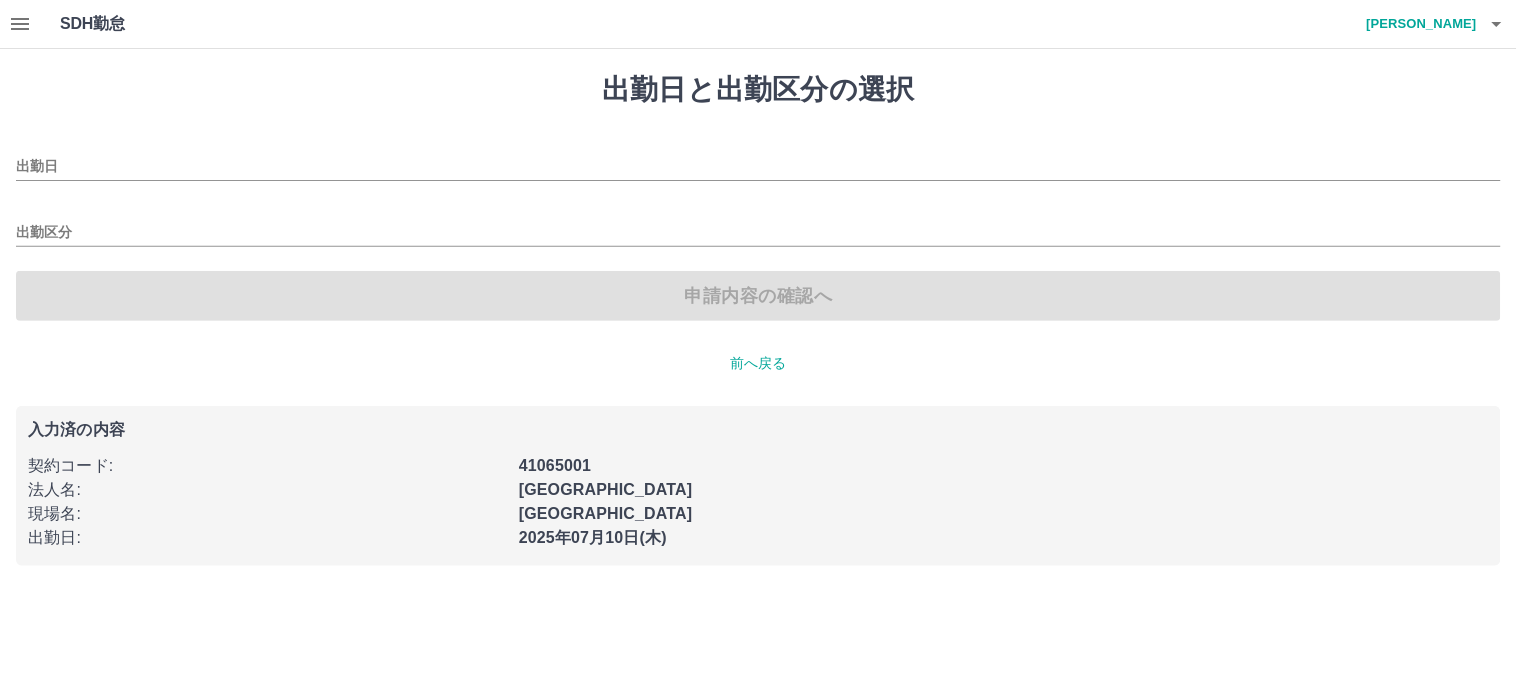 type on "**********" 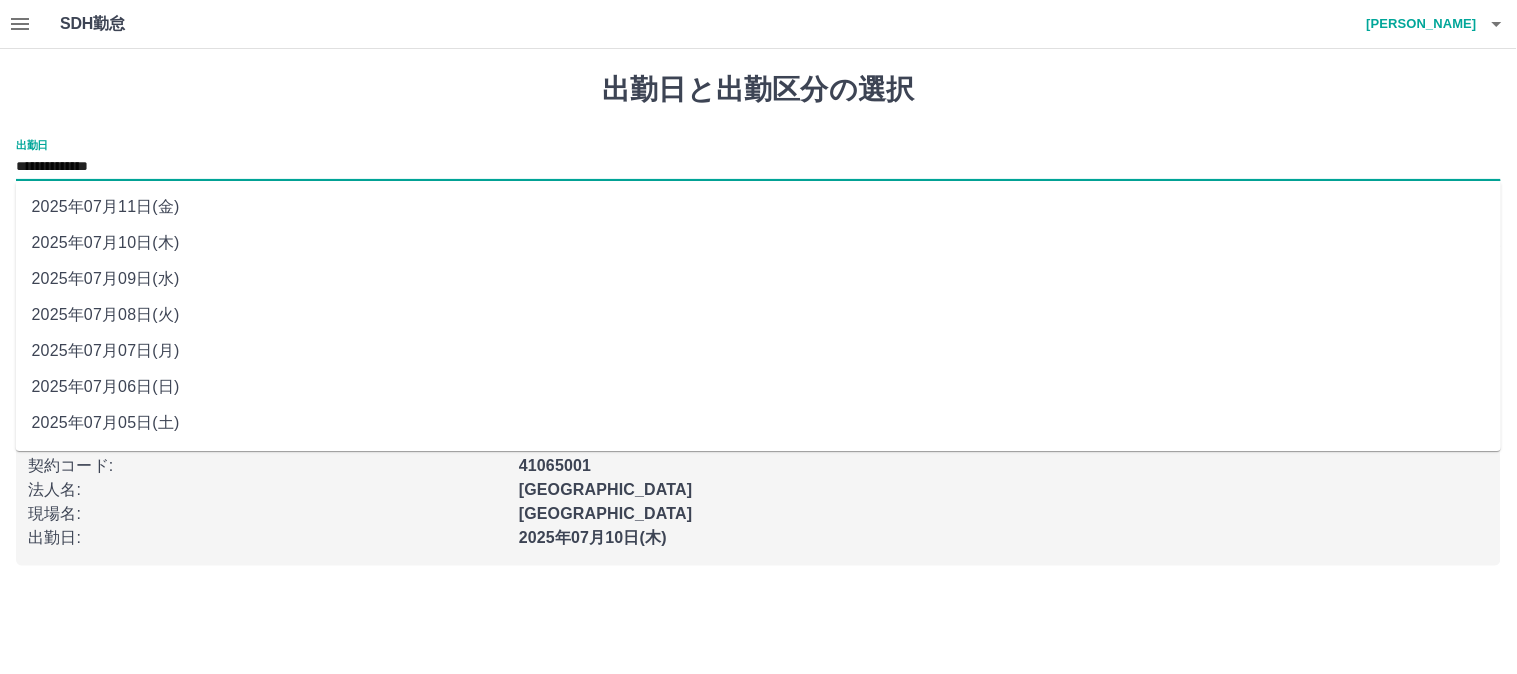 click on "**********" at bounding box center [758, 167] 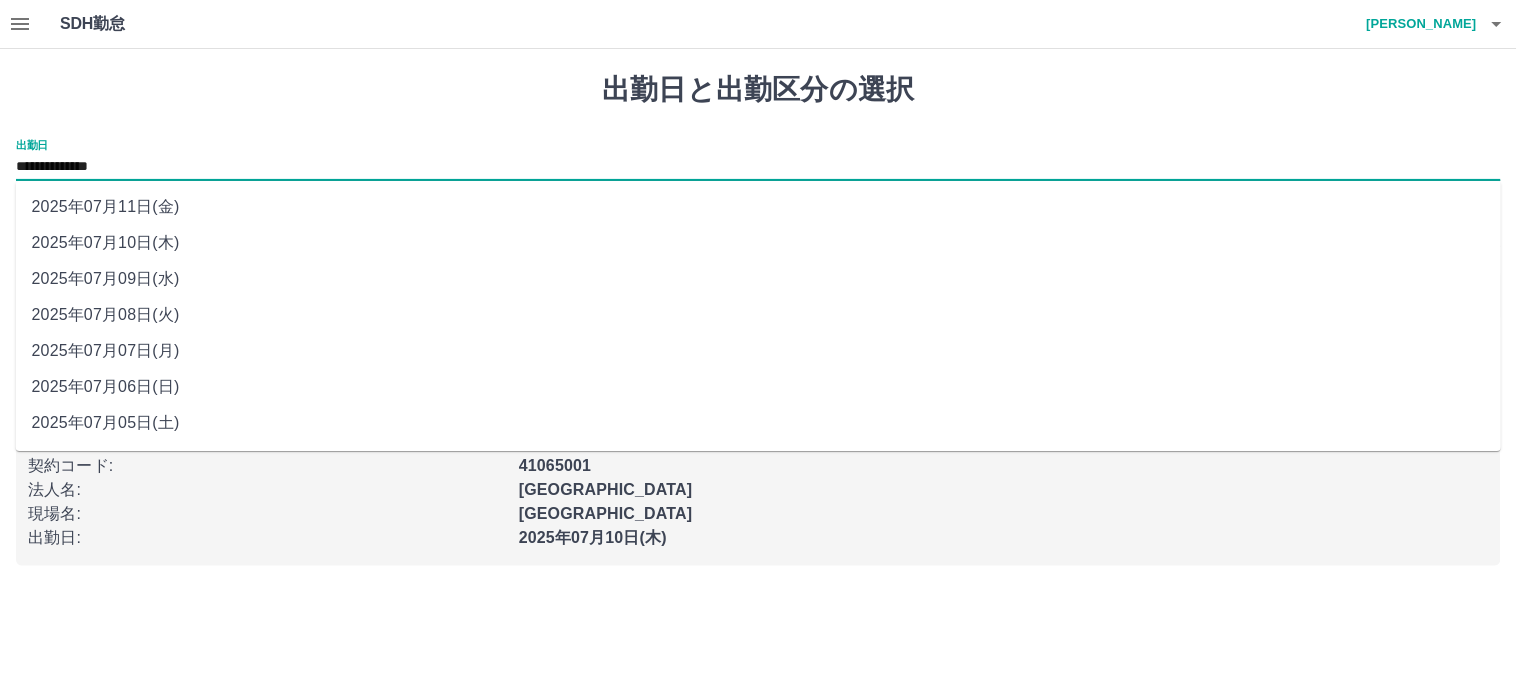 click 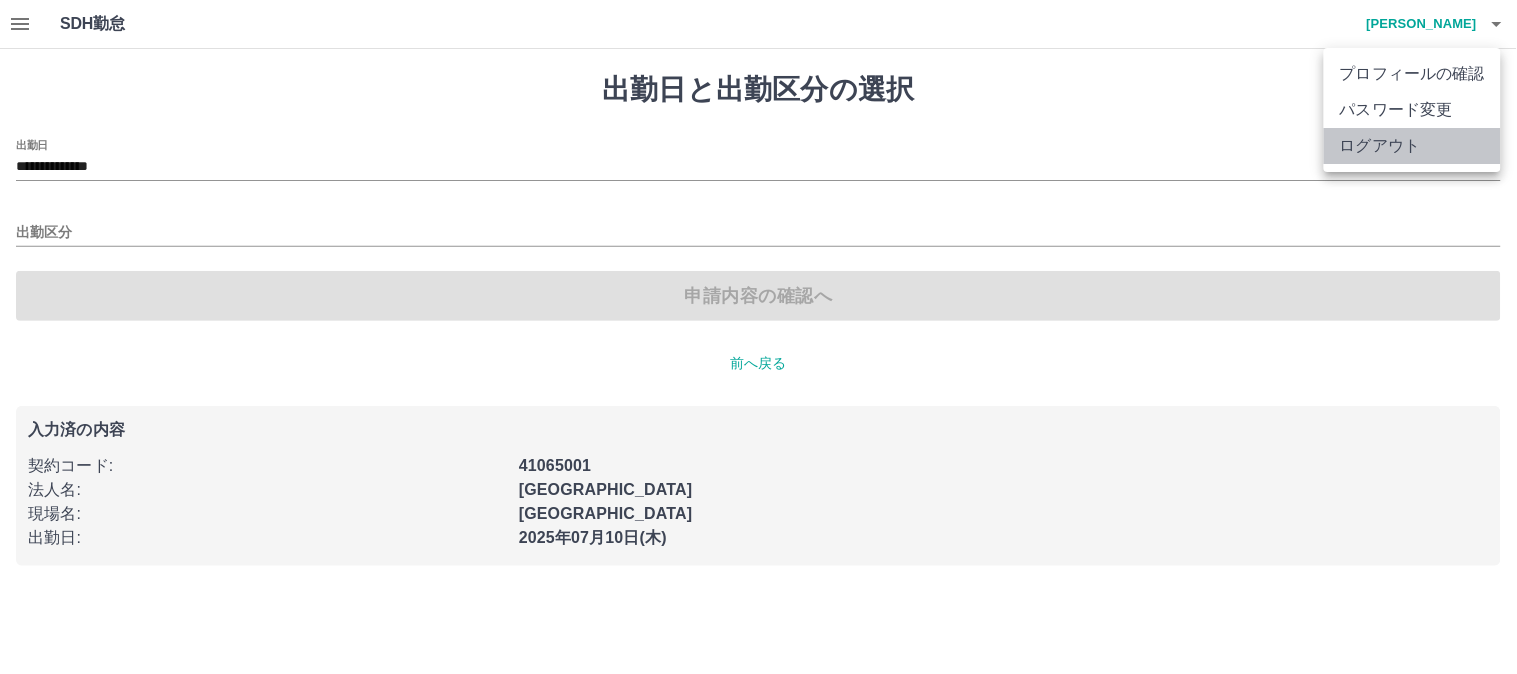 click on "ログアウト" at bounding box center (1412, 146) 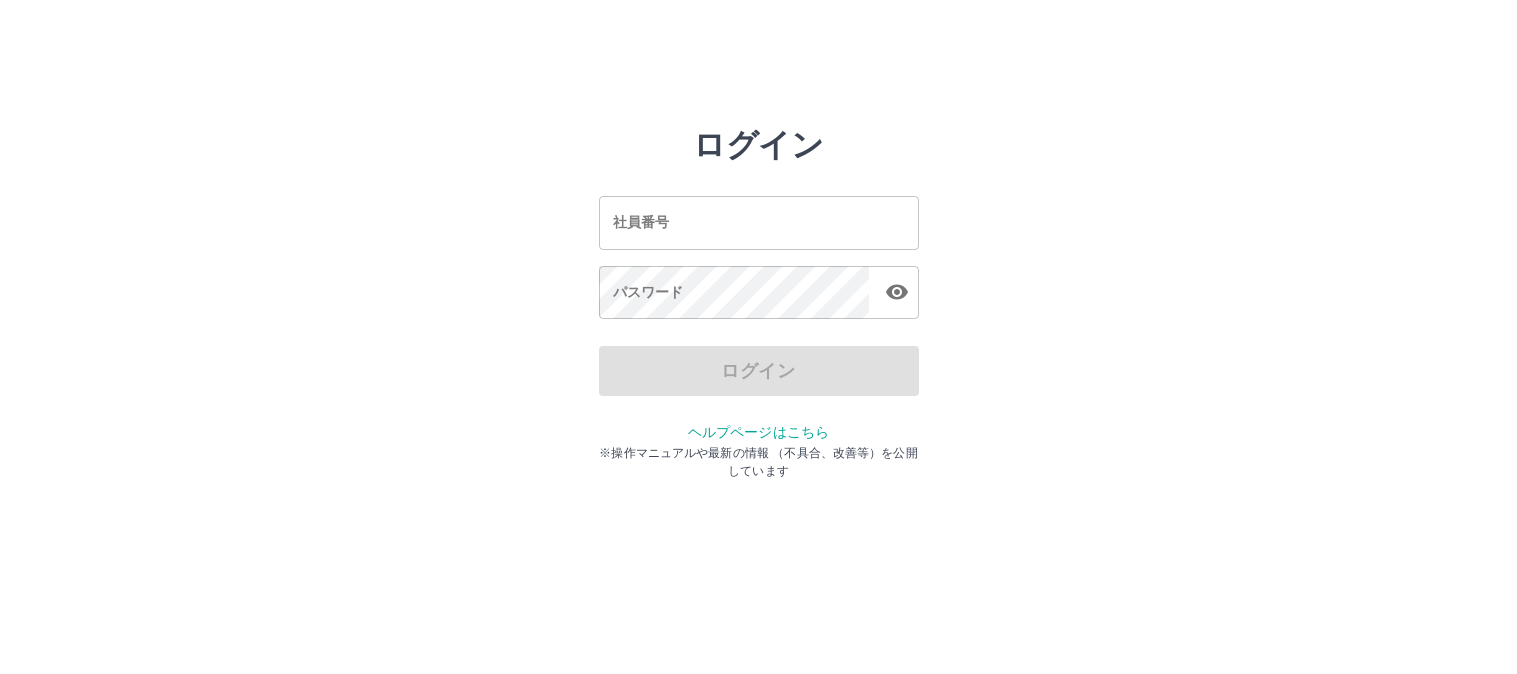 scroll, scrollTop: 0, scrollLeft: 0, axis: both 